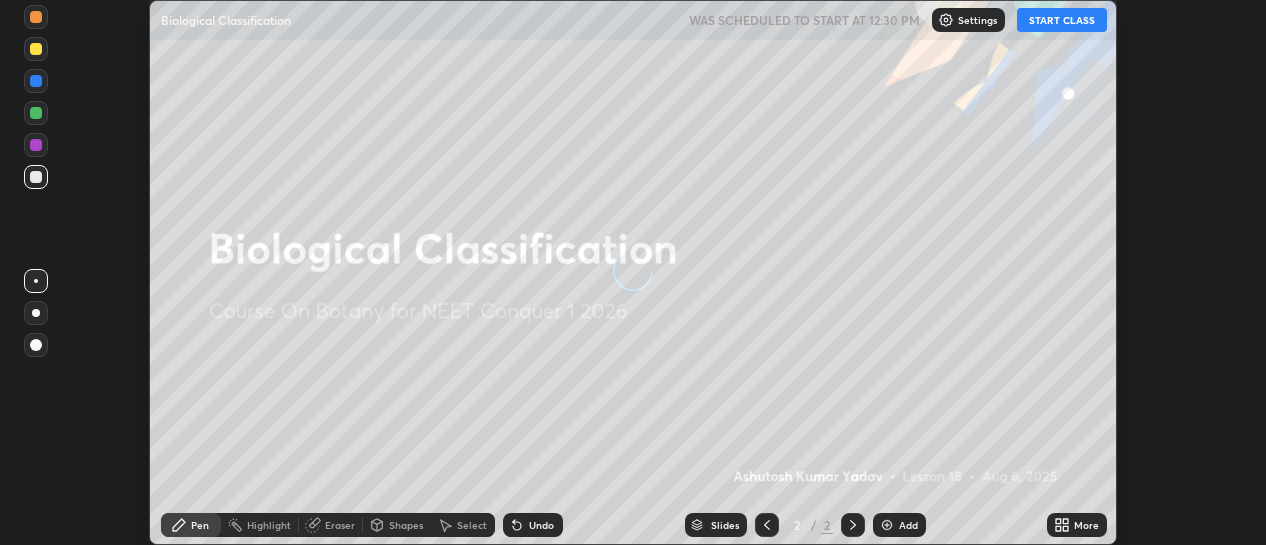 scroll, scrollTop: 0, scrollLeft: 0, axis: both 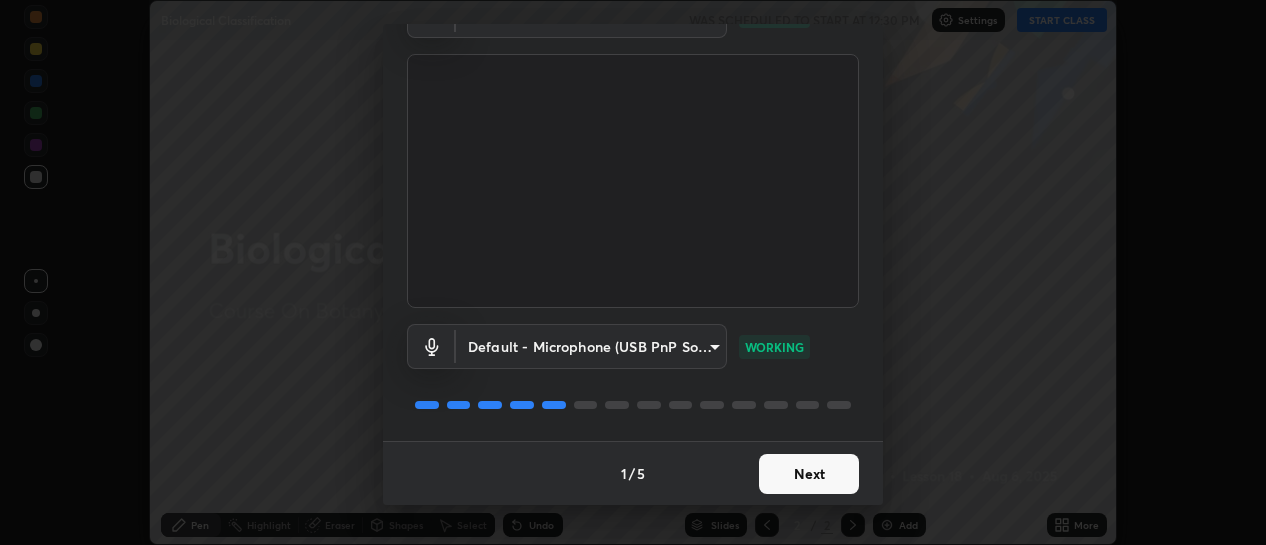 click on "Next" at bounding box center [809, 474] 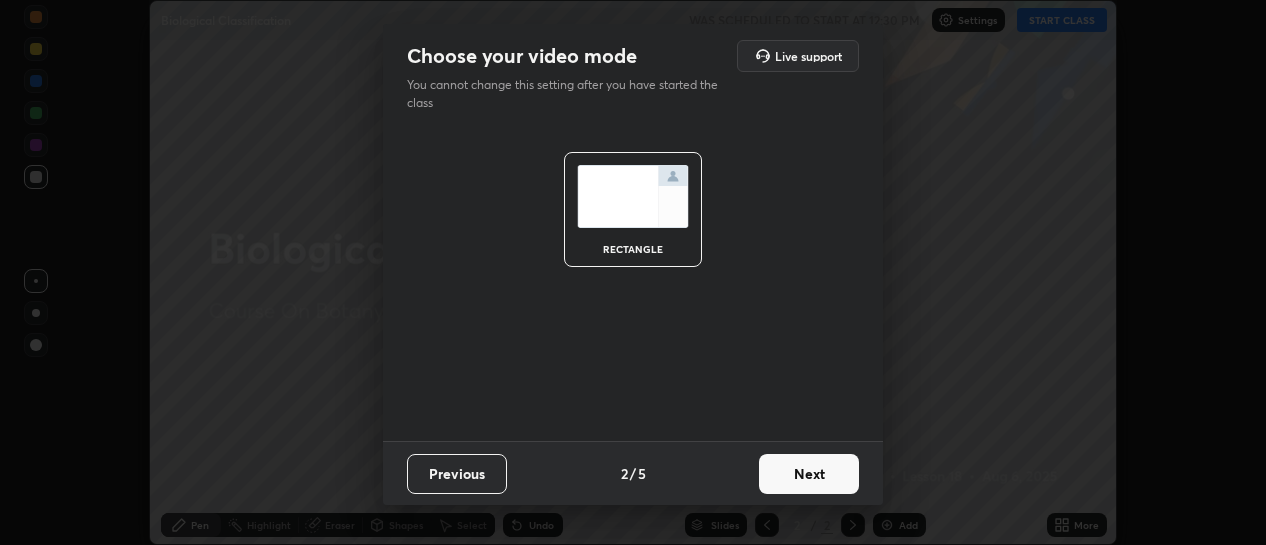 scroll, scrollTop: 0, scrollLeft: 0, axis: both 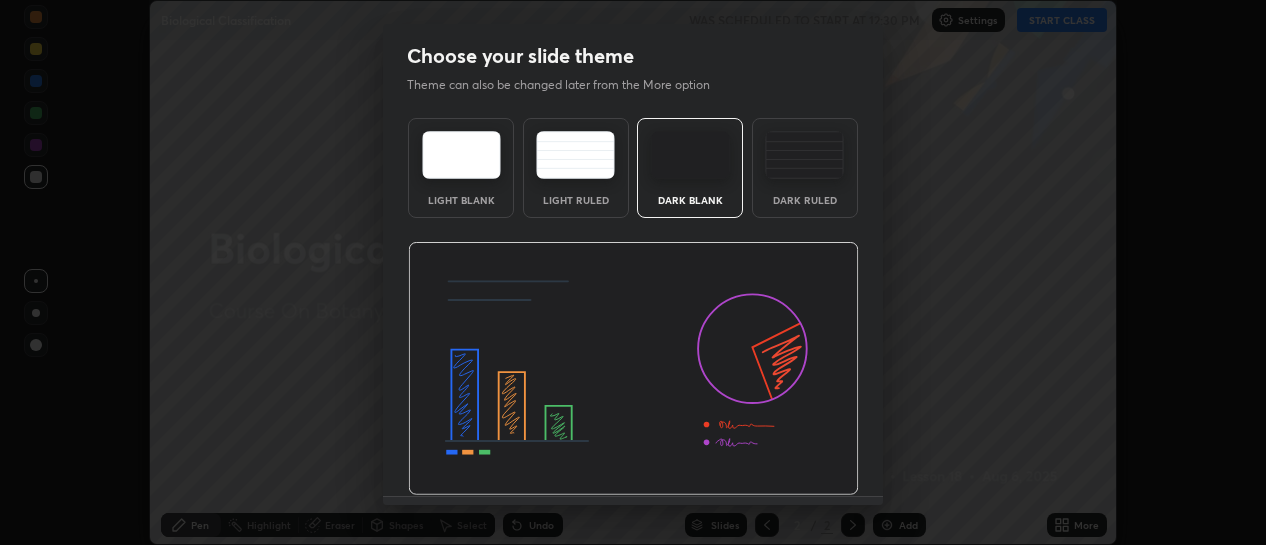 click at bounding box center (633, 369) 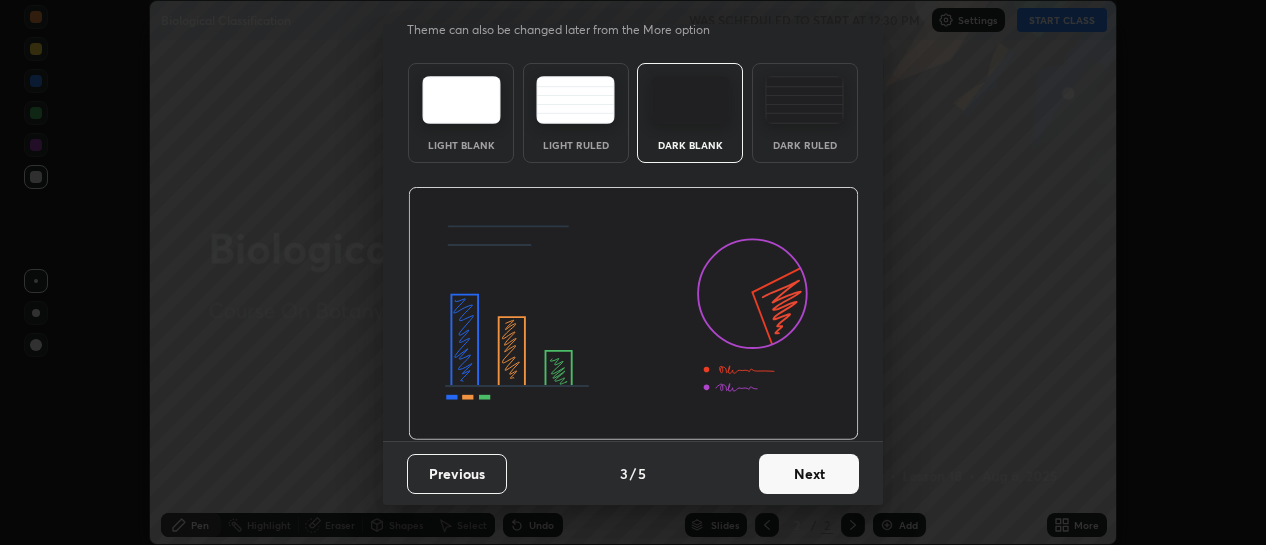 click on "Next" at bounding box center (809, 474) 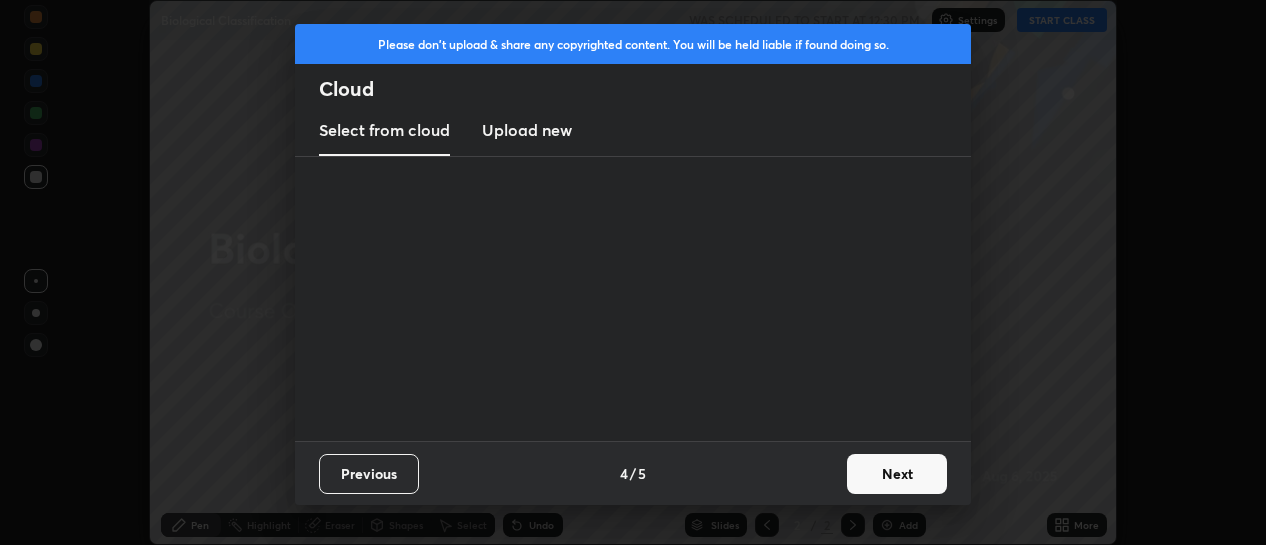 scroll, scrollTop: 0, scrollLeft: 0, axis: both 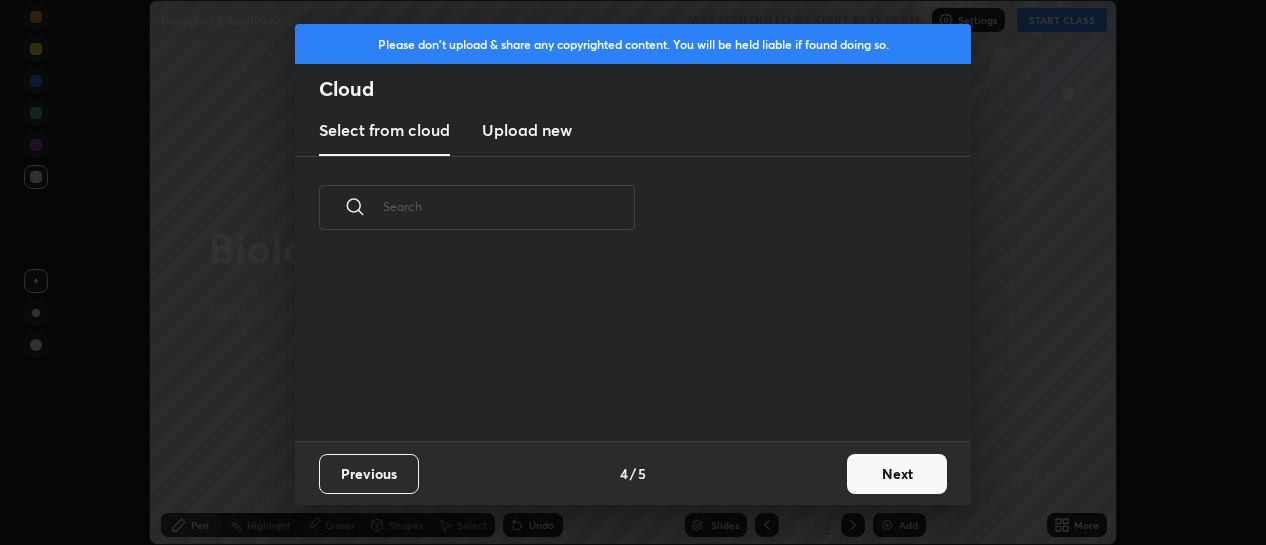 click on "Next" at bounding box center (897, 474) 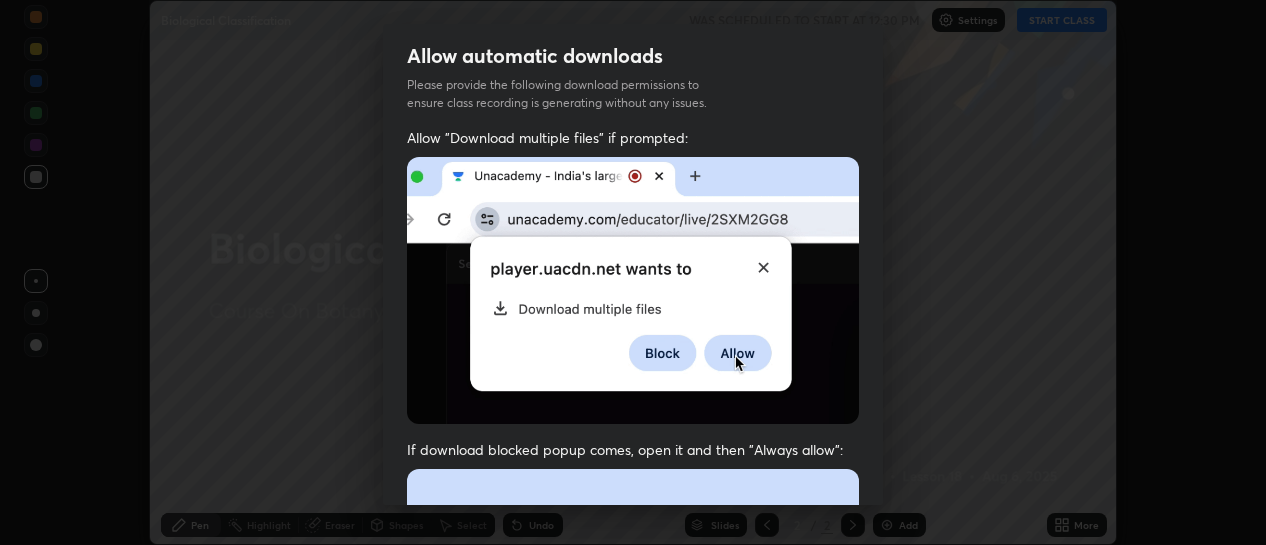 click on "Allow automatic downloads Please provide the following download permissions to ensure class recording is generating without any issues. Allow "Download multiple files" if prompted: If download blocked popup comes, open it and then "Always allow": I agree that if I don't provide required permissions, class recording will not be generated Previous 5 / 5 Done" at bounding box center (633, 272) 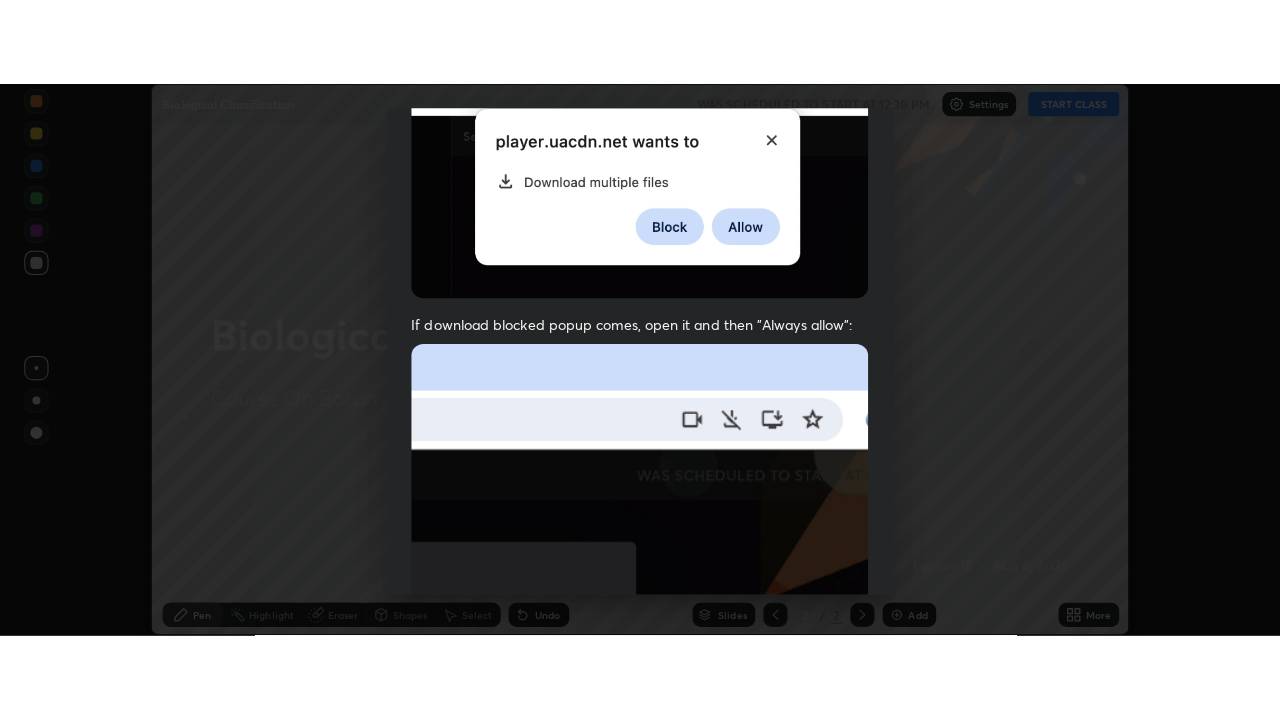 scroll, scrollTop: 519, scrollLeft: 0, axis: vertical 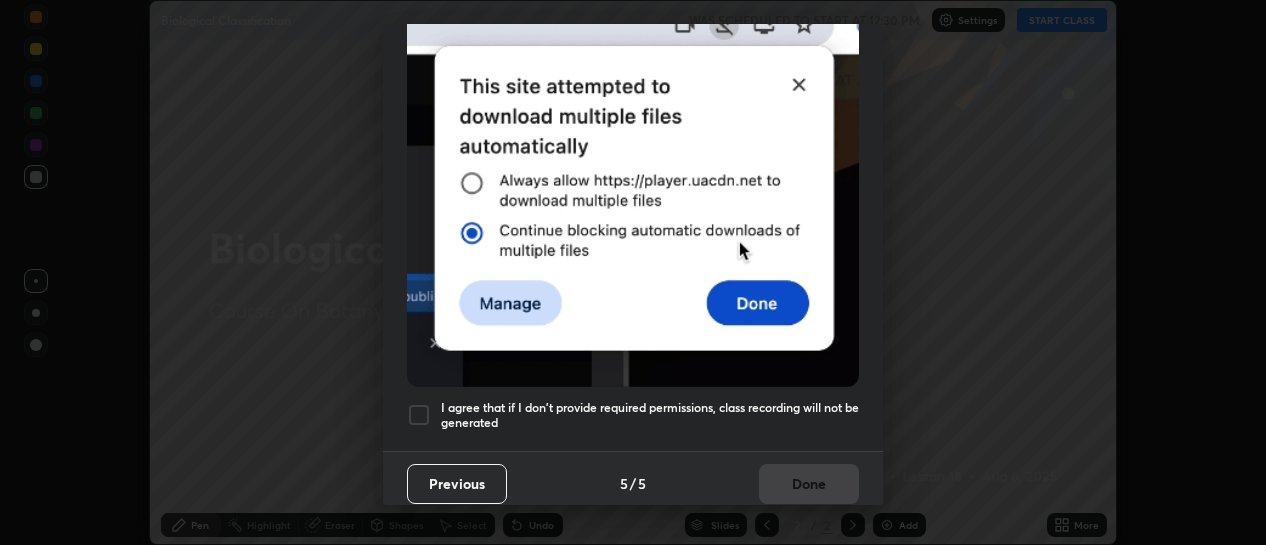 click at bounding box center (419, 415) 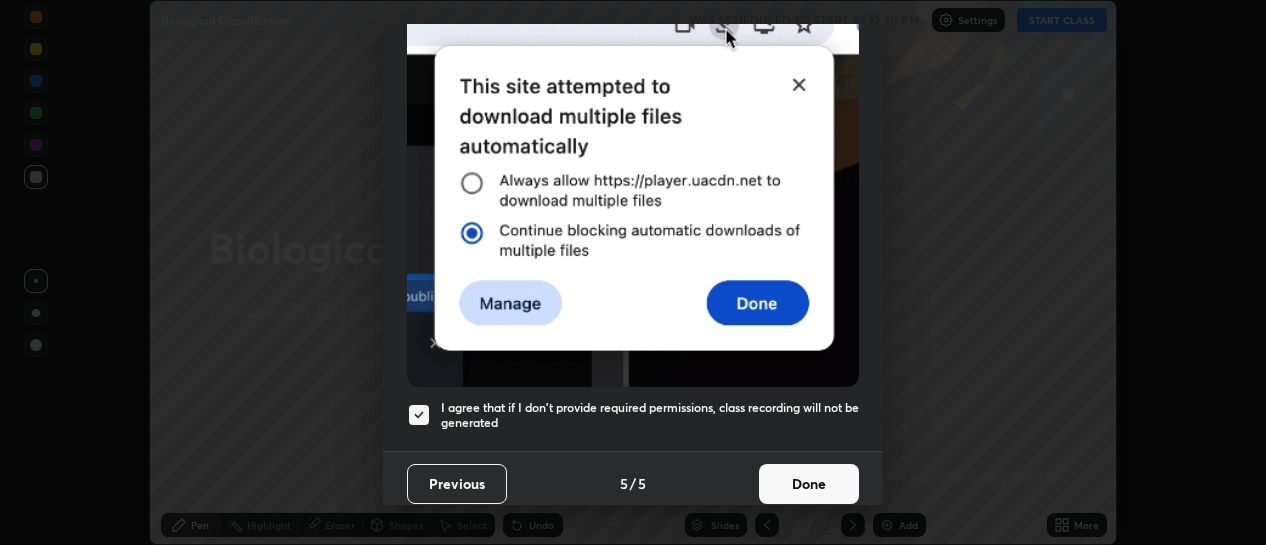click on "Done" at bounding box center [809, 484] 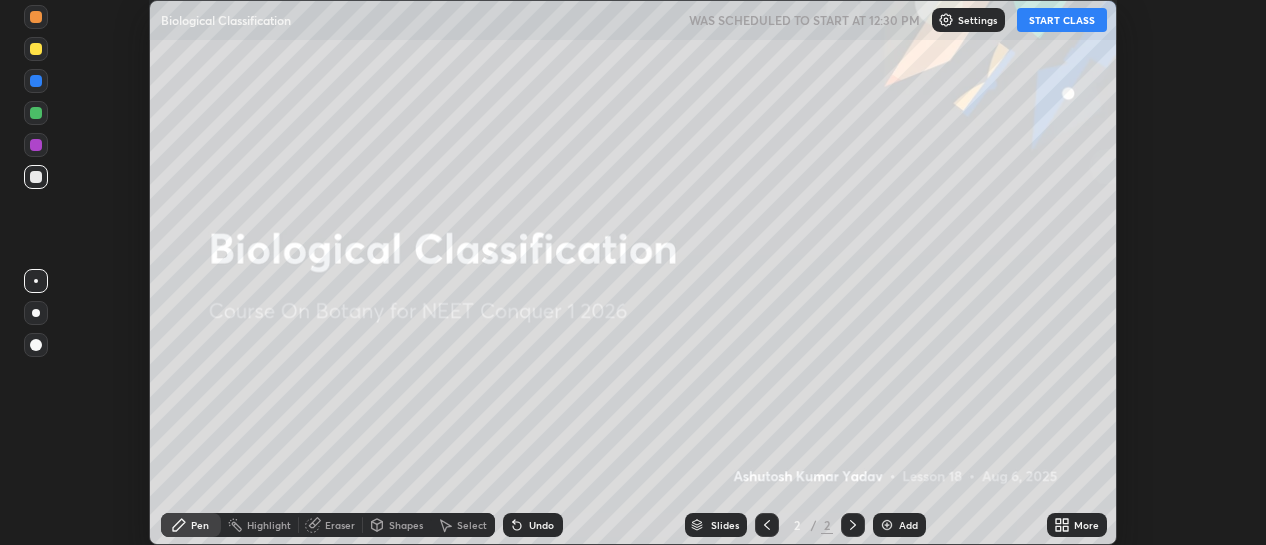click on "Add" at bounding box center (908, 525) 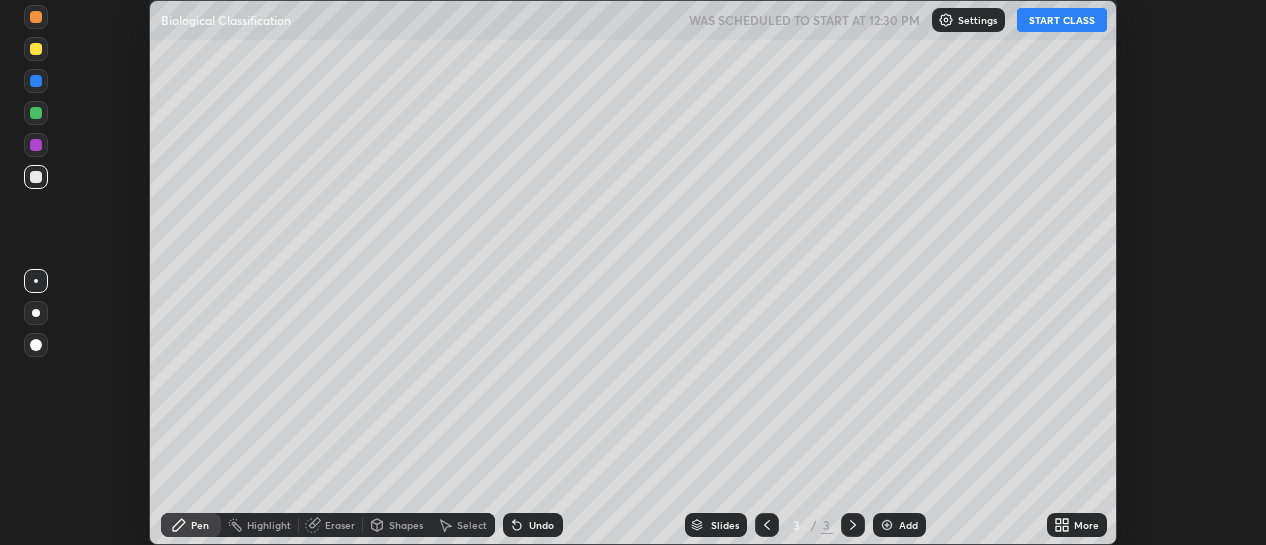 click on "More" at bounding box center (1086, 525) 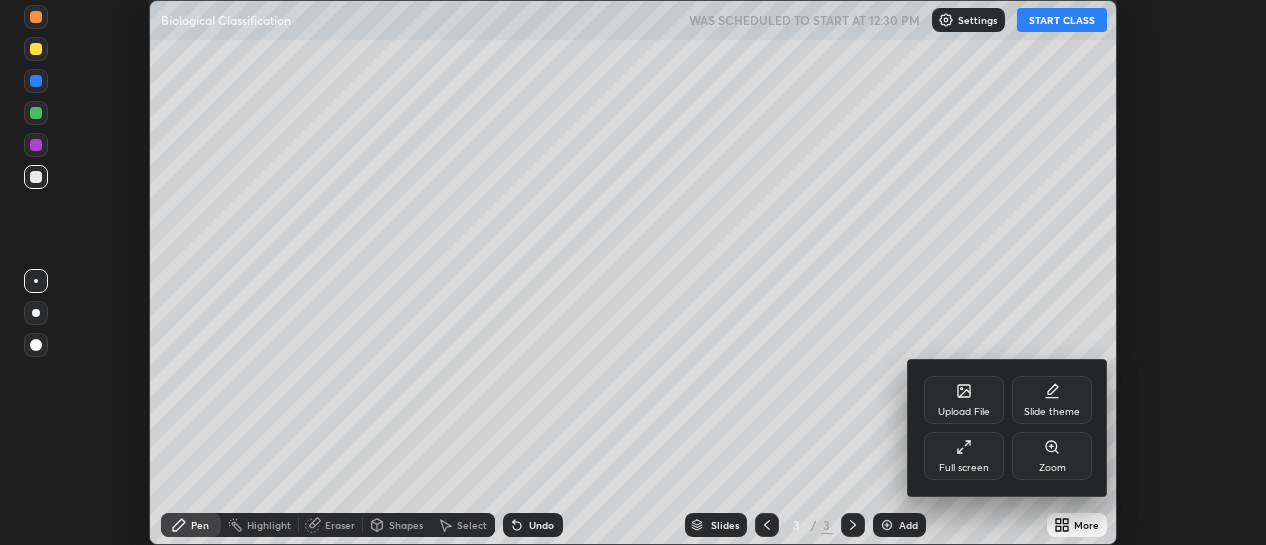 click on "Full screen" at bounding box center [964, 468] 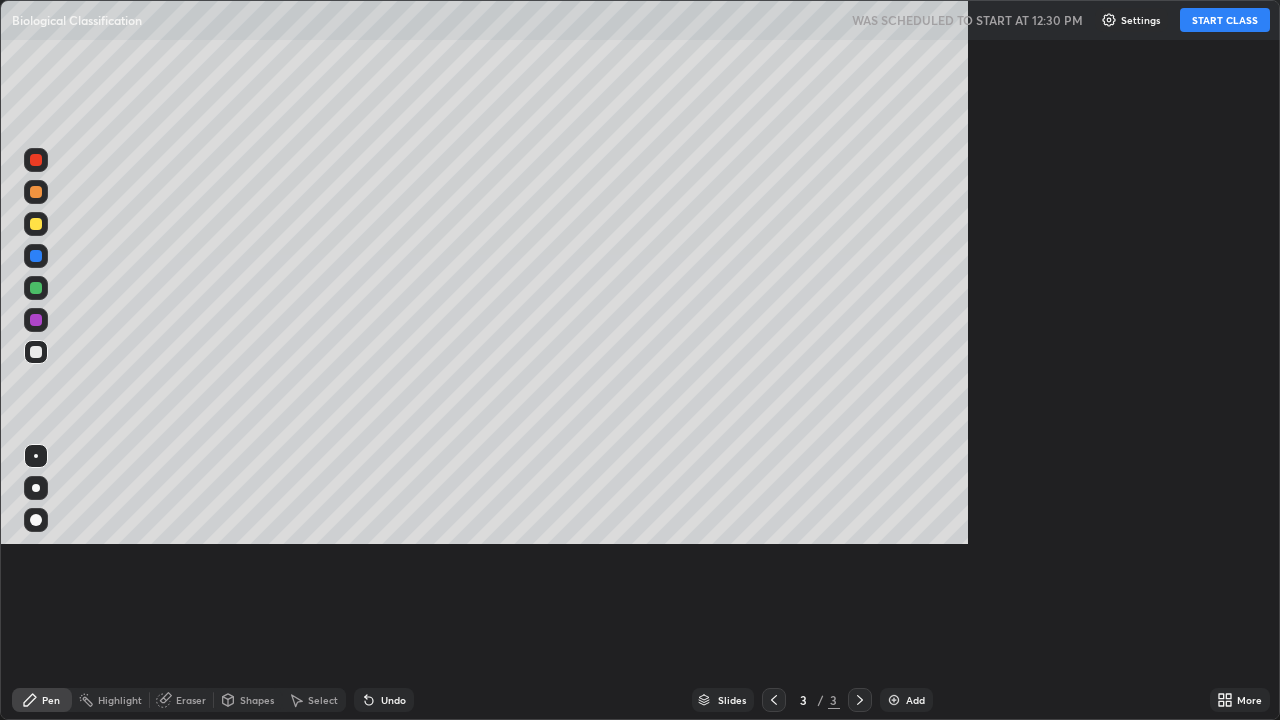 scroll, scrollTop: 99280, scrollLeft: 98720, axis: both 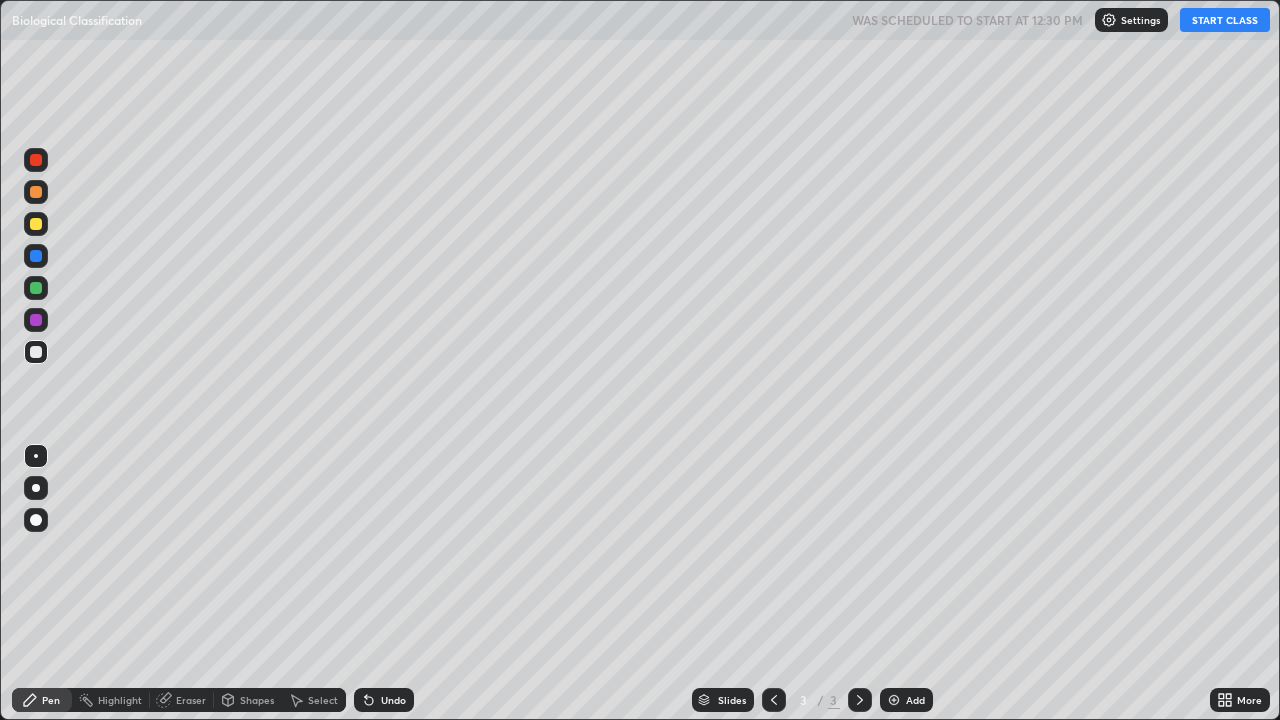 click on "START CLASS" at bounding box center (1225, 20) 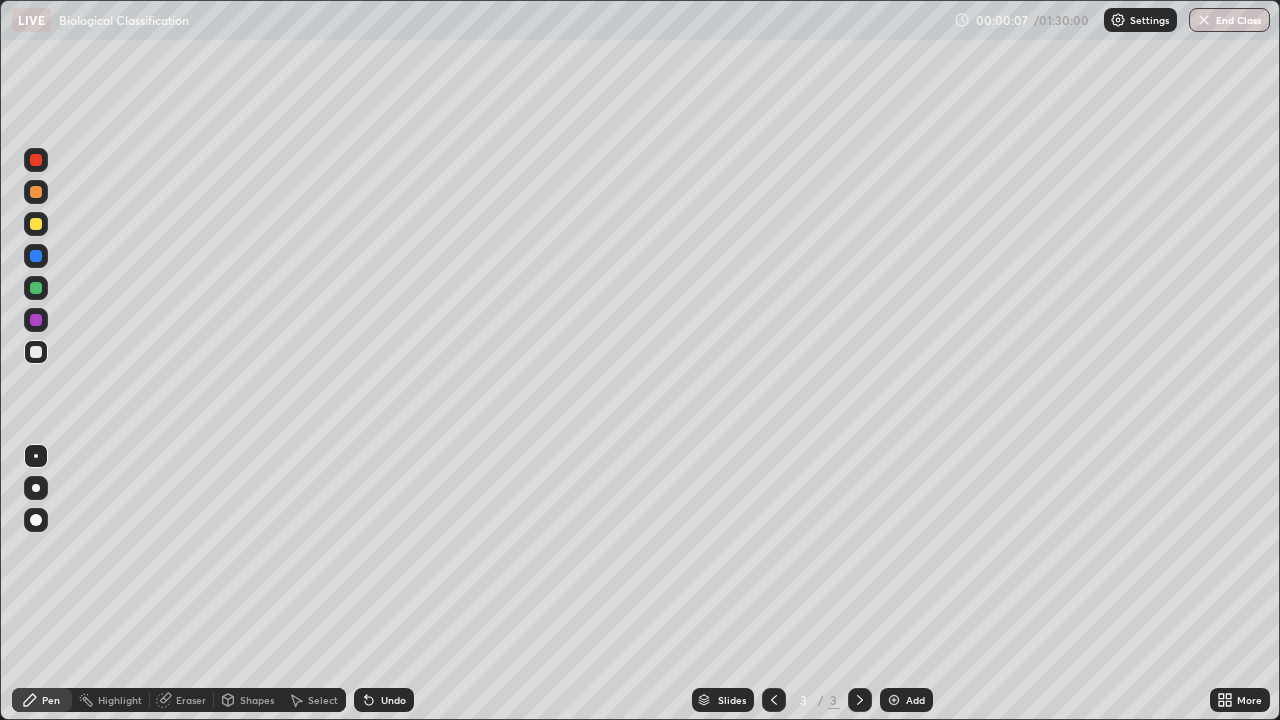 click at bounding box center [36, 520] 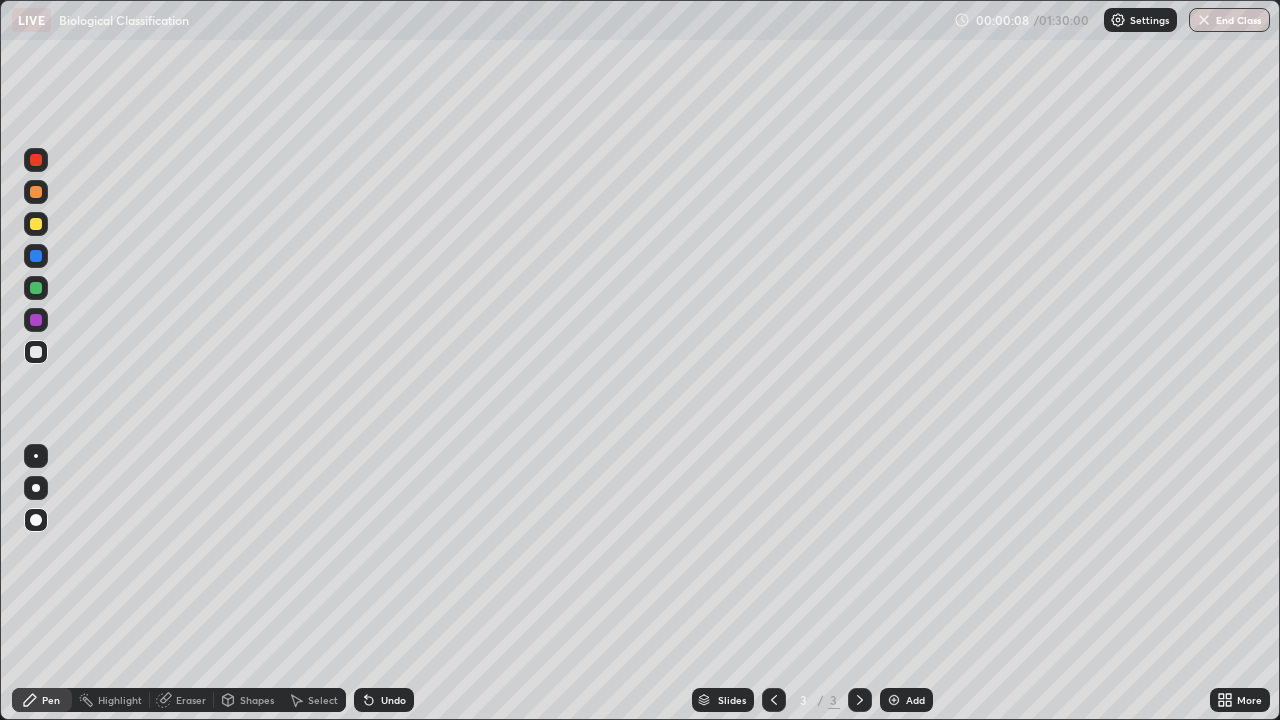 click on "Pen" at bounding box center [51, 700] 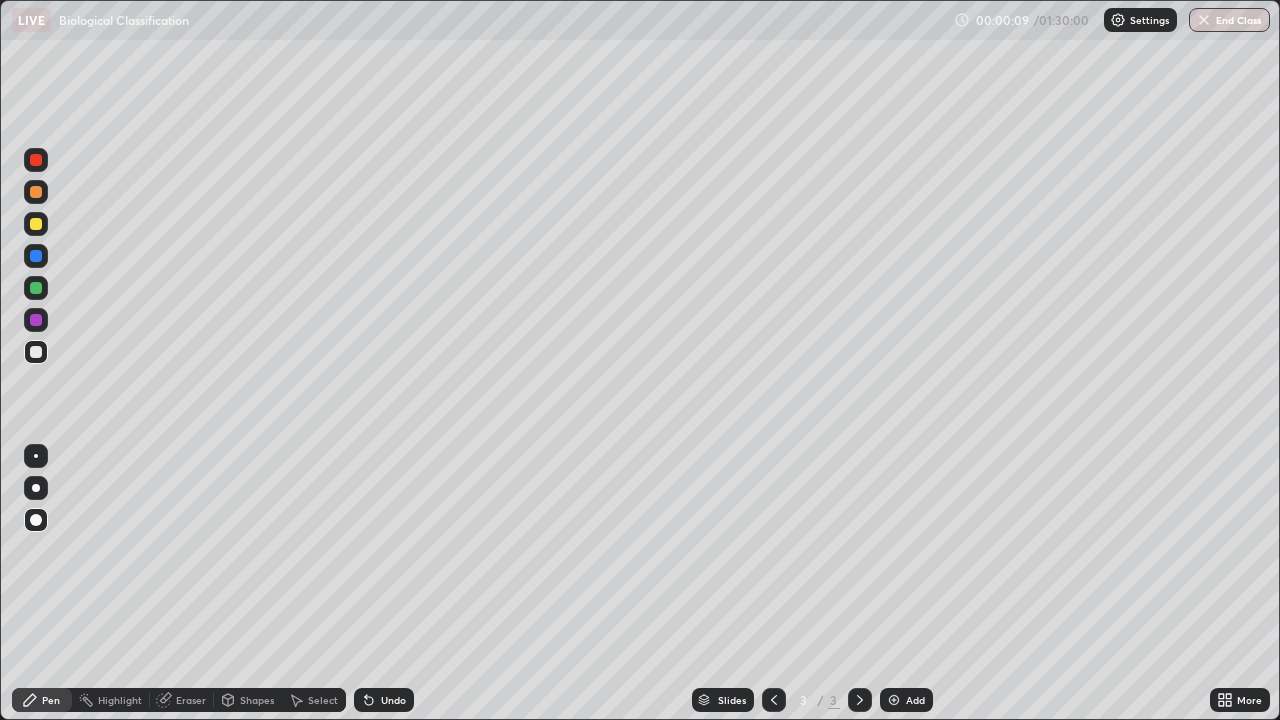 click at bounding box center (36, 224) 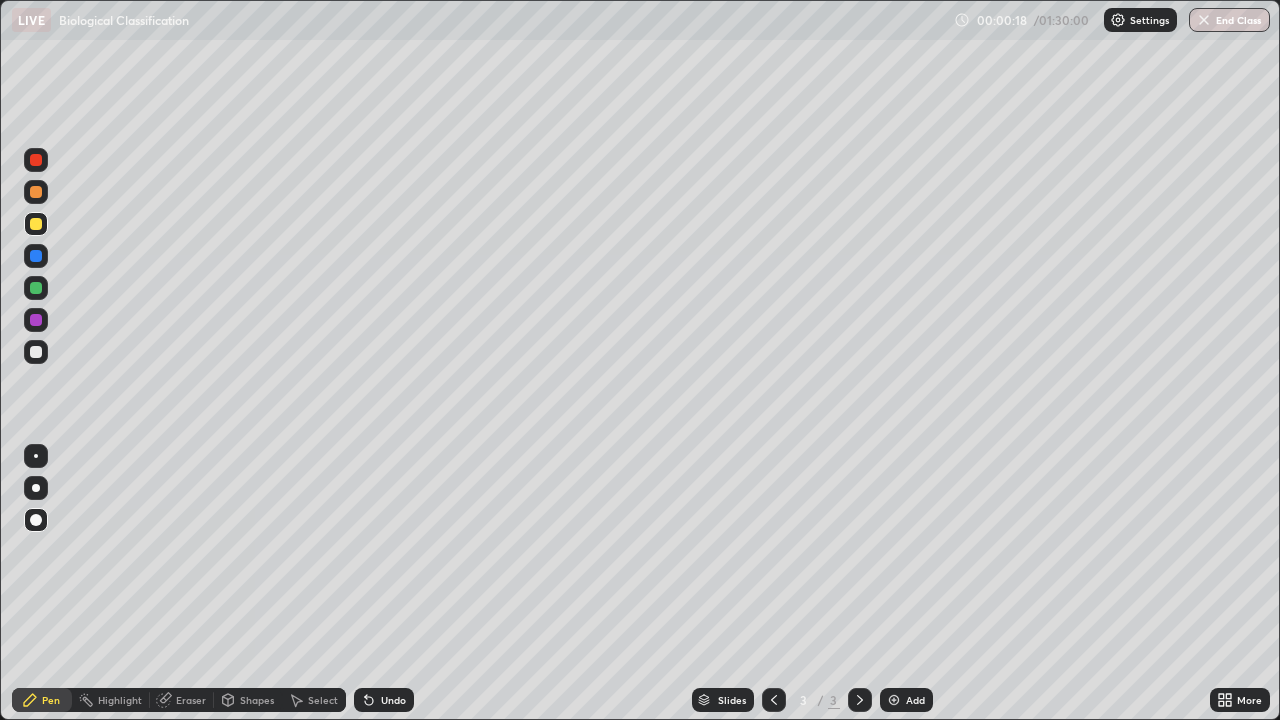 click on "Select" at bounding box center [314, 700] 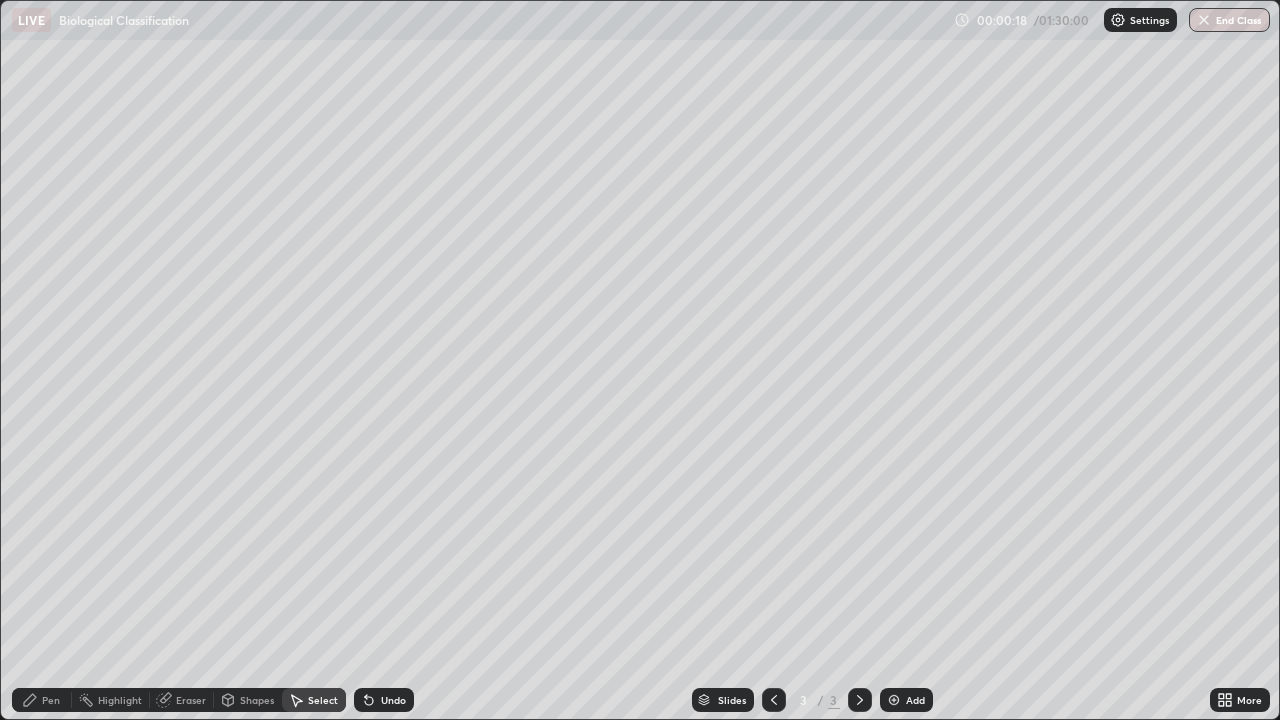 click on "Shapes" at bounding box center [248, 700] 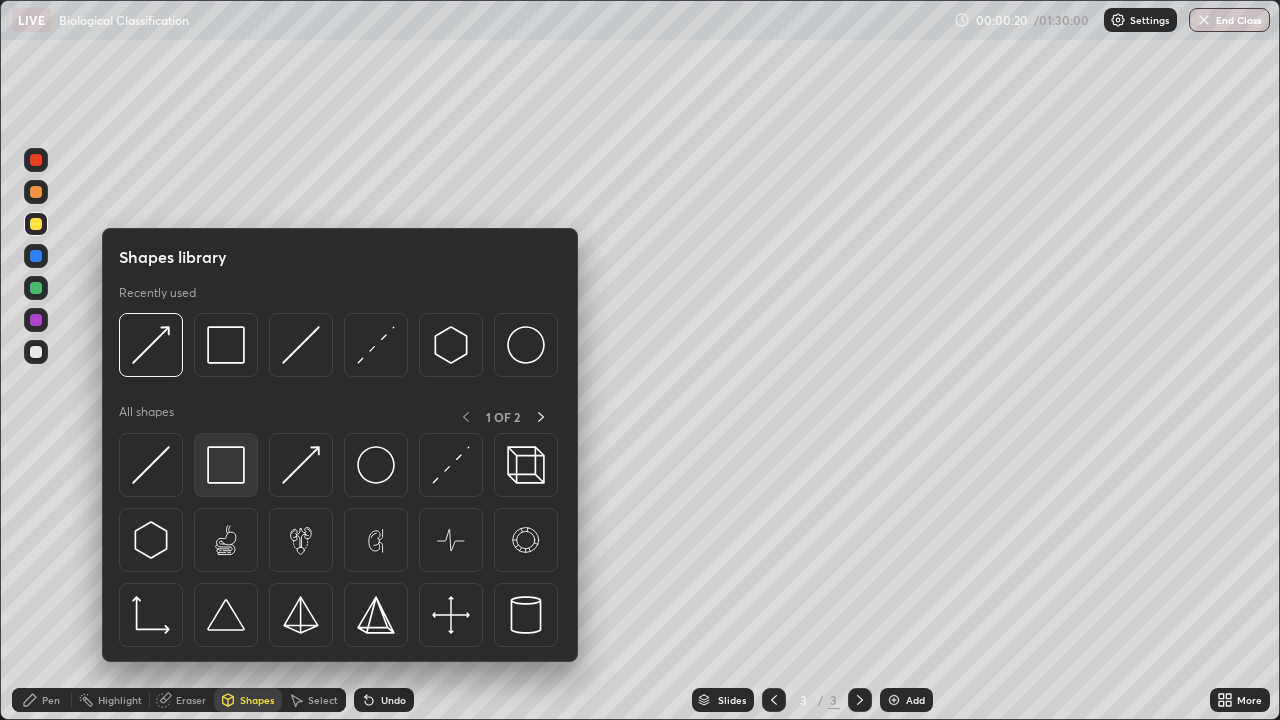 click at bounding box center (226, 465) 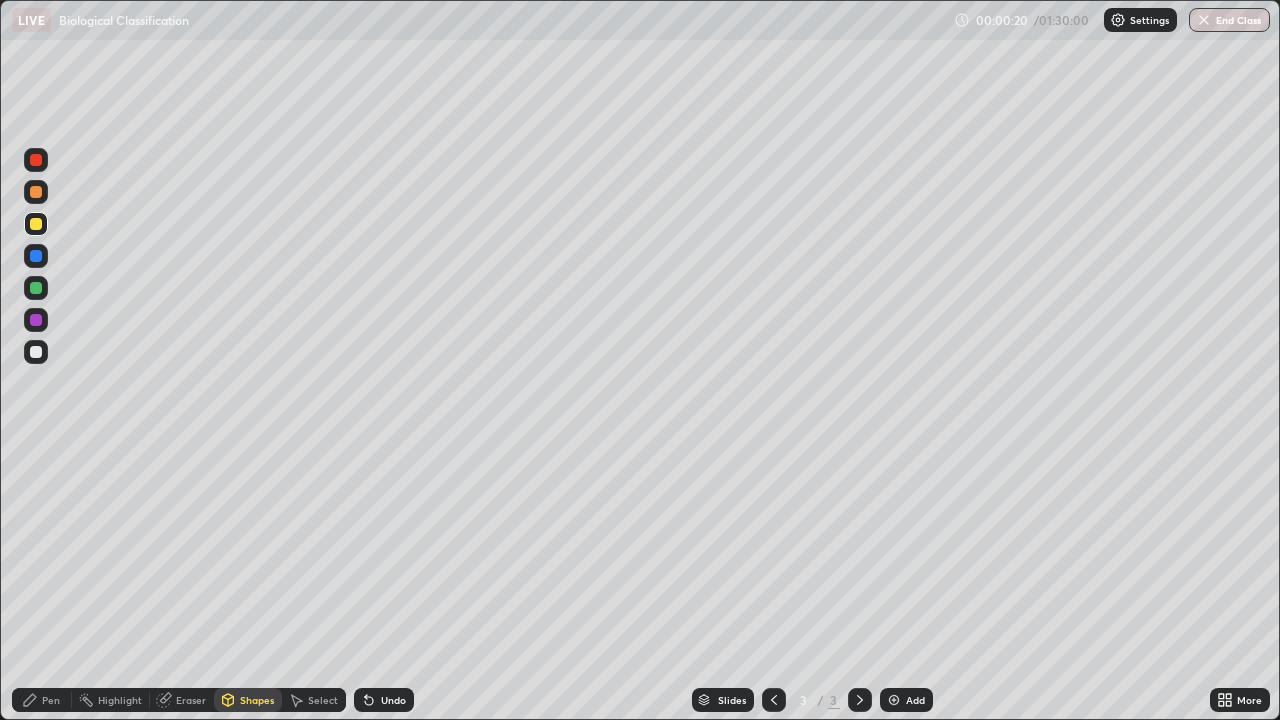 click at bounding box center [36, 320] 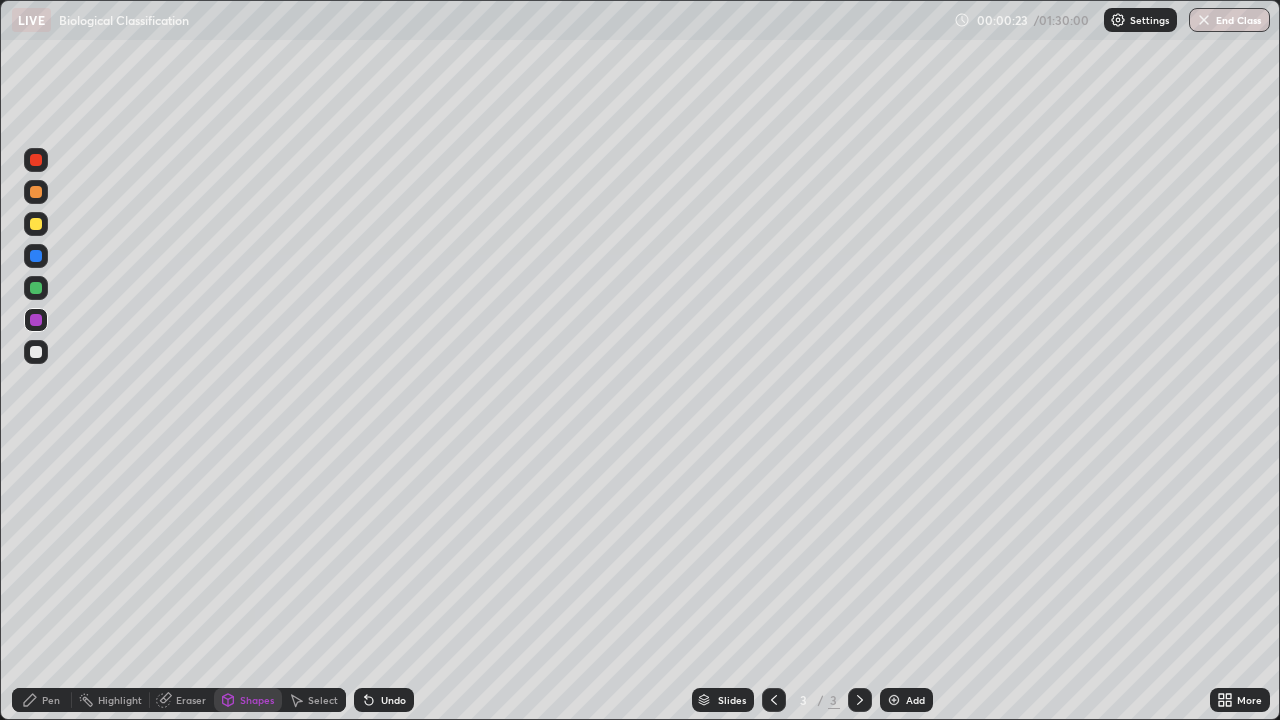 click at bounding box center [36, 288] 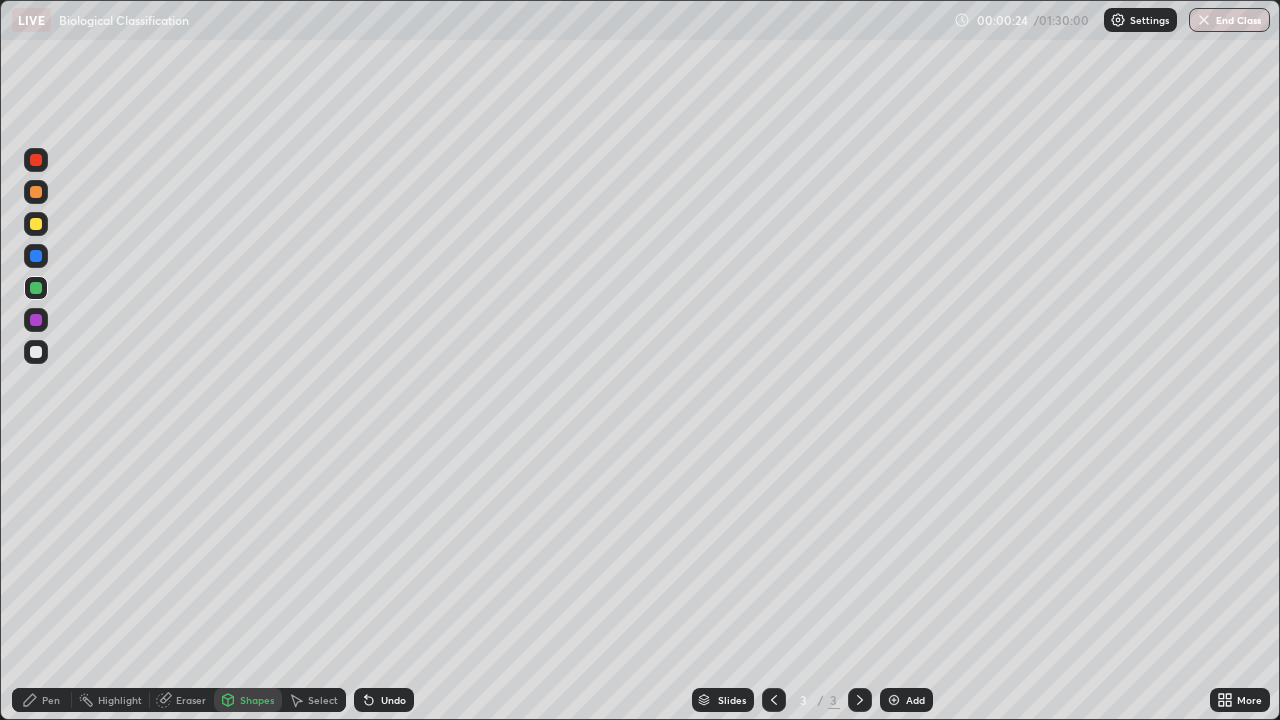 click on "Pen" at bounding box center (51, 700) 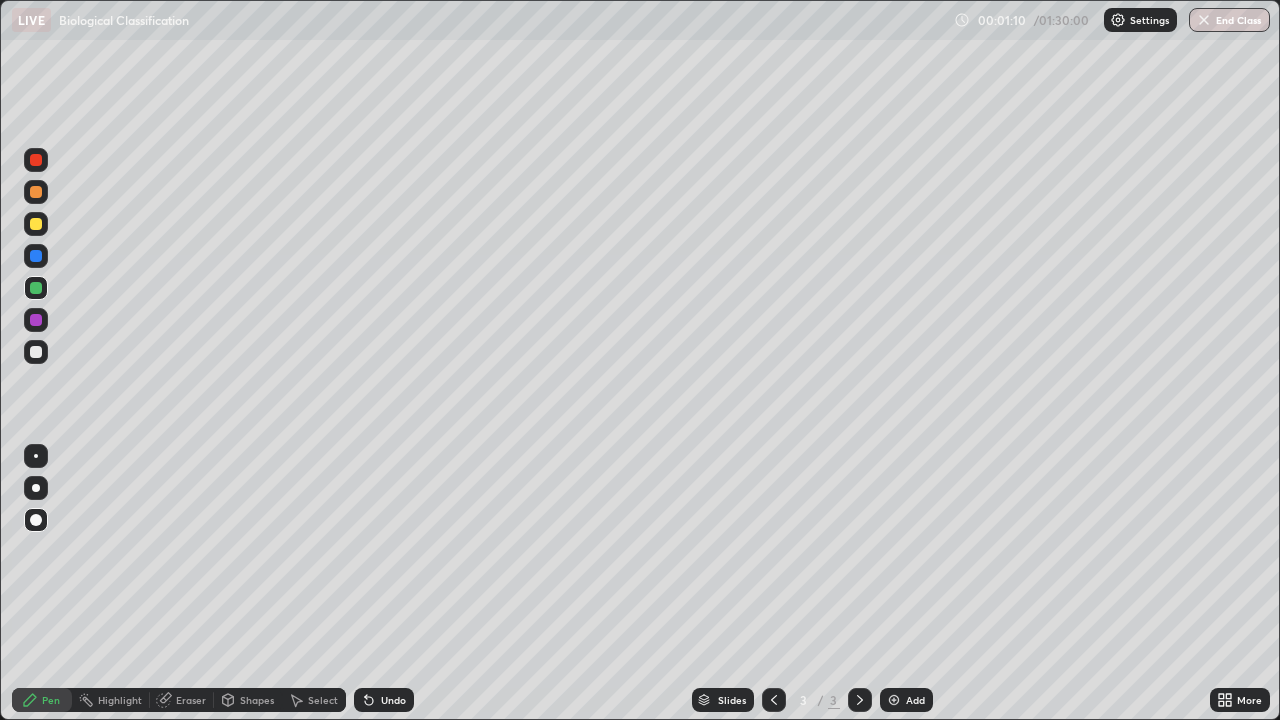 click at bounding box center (36, 352) 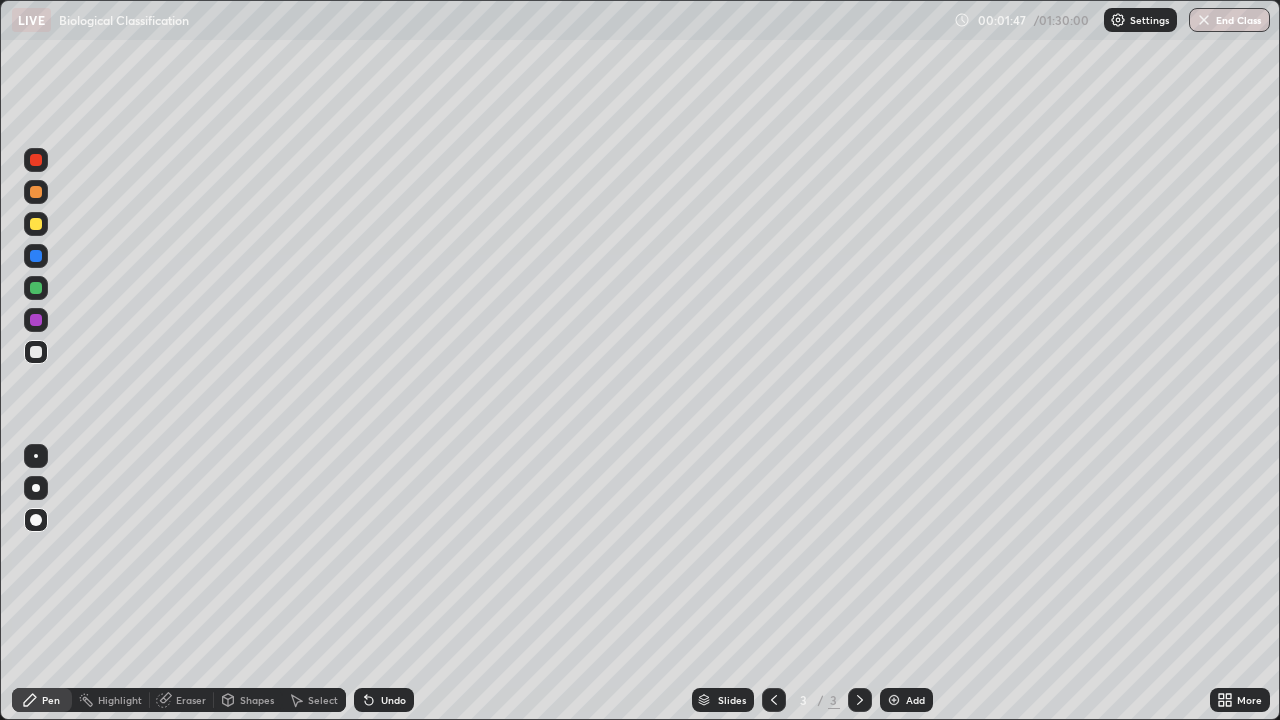 click at bounding box center [36, 320] 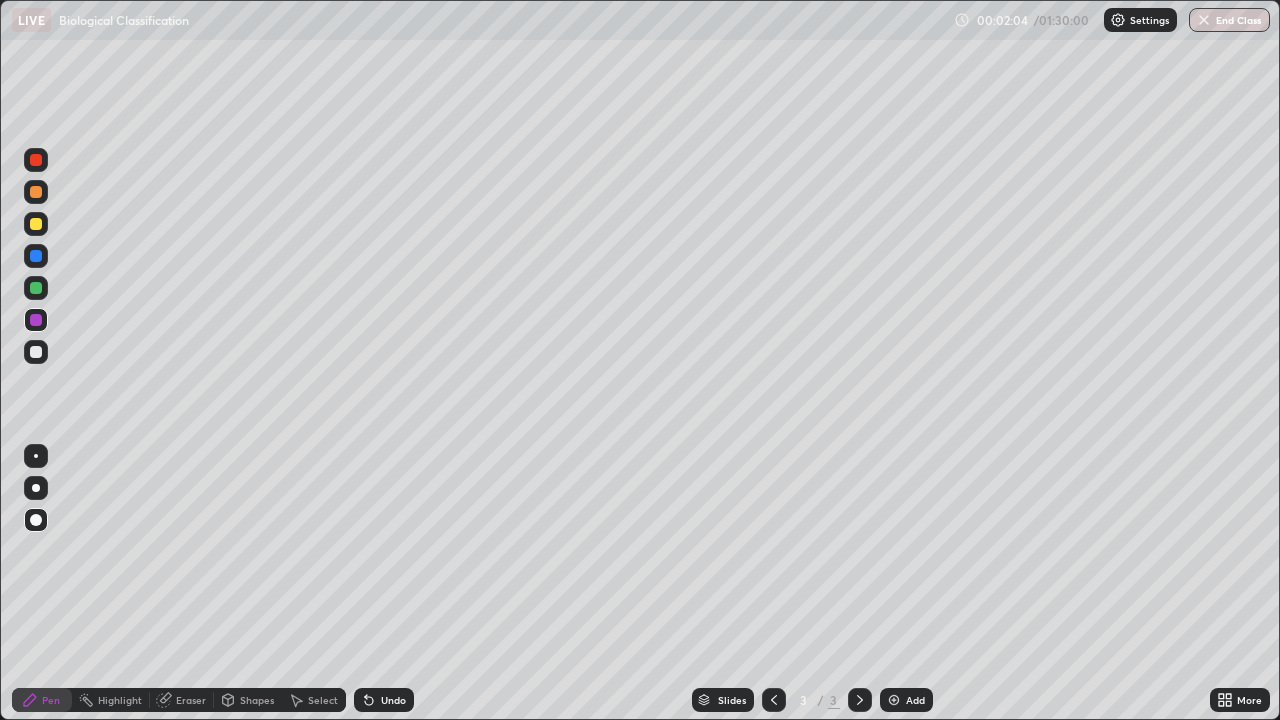 click at bounding box center (36, 352) 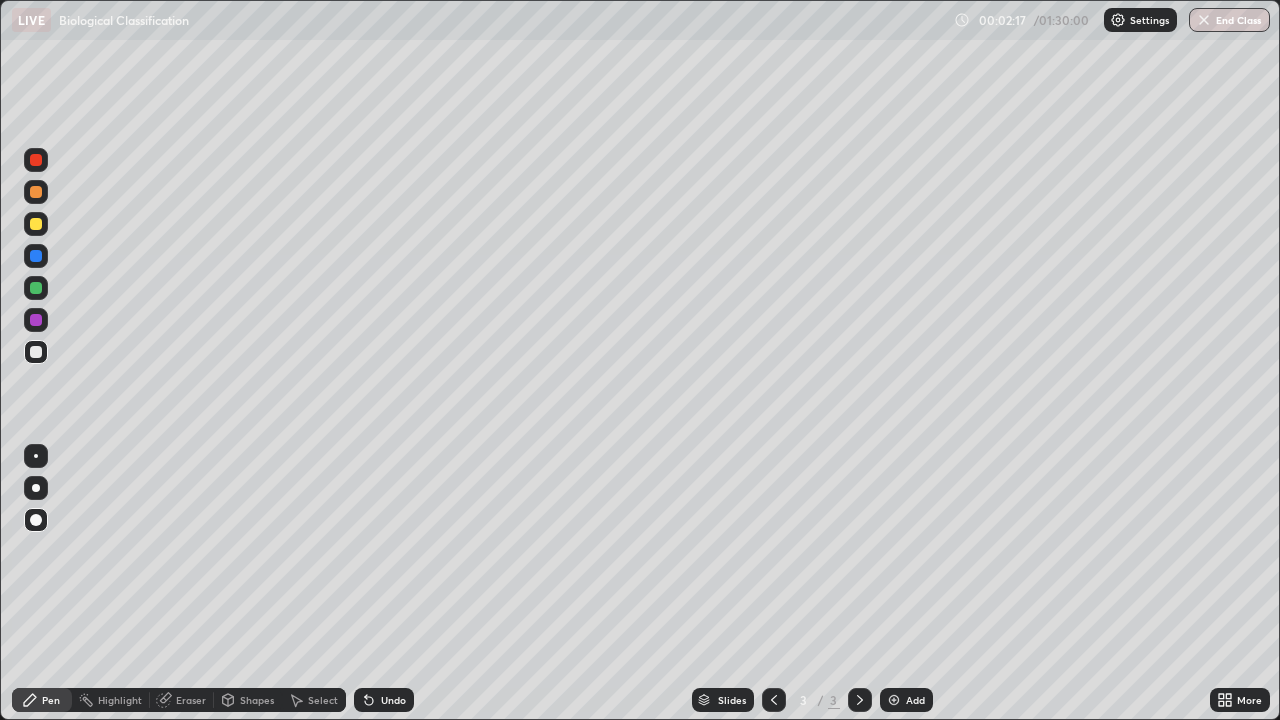 click on "Undo" at bounding box center [393, 700] 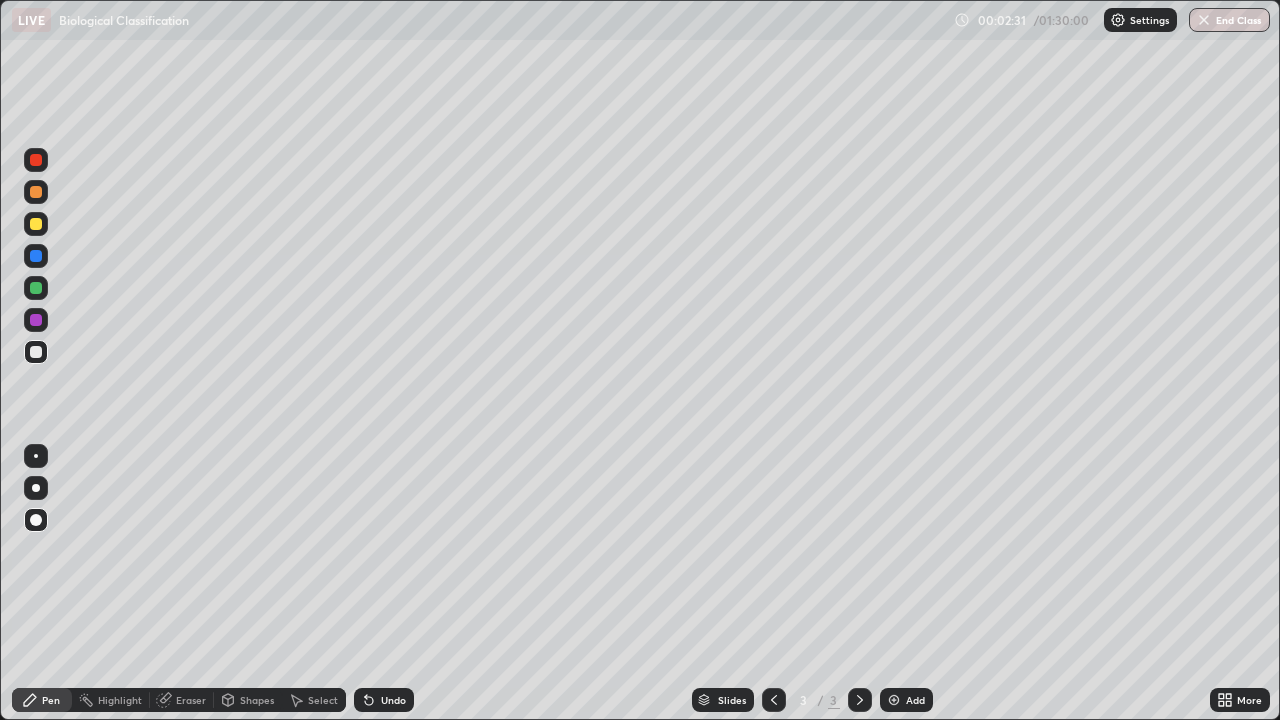 click on "Undo" at bounding box center (393, 700) 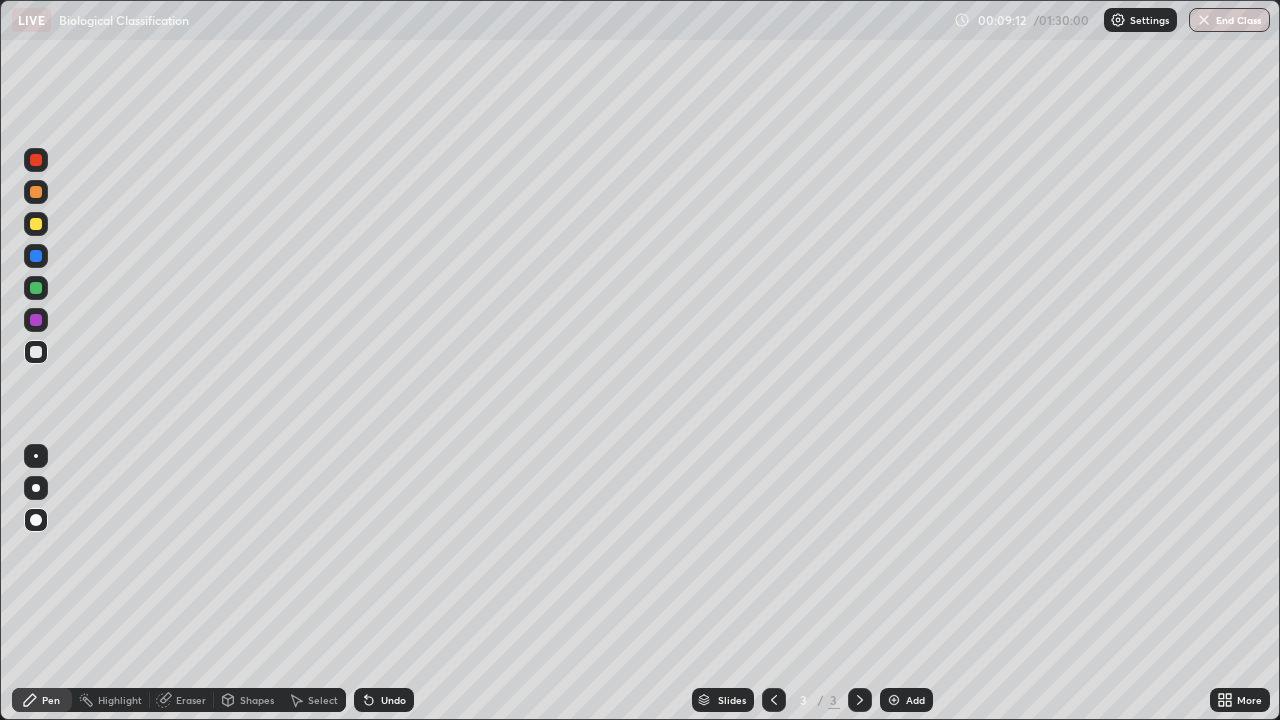 click on "Add" at bounding box center [906, 700] 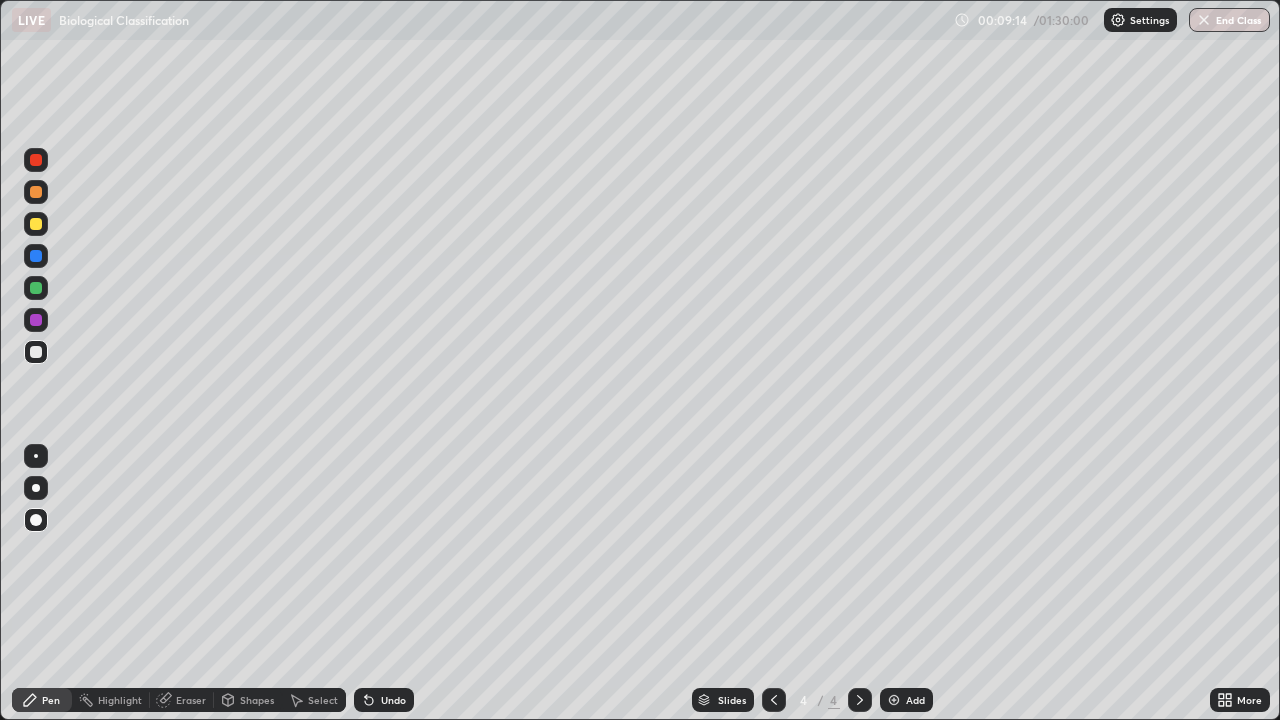 click at bounding box center [36, 224] 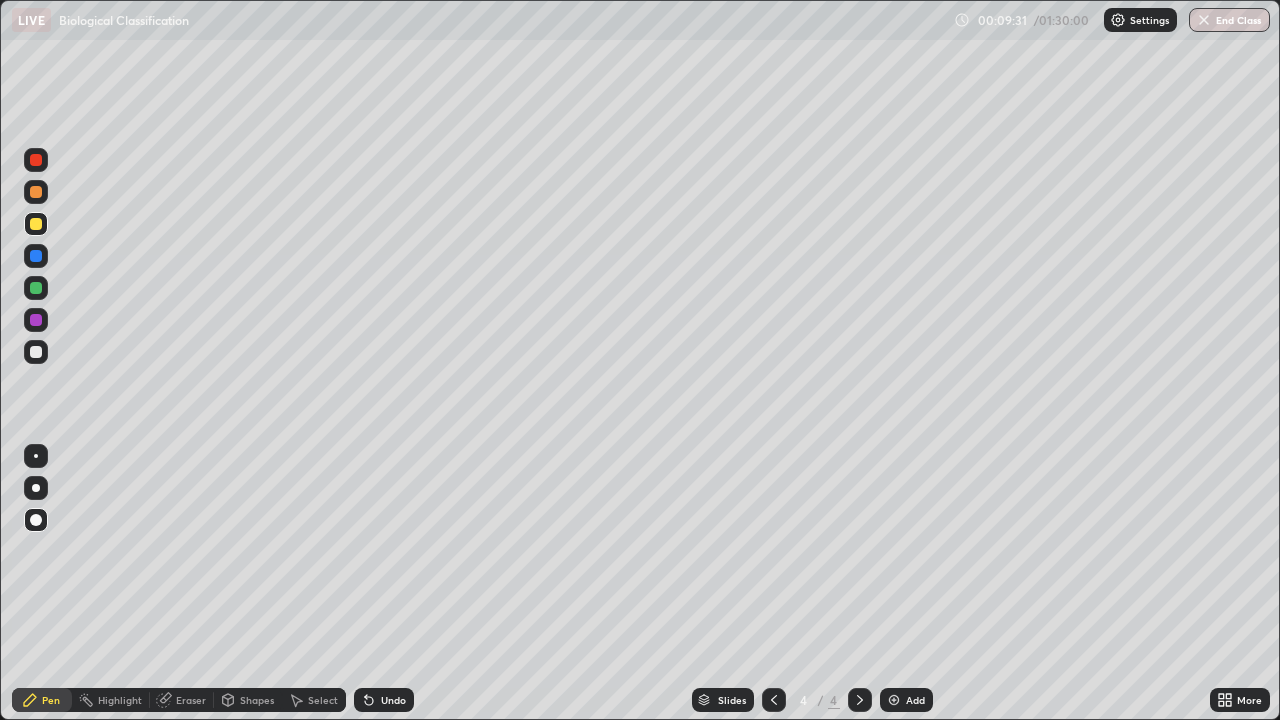 click at bounding box center [36, 256] 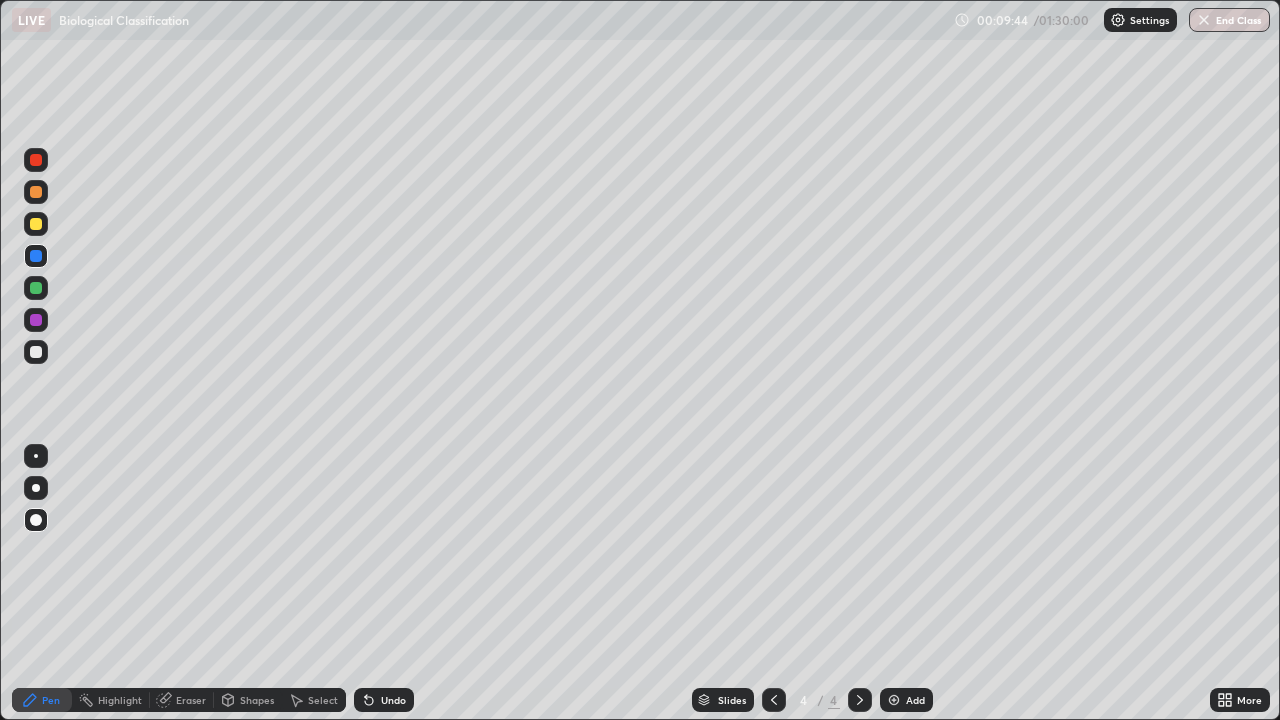 click at bounding box center [36, 224] 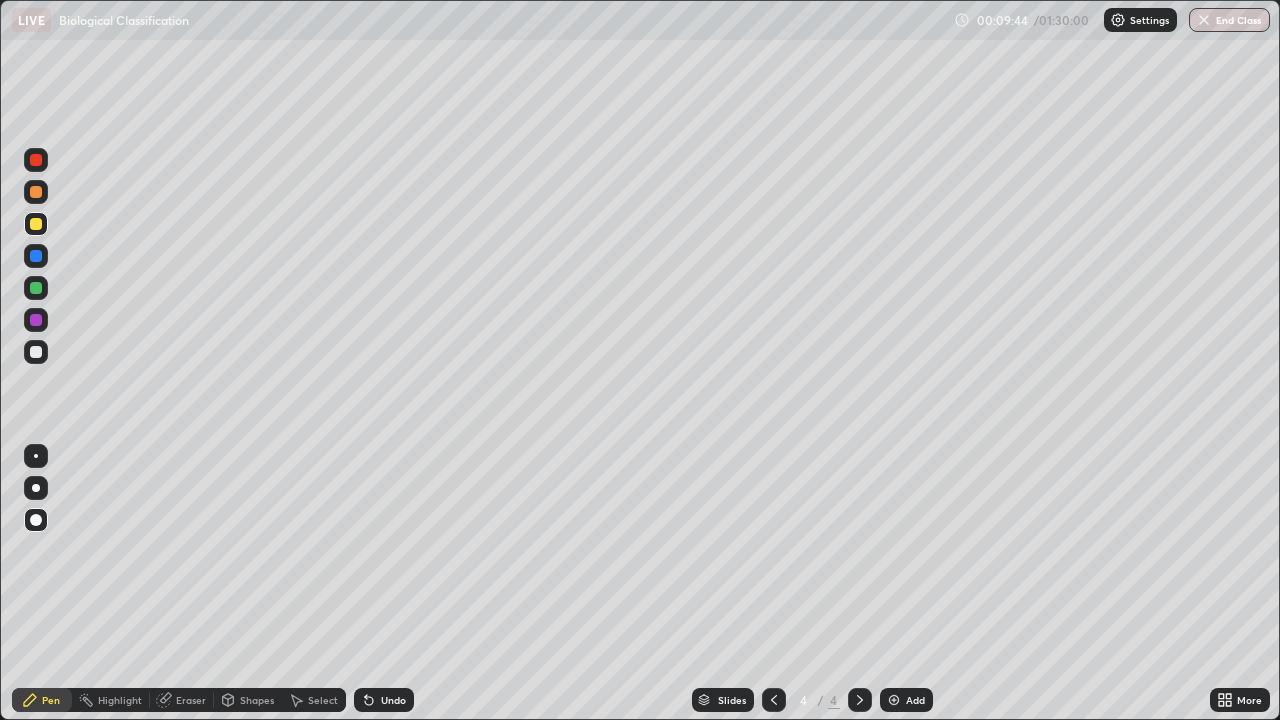 click at bounding box center (36, 192) 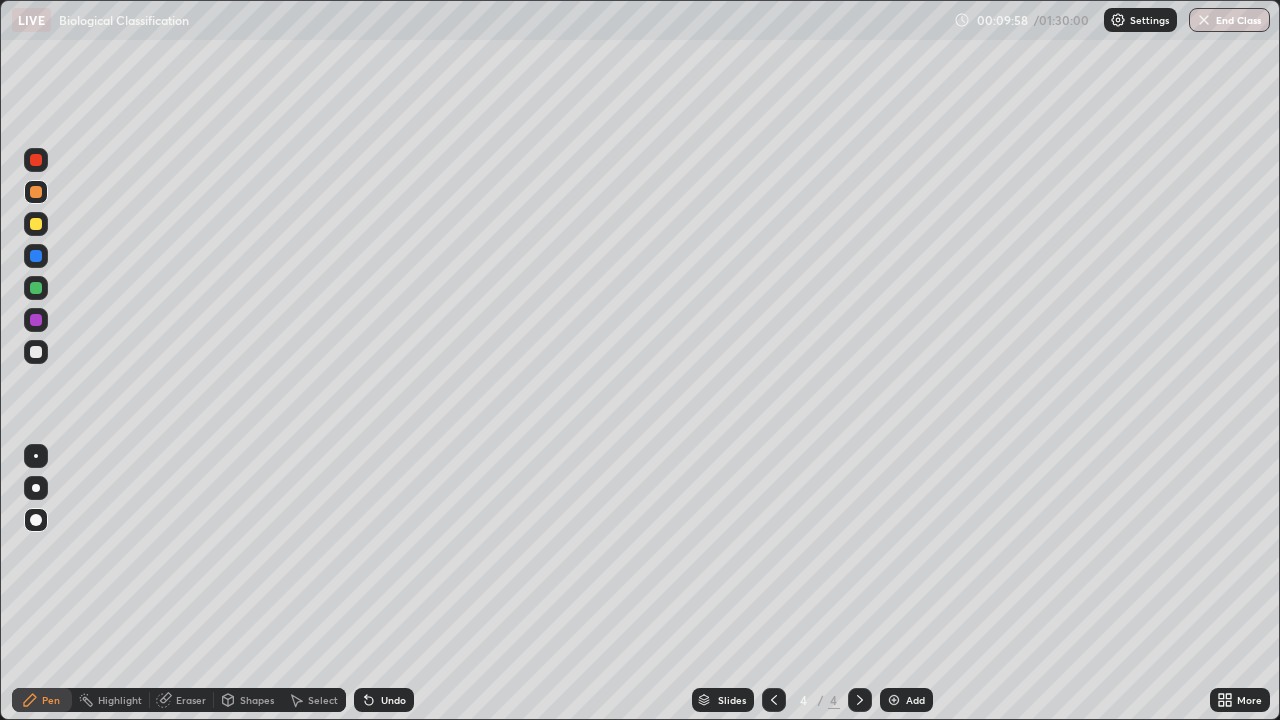 click at bounding box center (36, 352) 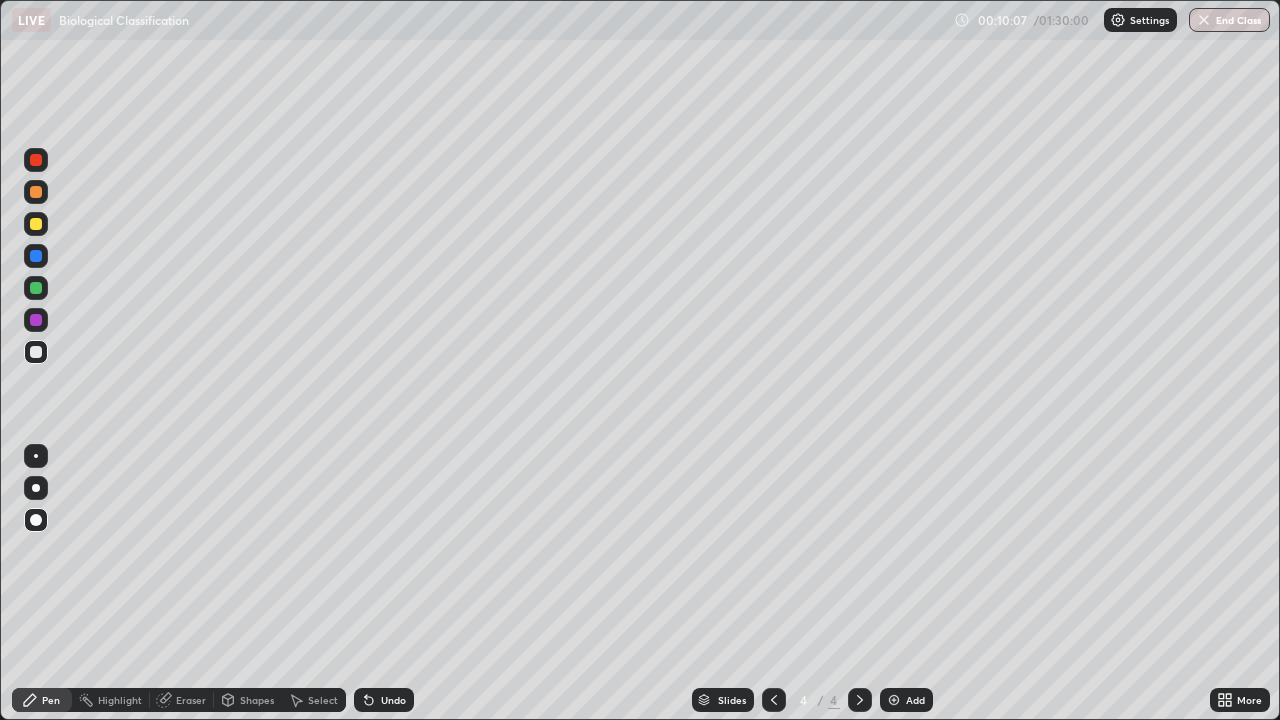 click at bounding box center [36, 224] 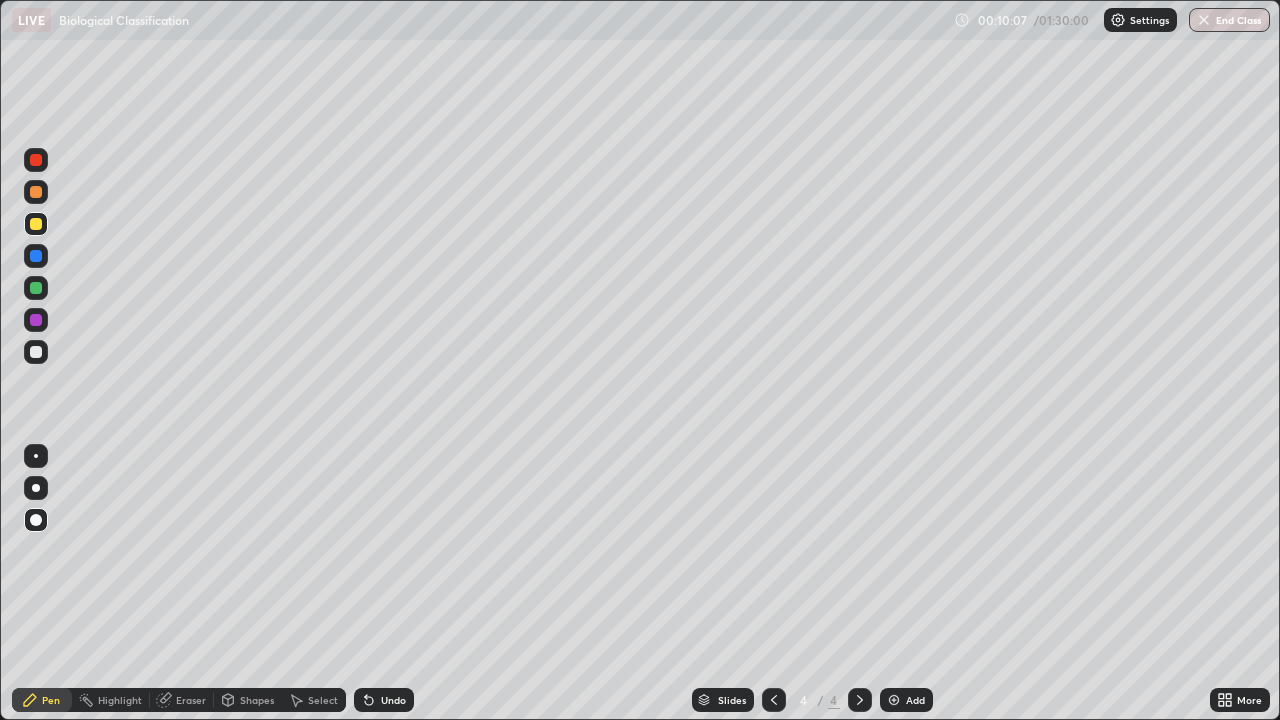 click at bounding box center (36, 224) 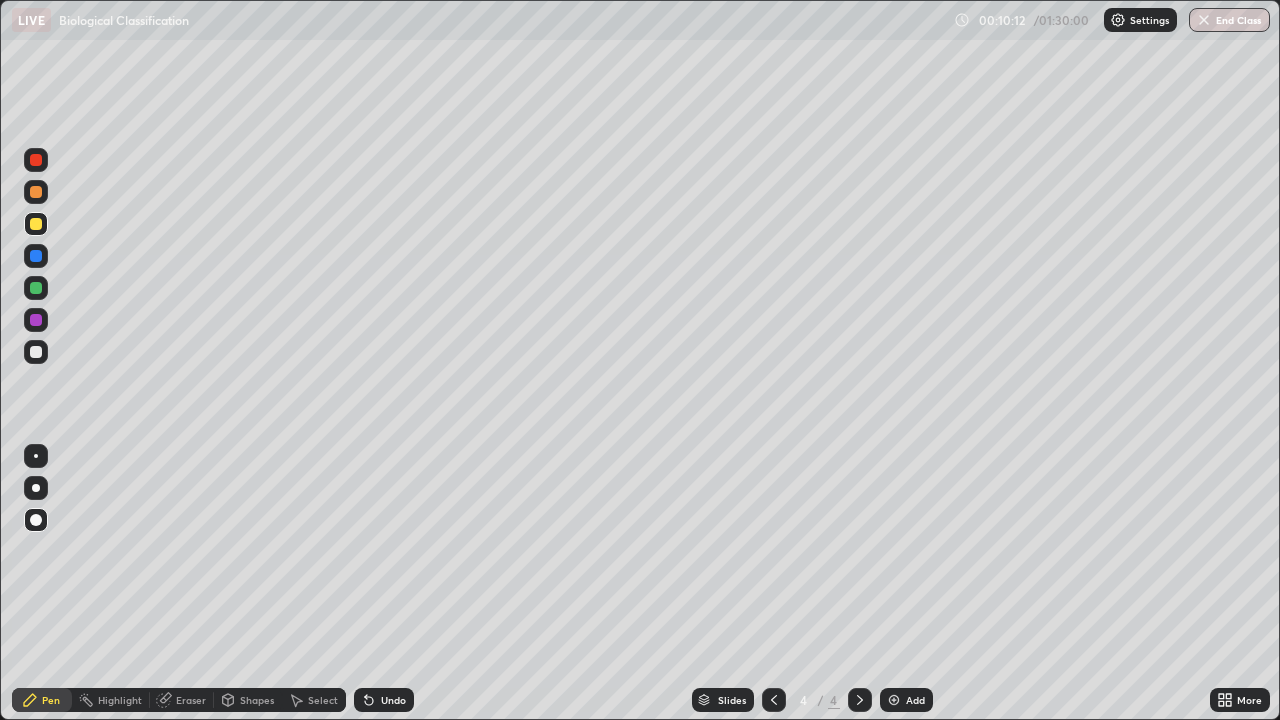 click on "Pen" at bounding box center (51, 700) 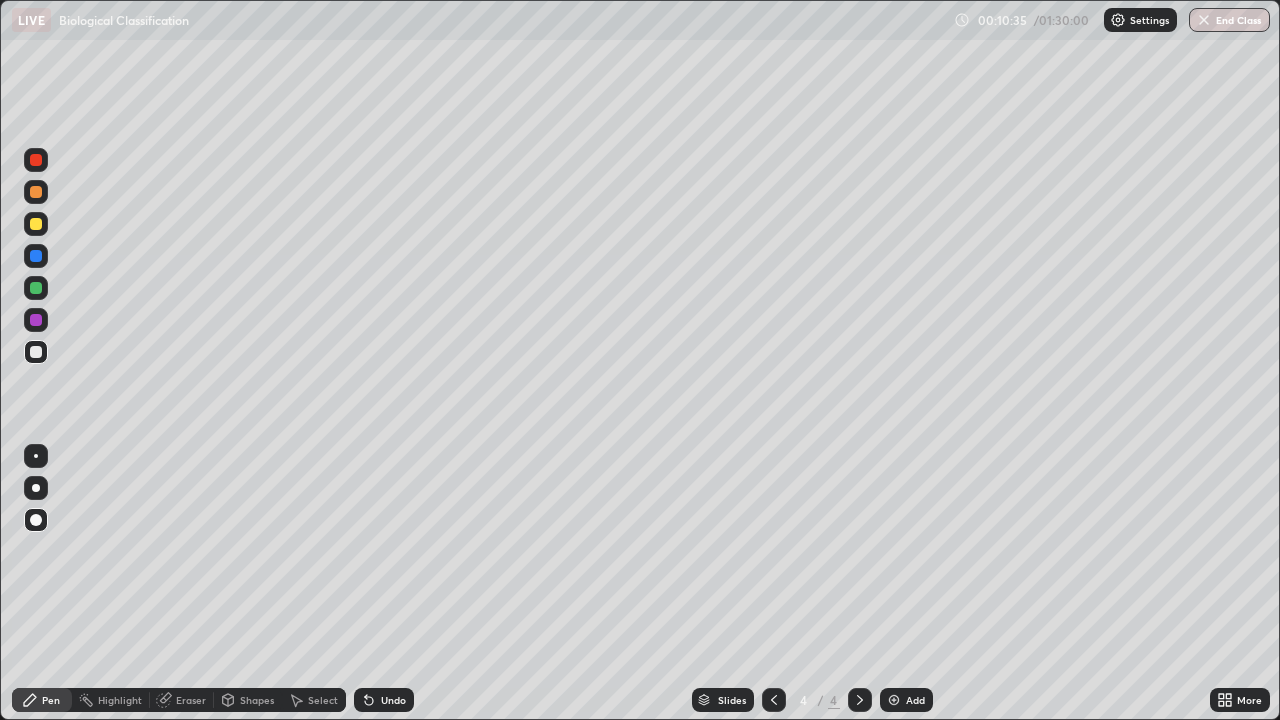 click at bounding box center (36, 192) 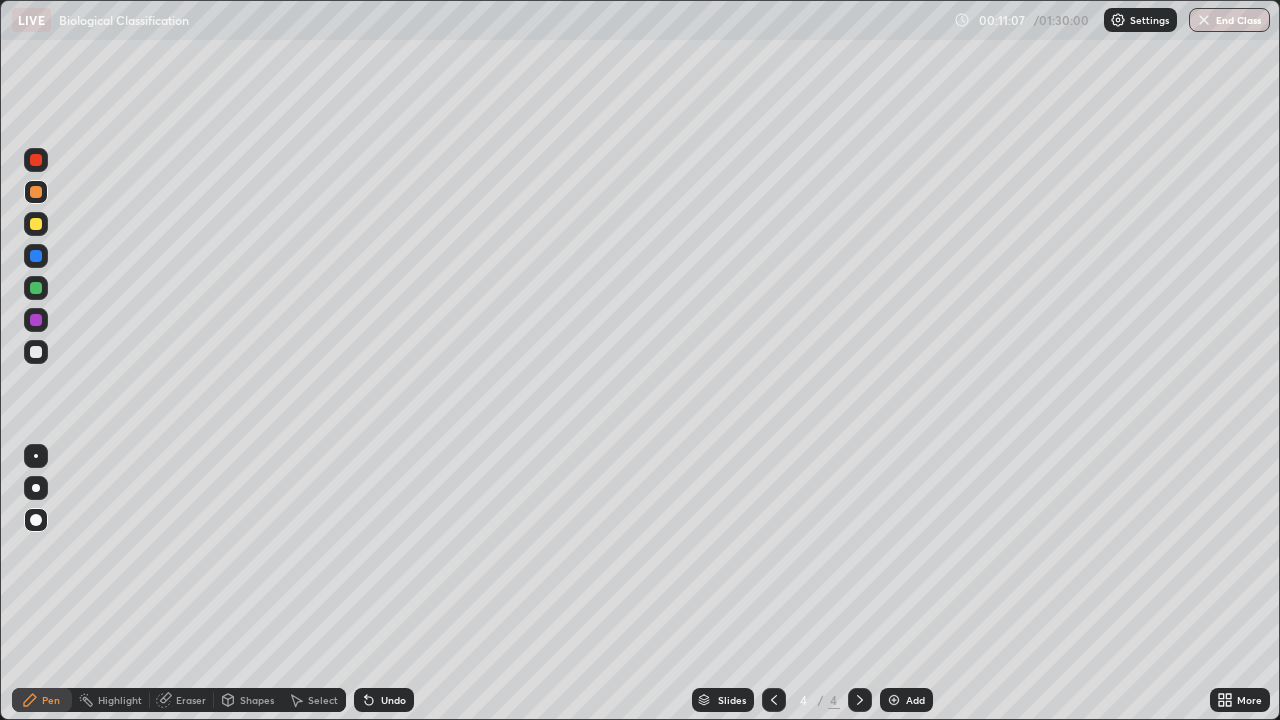 click at bounding box center [36, 320] 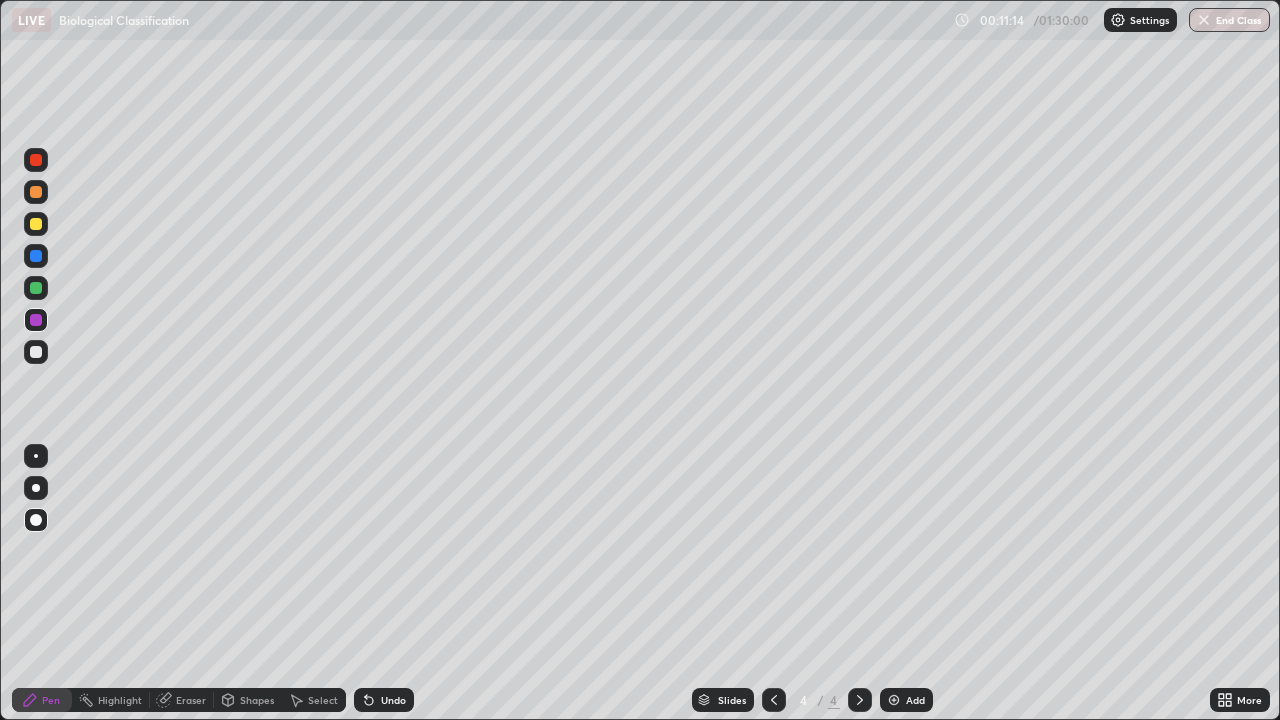 click at bounding box center [36, 352] 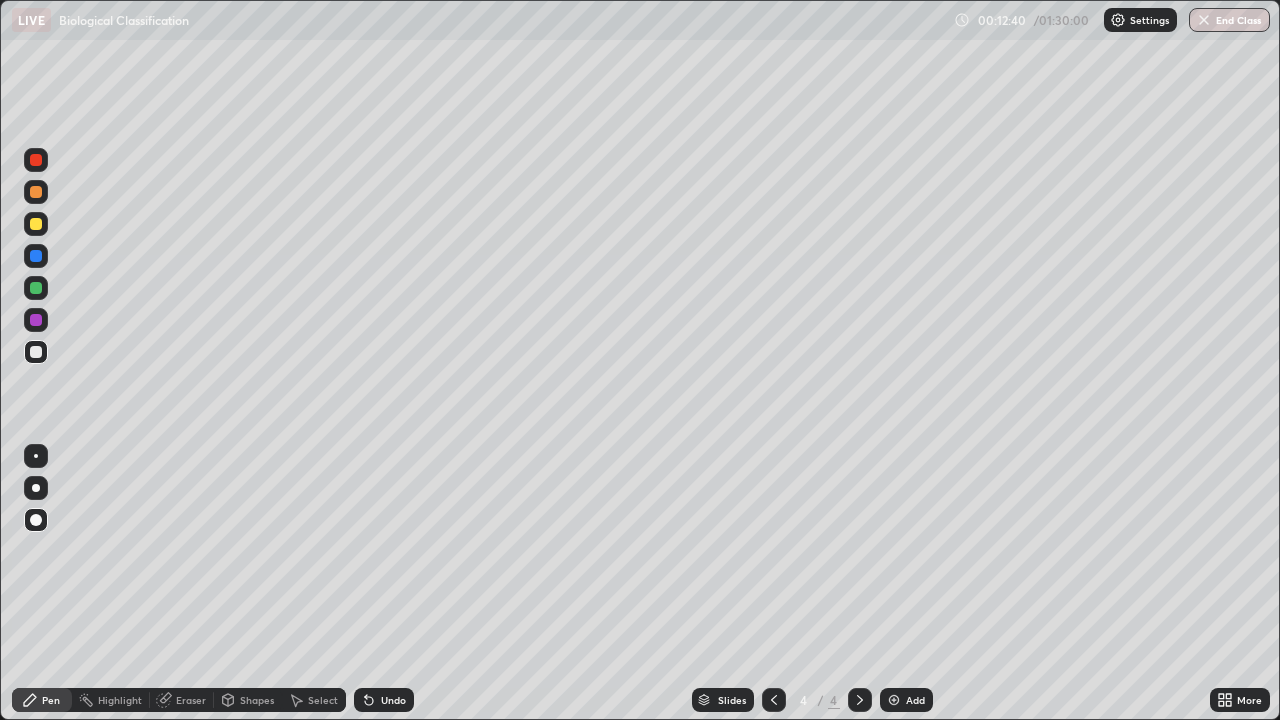 click on "Undo" at bounding box center [384, 700] 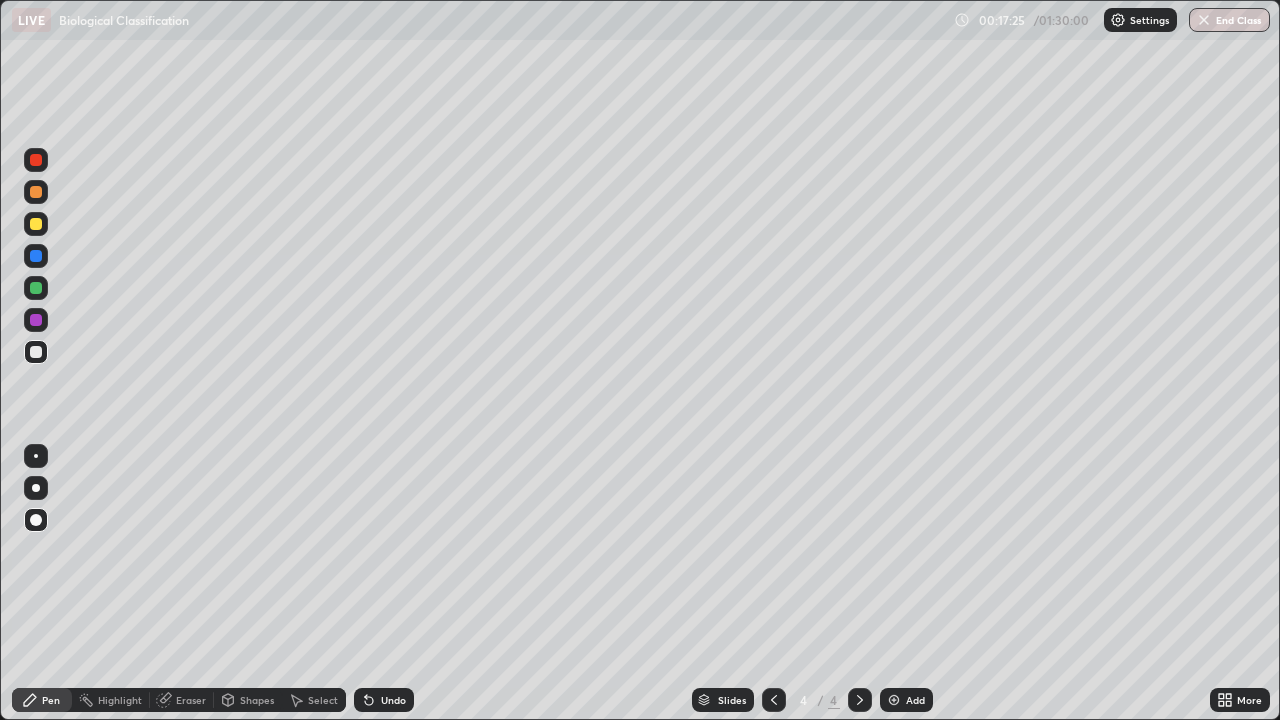click on "Undo" at bounding box center (393, 700) 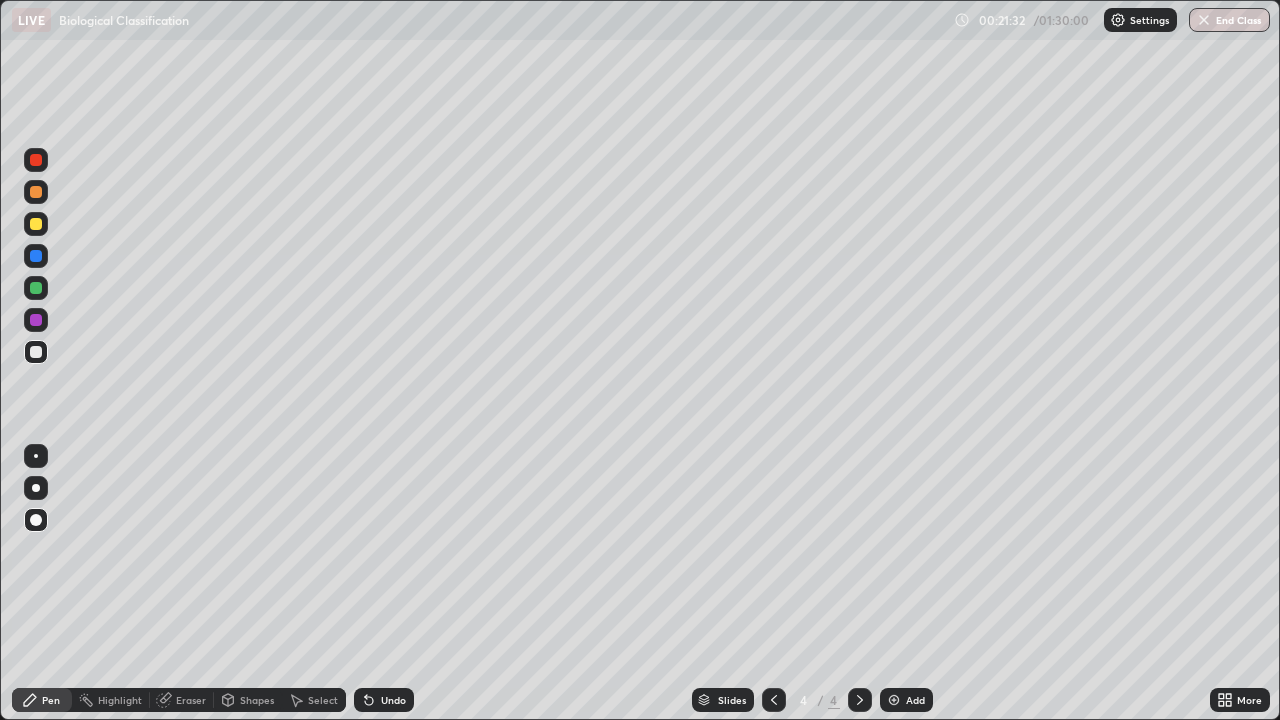 click on "Add" at bounding box center (915, 700) 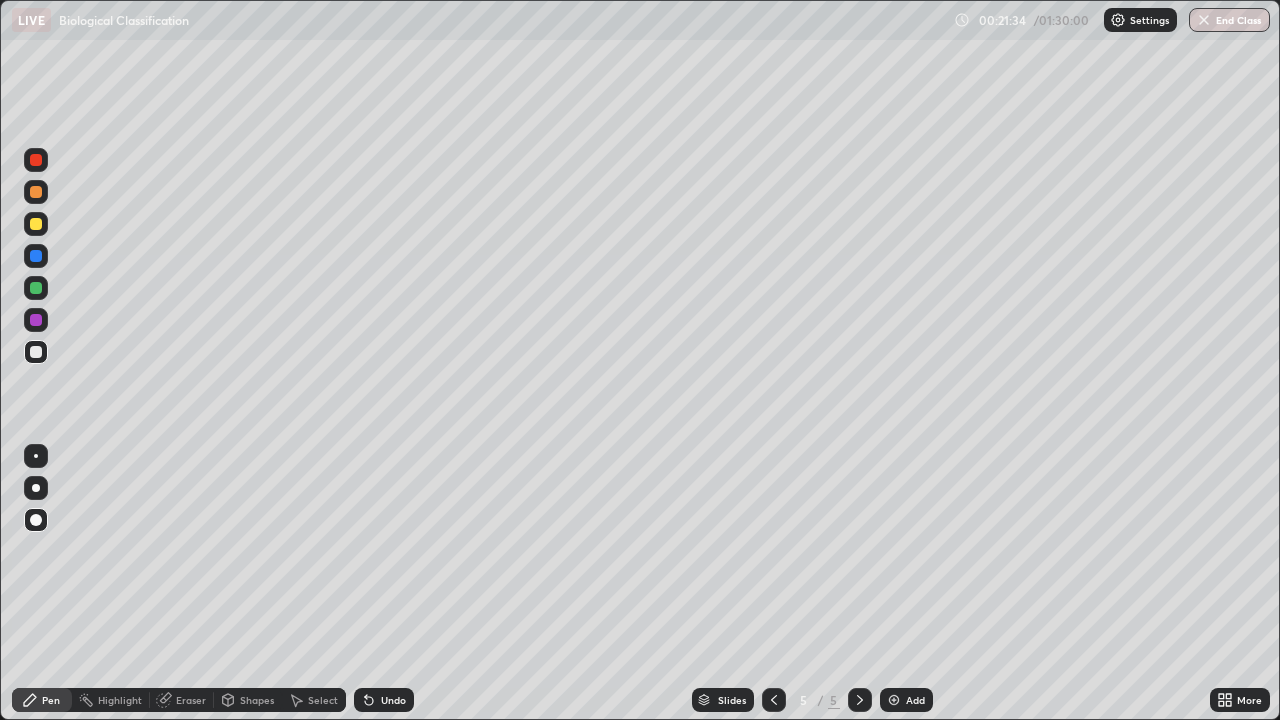 click at bounding box center (36, 224) 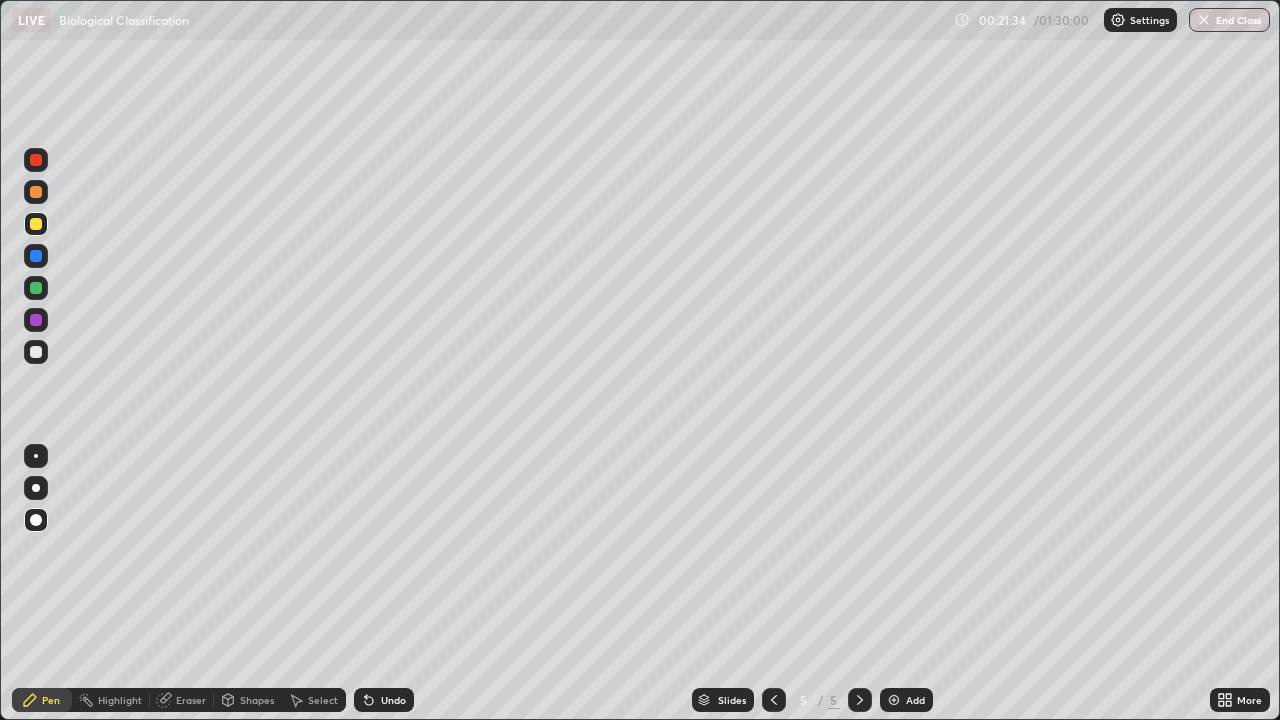 click at bounding box center (36, 520) 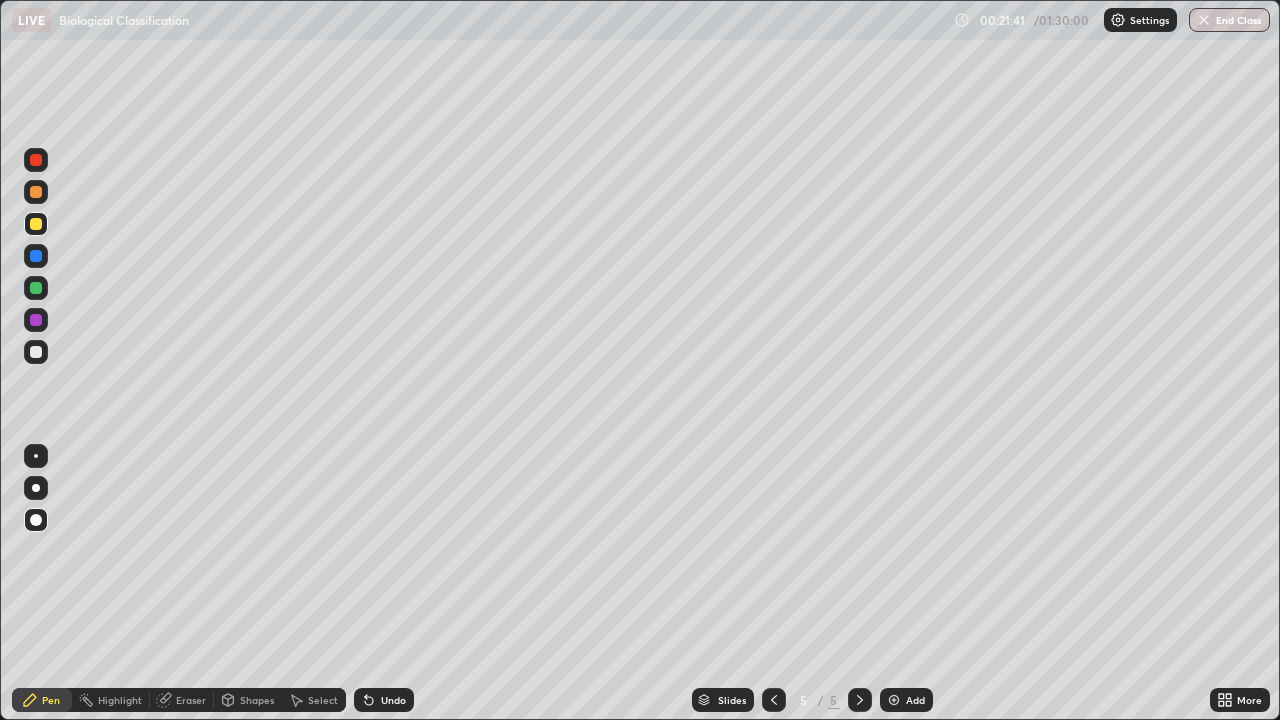 click on "Shapes" at bounding box center [257, 700] 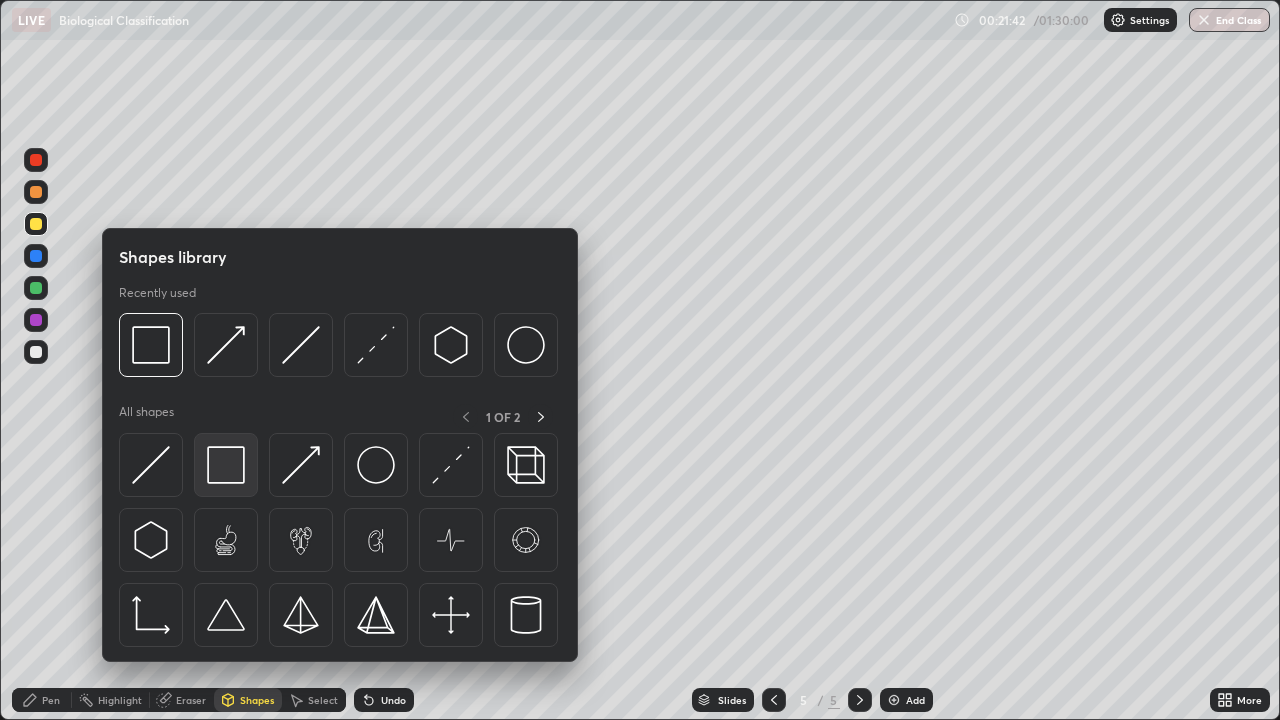 click at bounding box center [226, 465] 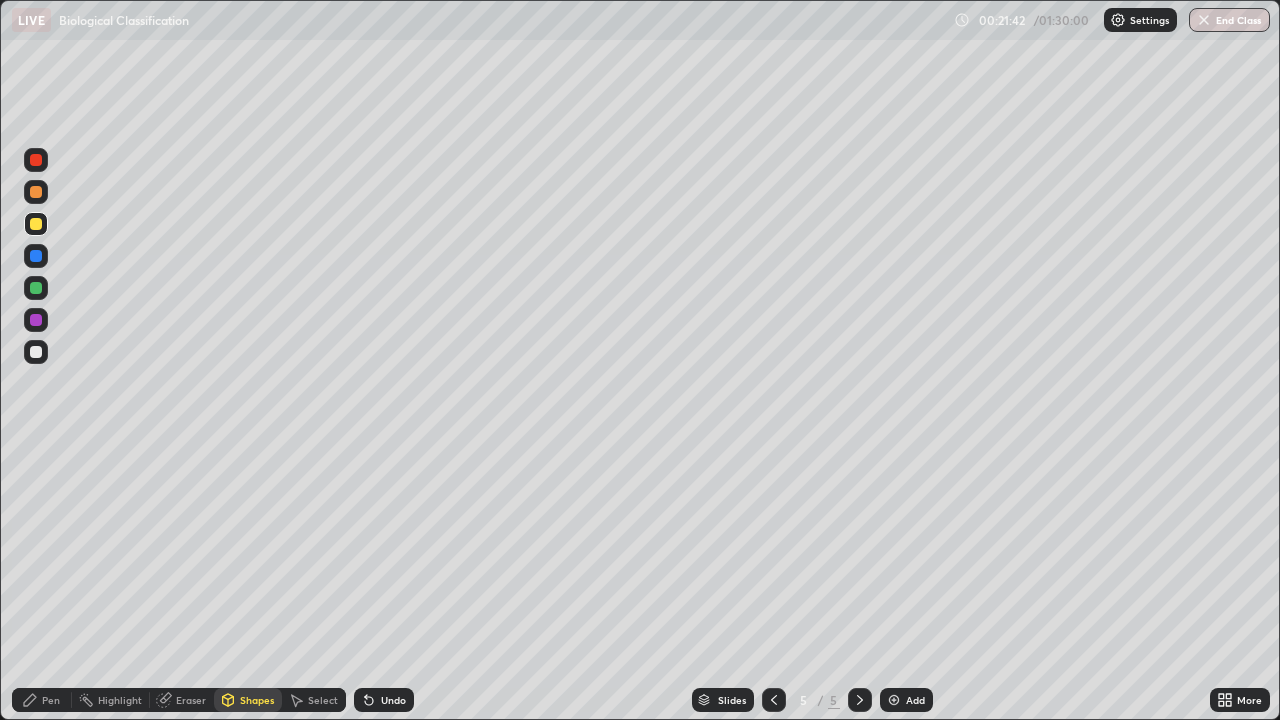 click at bounding box center [36, 320] 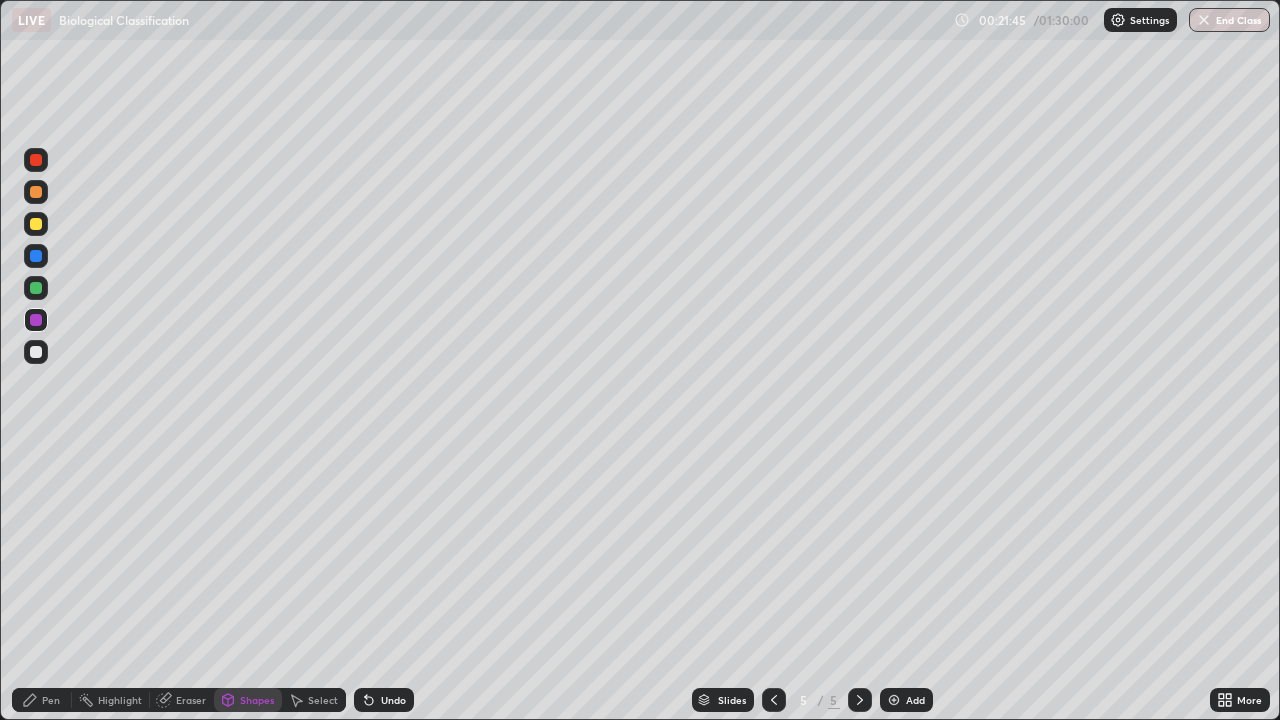 click on "Pen" at bounding box center [51, 700] 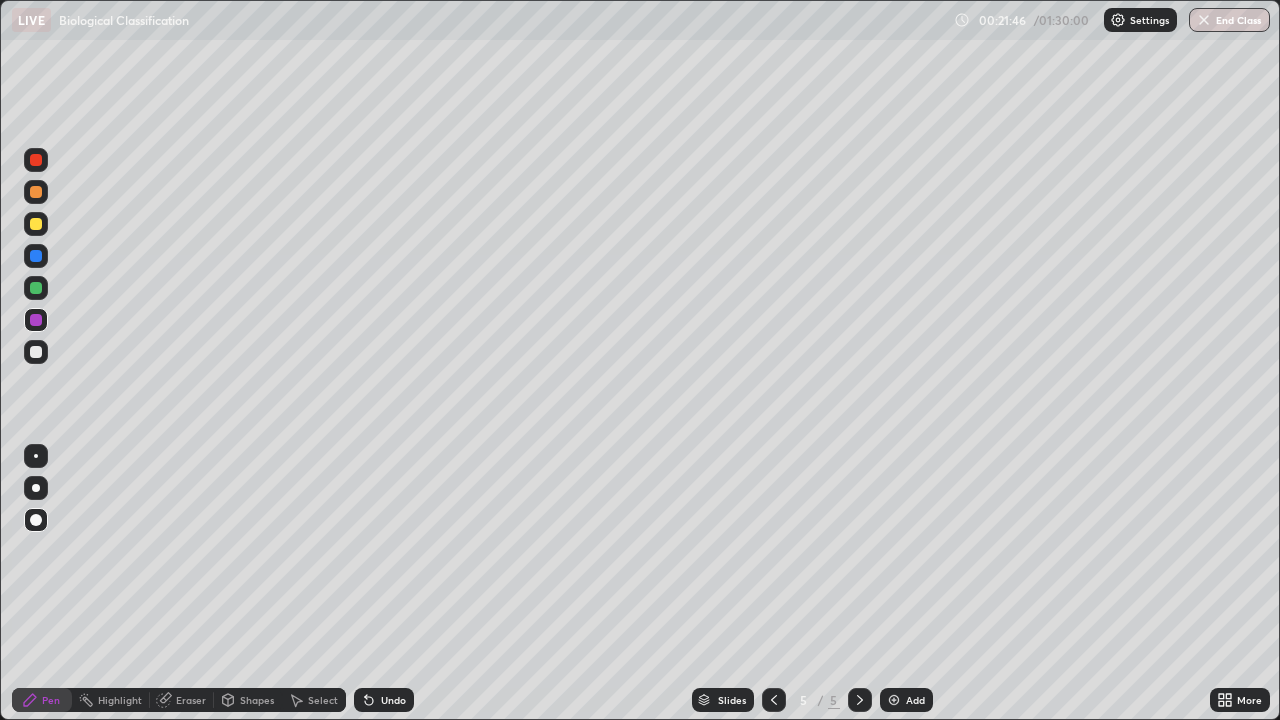 click at bounding box center [36, 352] 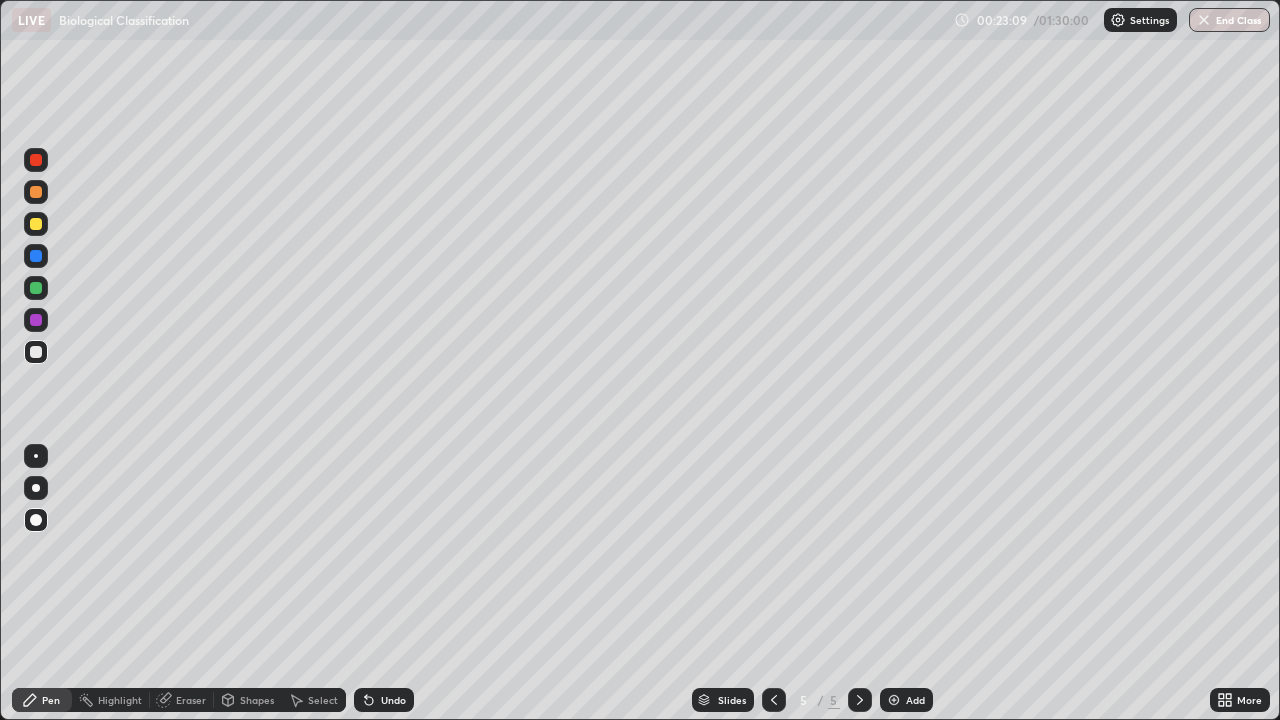 click at bounding box center (36, 352) 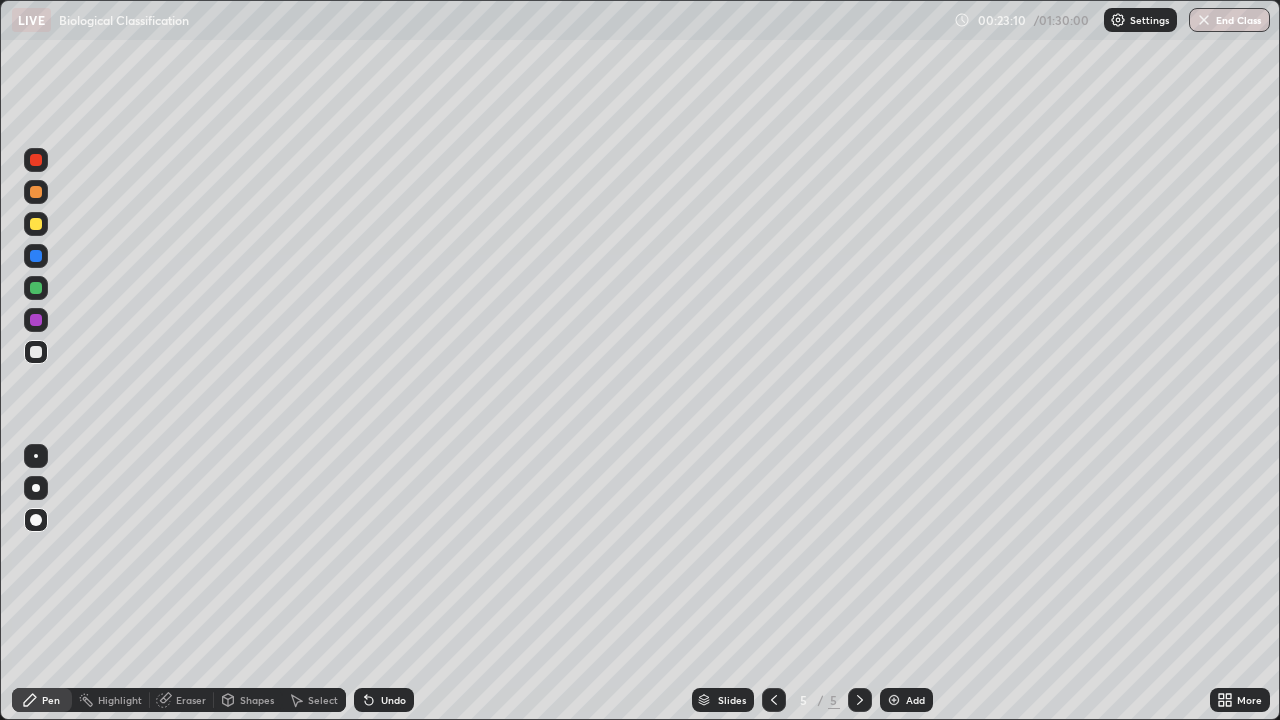 click on "Pen" at bounding box center [51, 700] 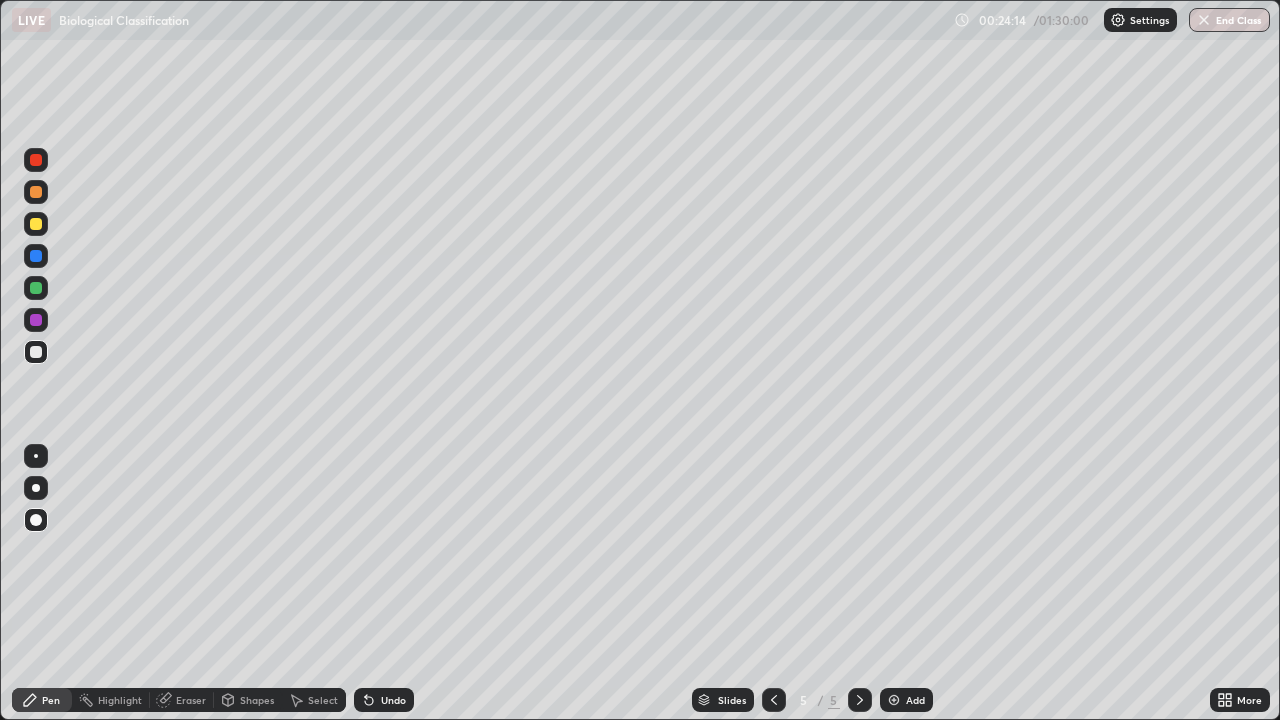 click at bounding box center [36, 192] 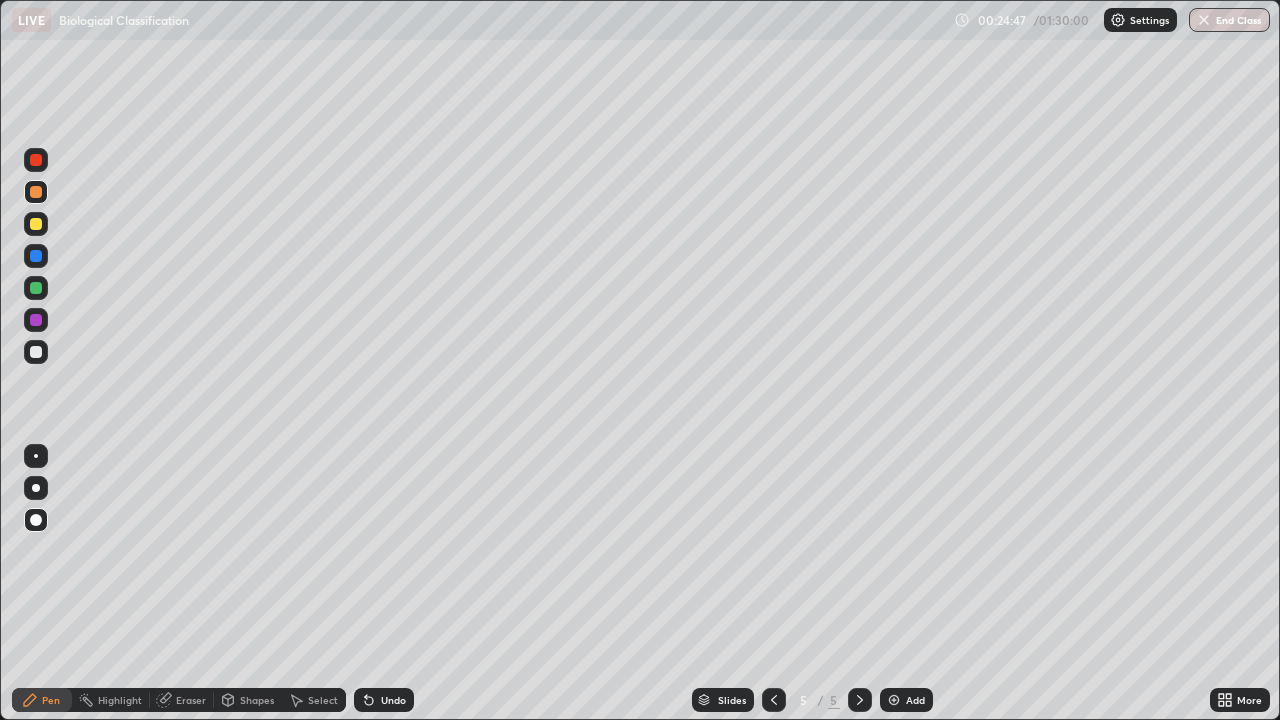 click at bounding box center [36, 352] 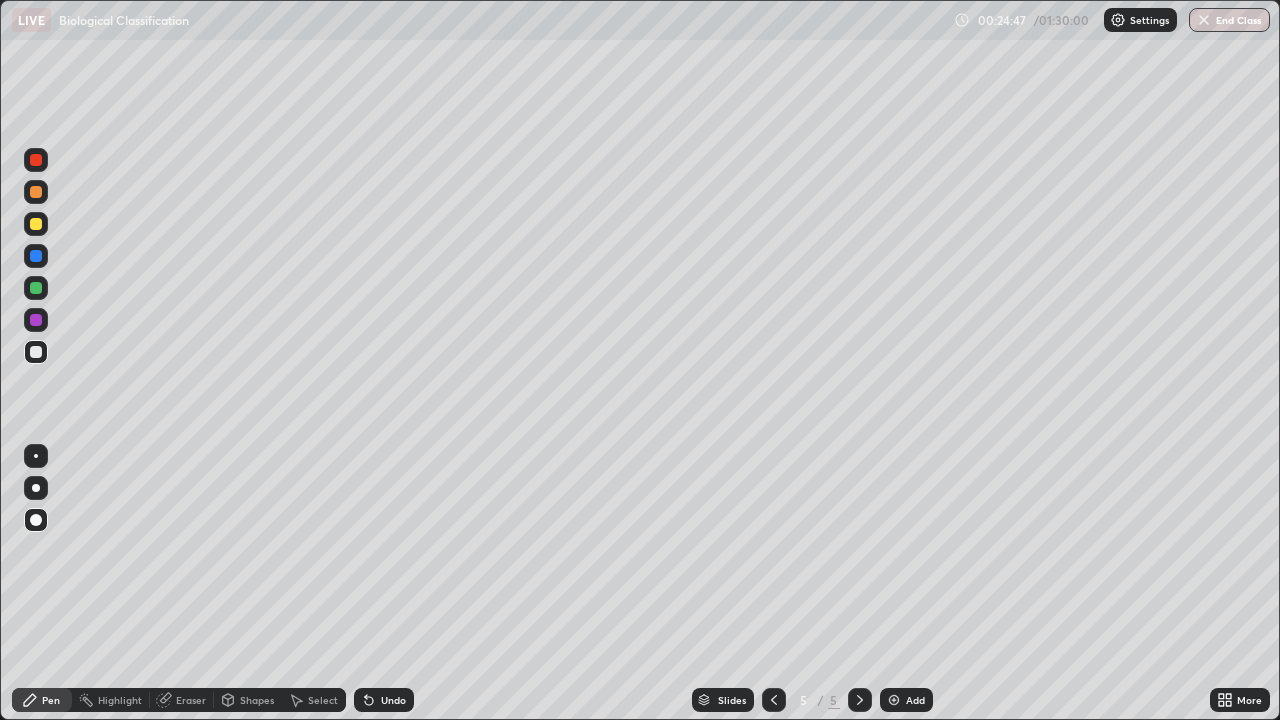 click on "Pen" at bounding box center (51, 700) 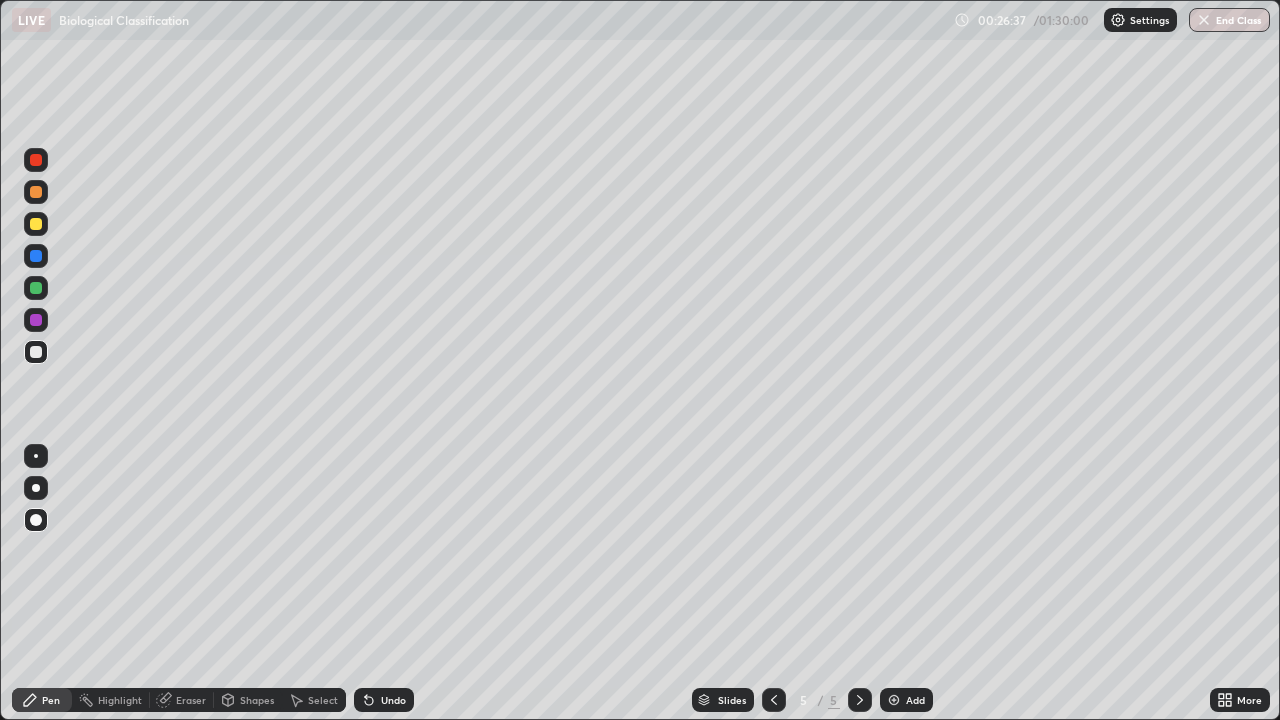 click at bounding box center (36, 256) 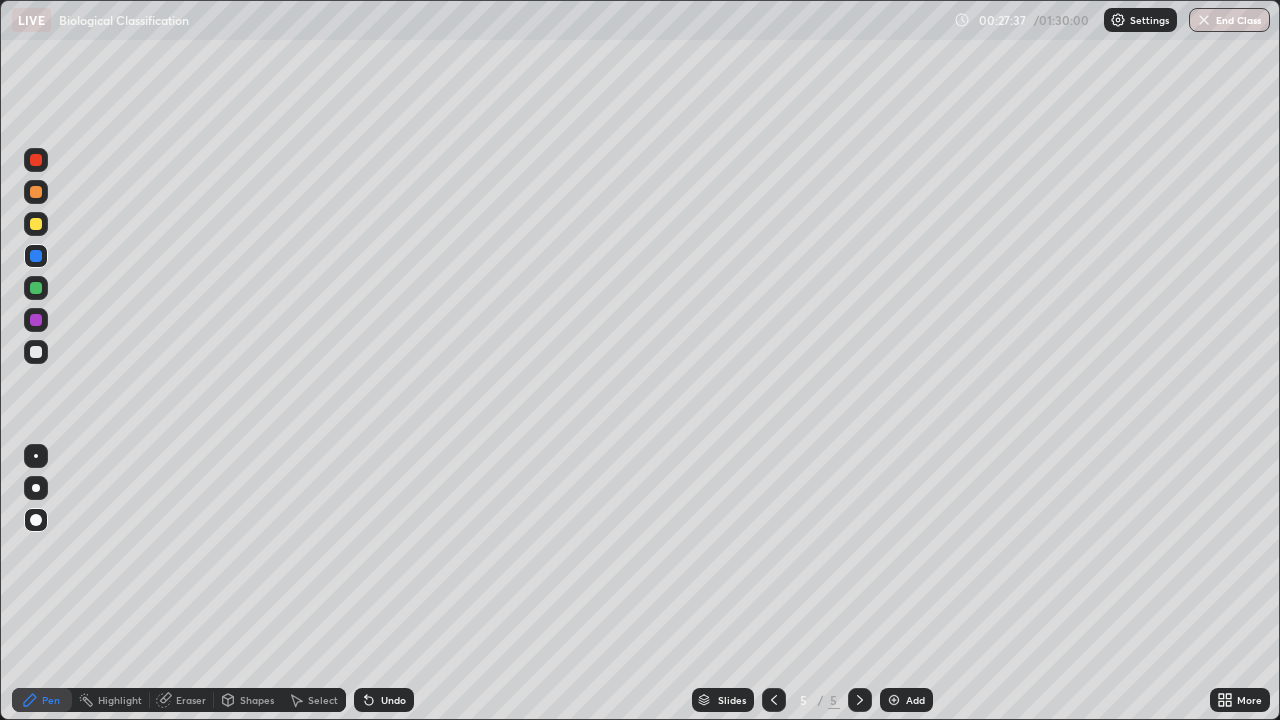 click at bounding box center (36, 352) 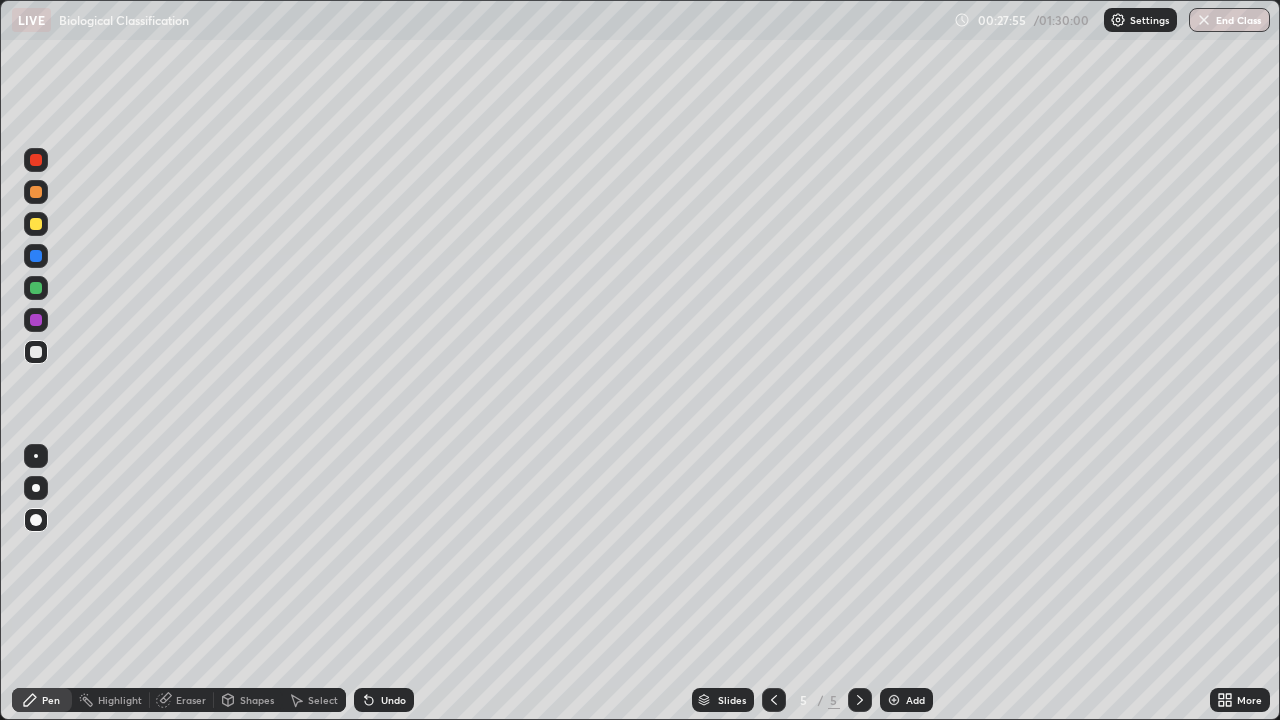 click at bounding box center [36, 224] 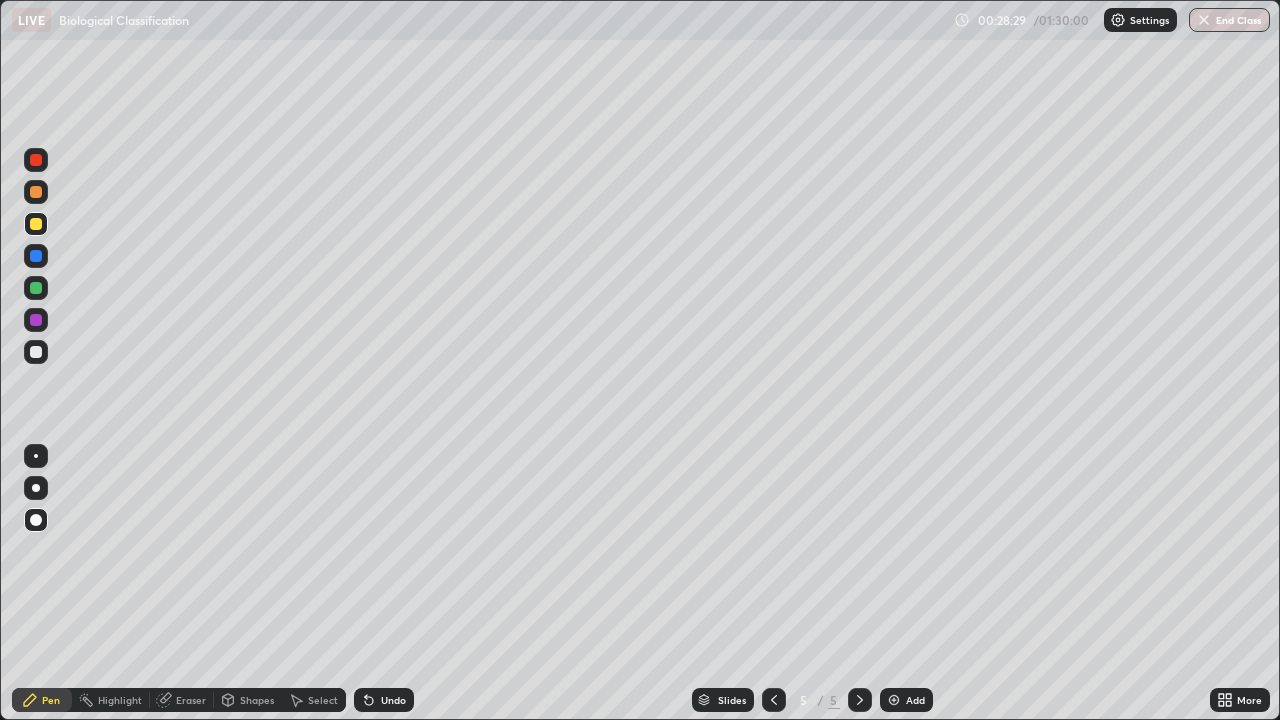 click at bounding box center (36, 288) 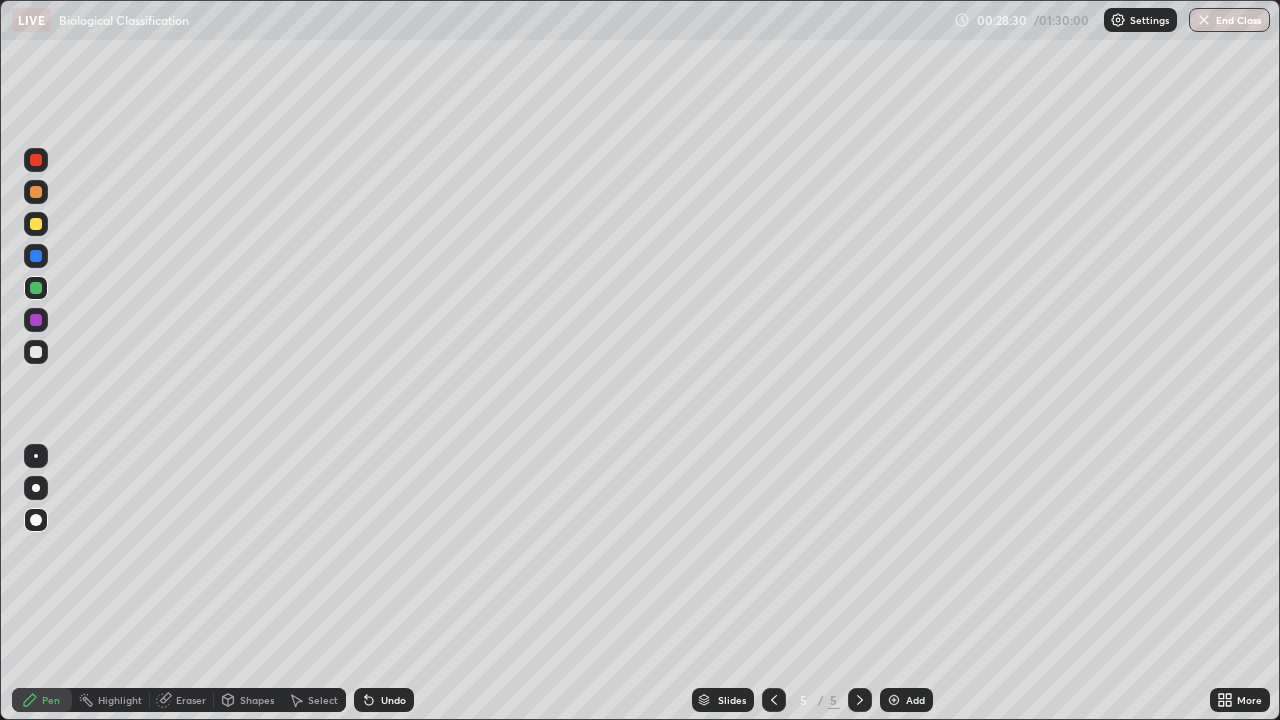 click on "Shapes" at bounding box center [257, 700] 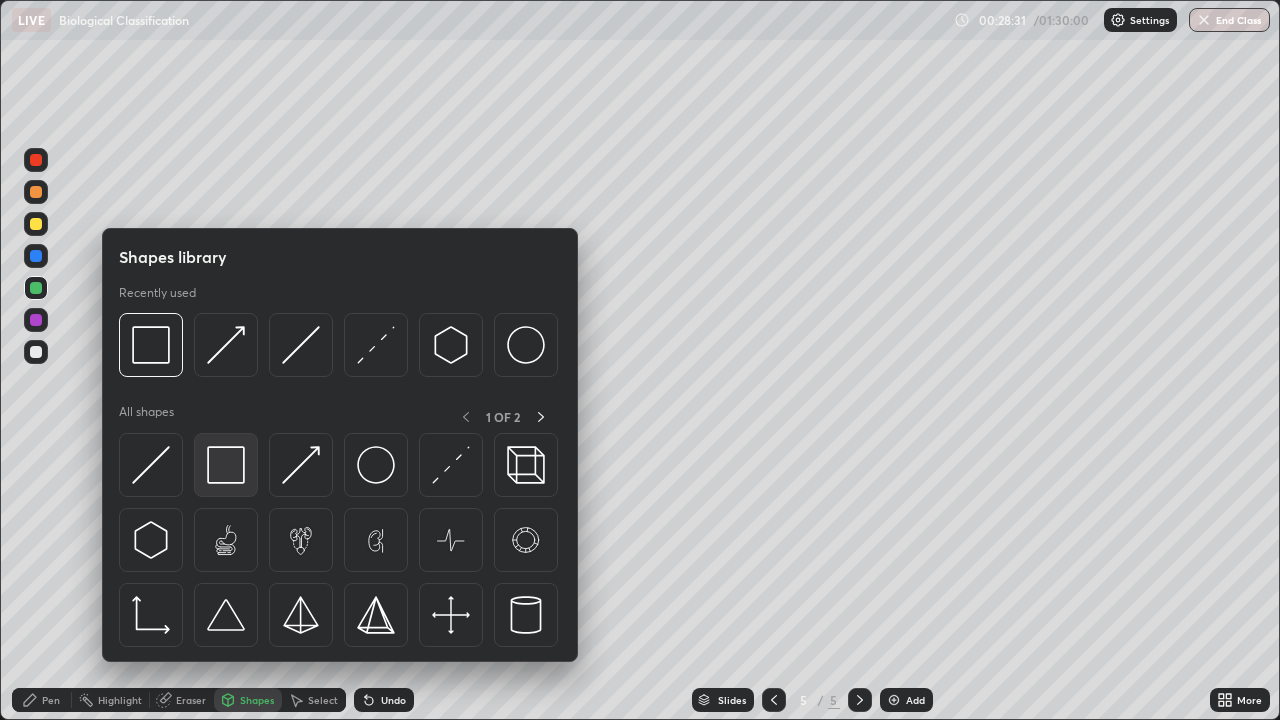 click at bounding box center [226, 465] 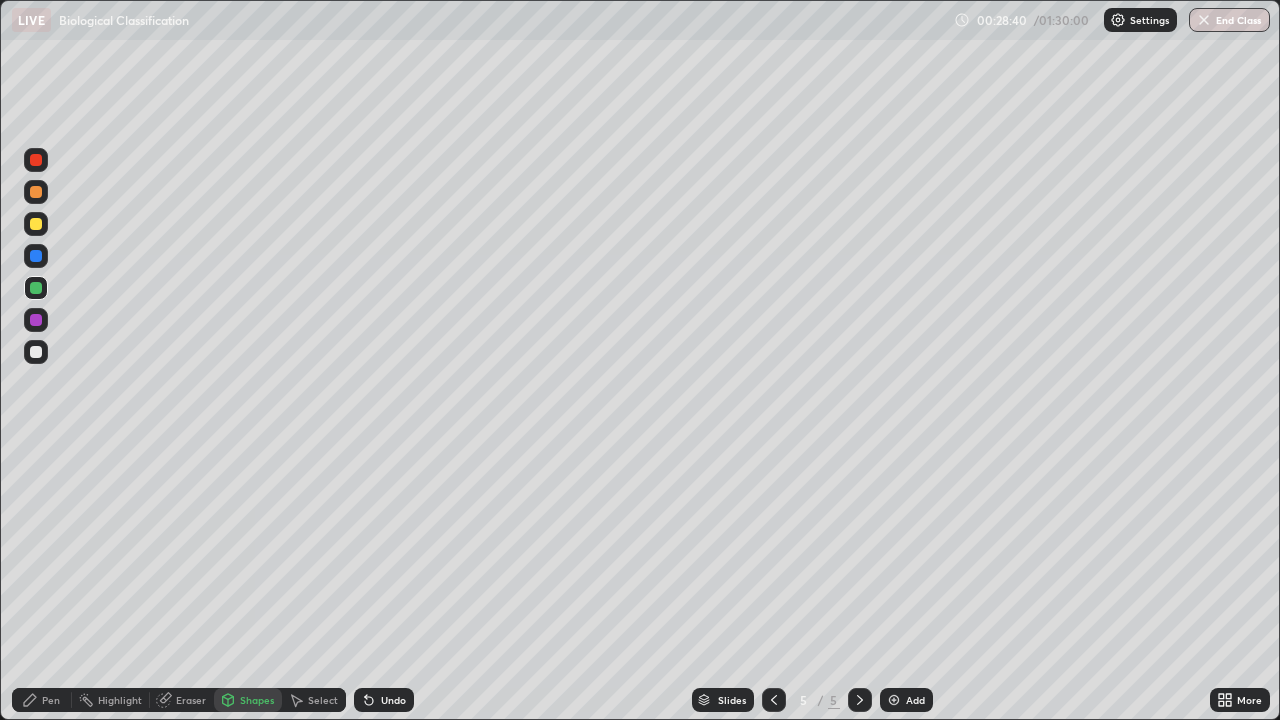 click at bounding box center [36, 352] 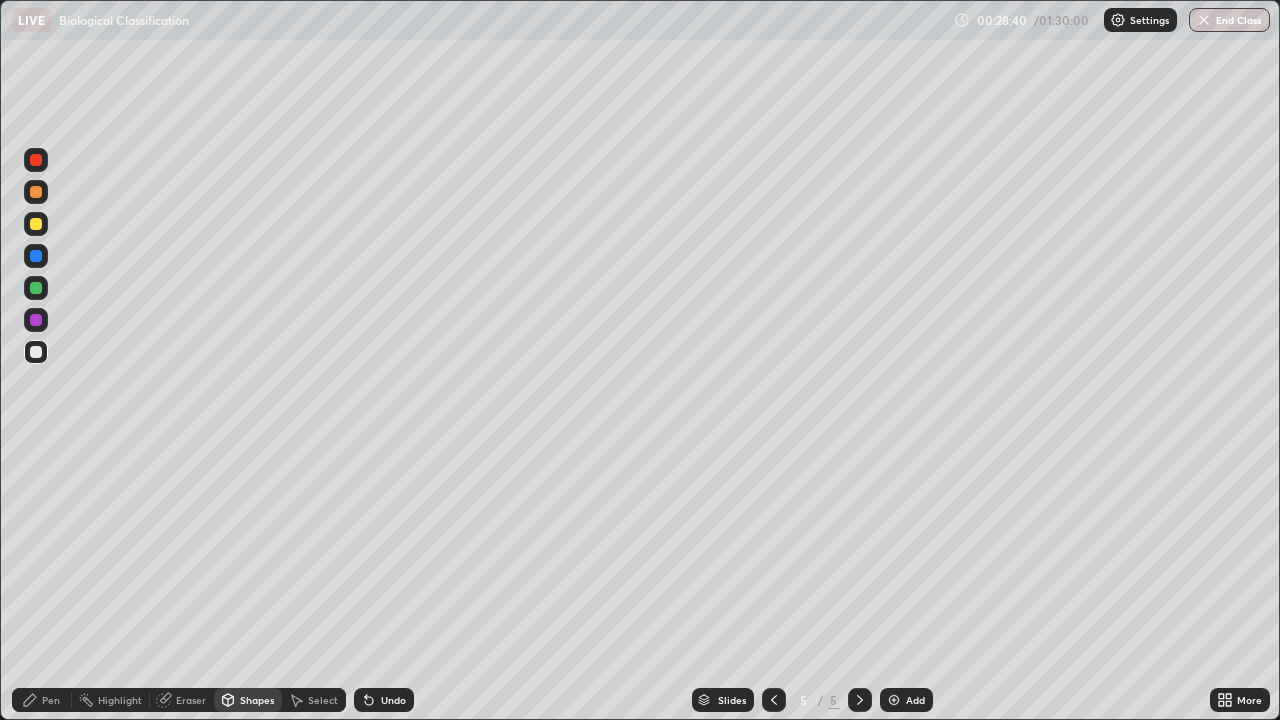 click on "Pen" at bounding box center (42, 700) 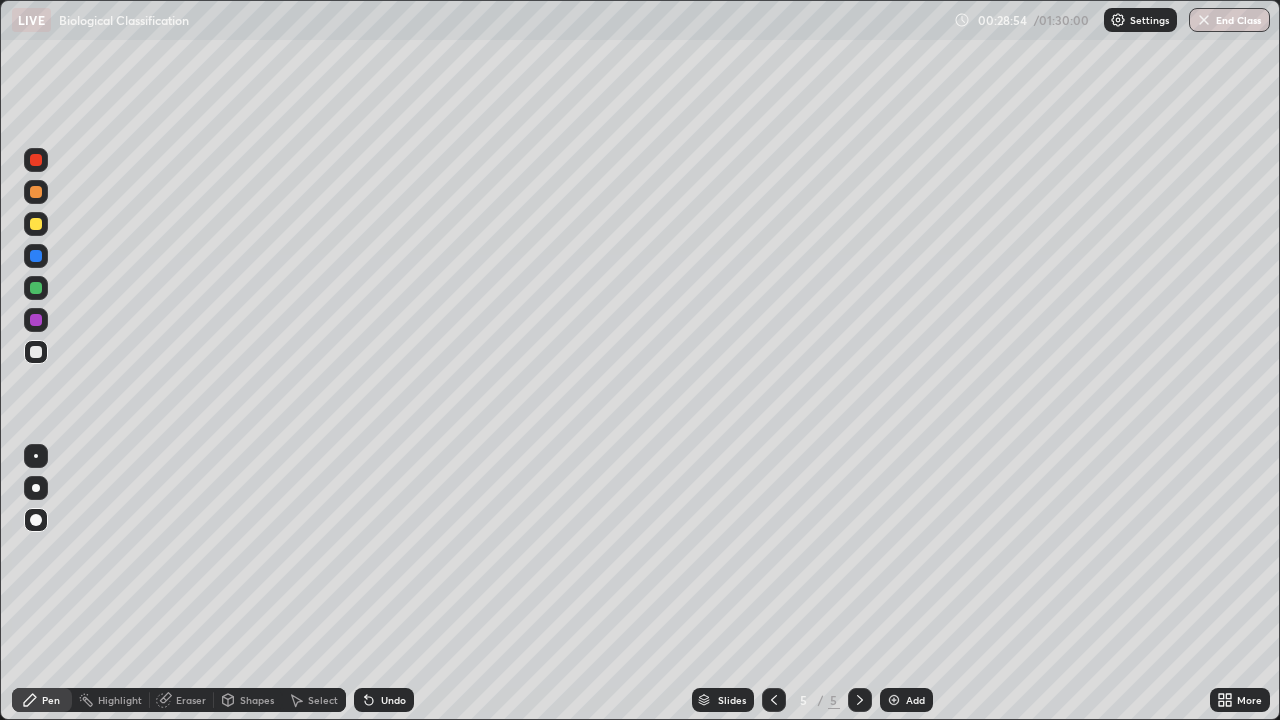 click at bounding box center (36, 192) 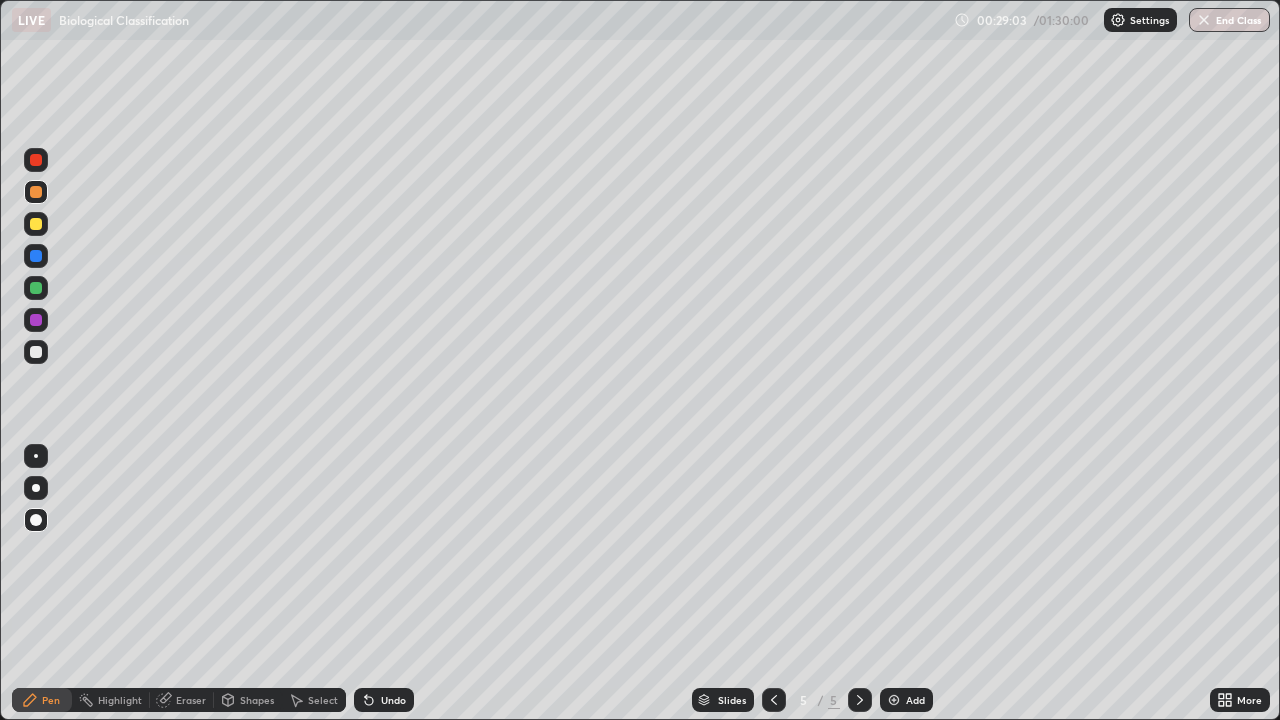 click at bounding box center [36, 352] 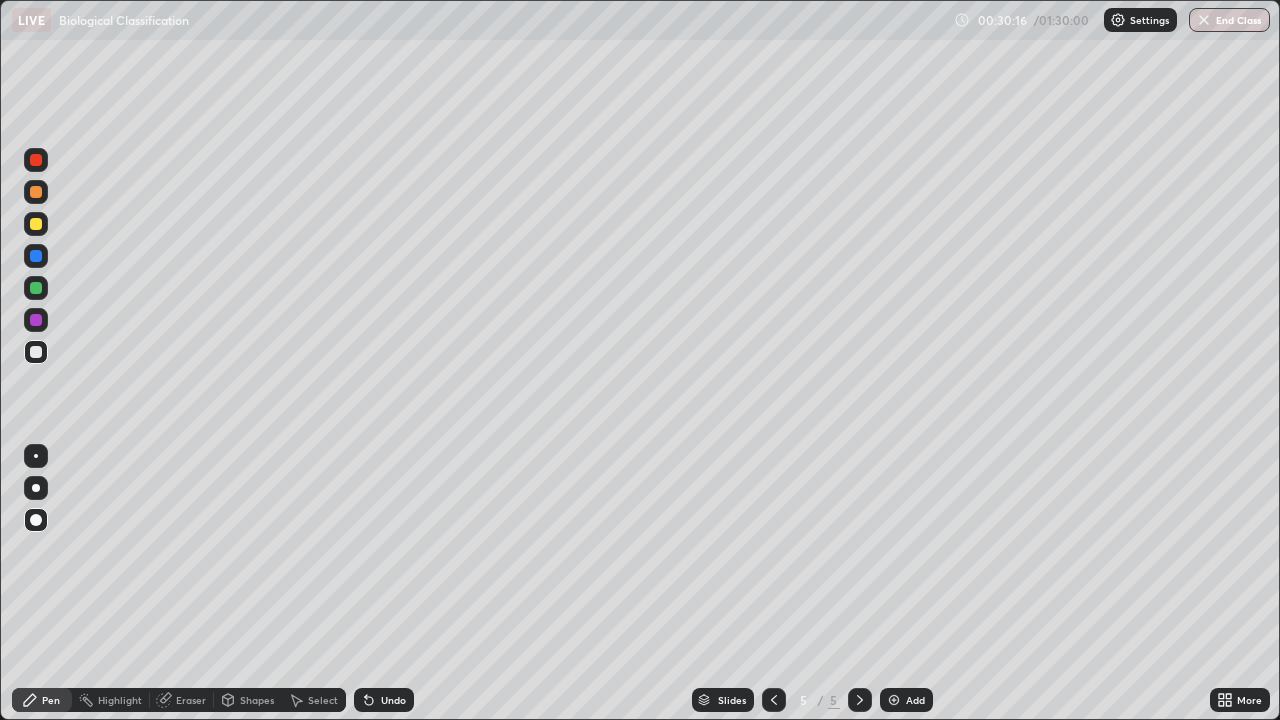 click at bounding box center [36, 192] 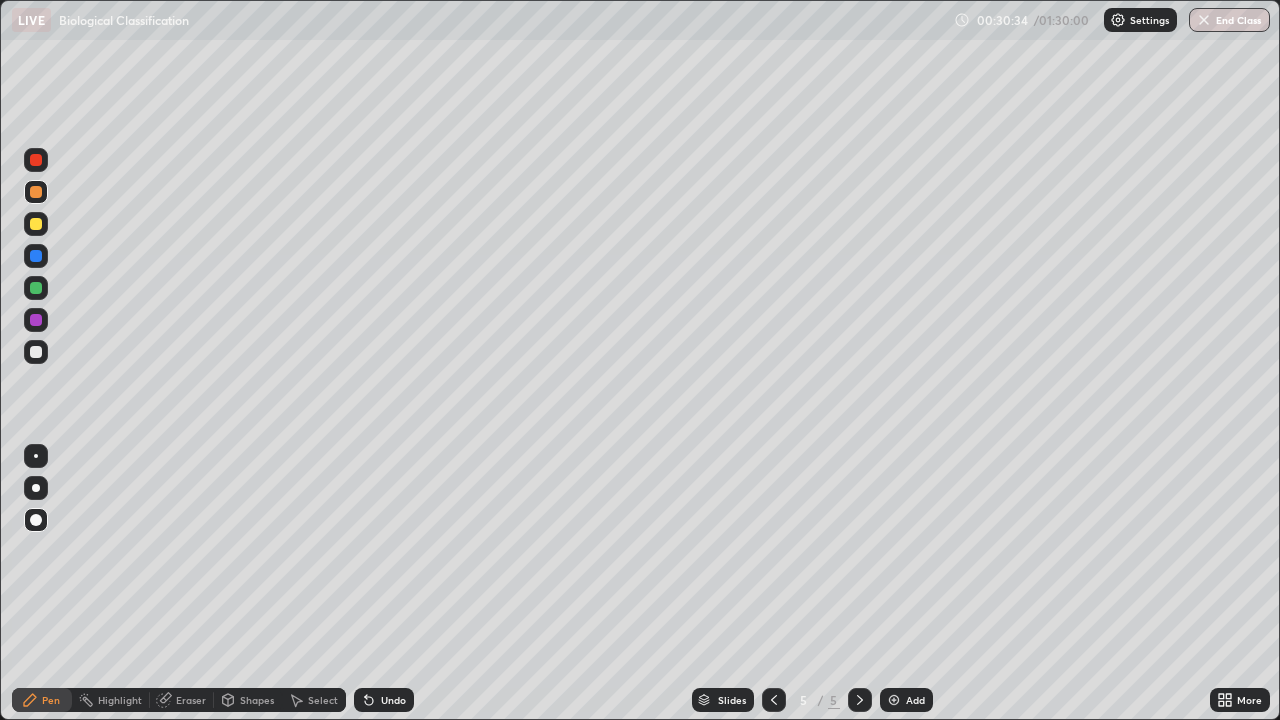 click at bounding box center (36, 352) 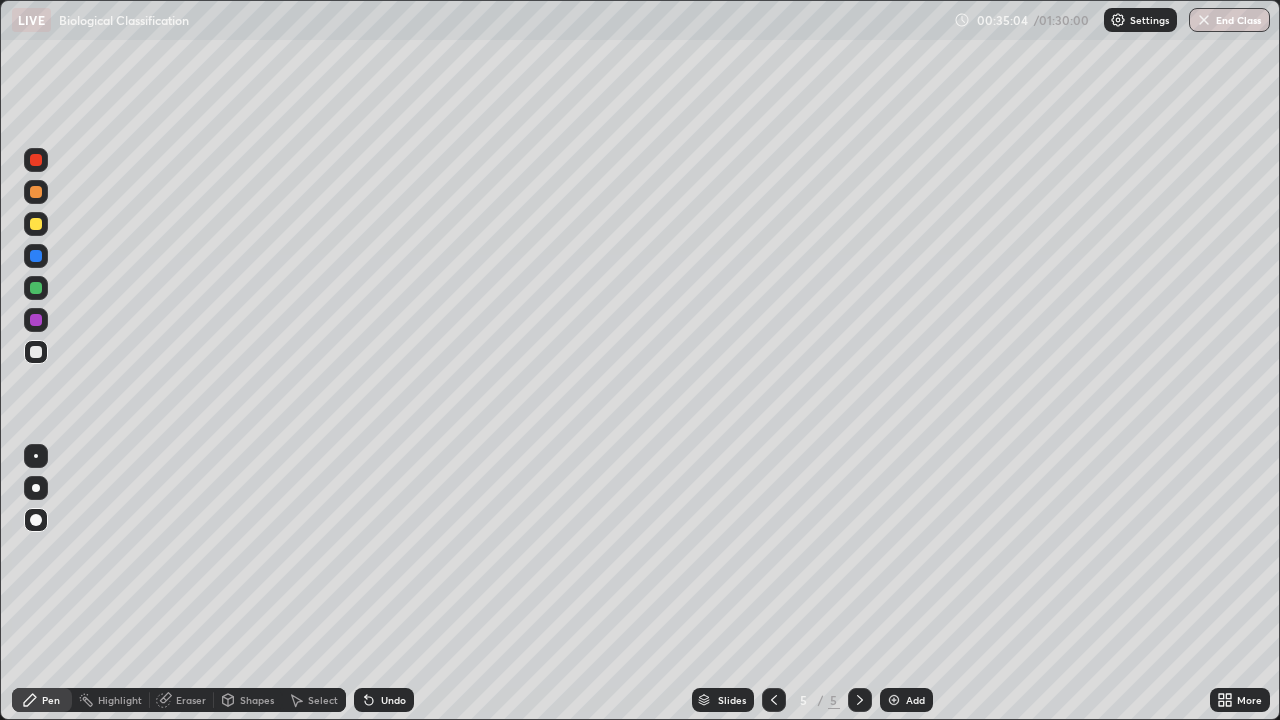 click at bounding box center [894, 700] 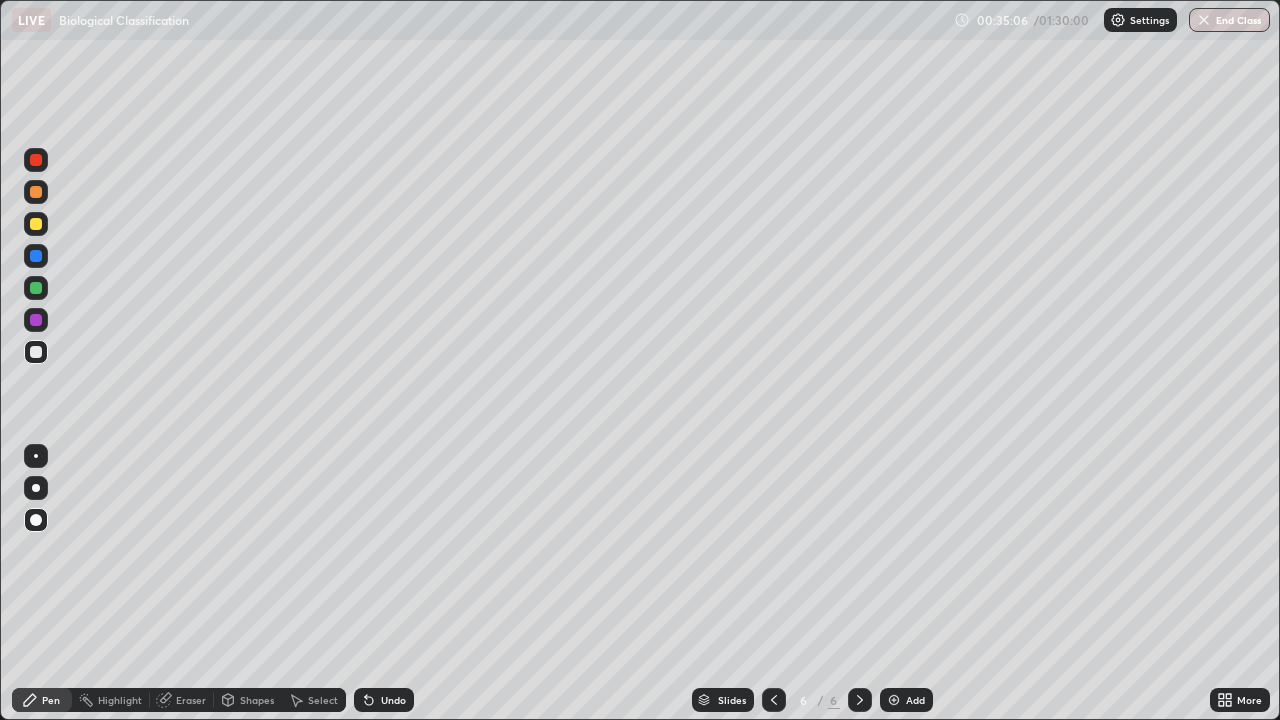 click at bounding box center [36, 224] 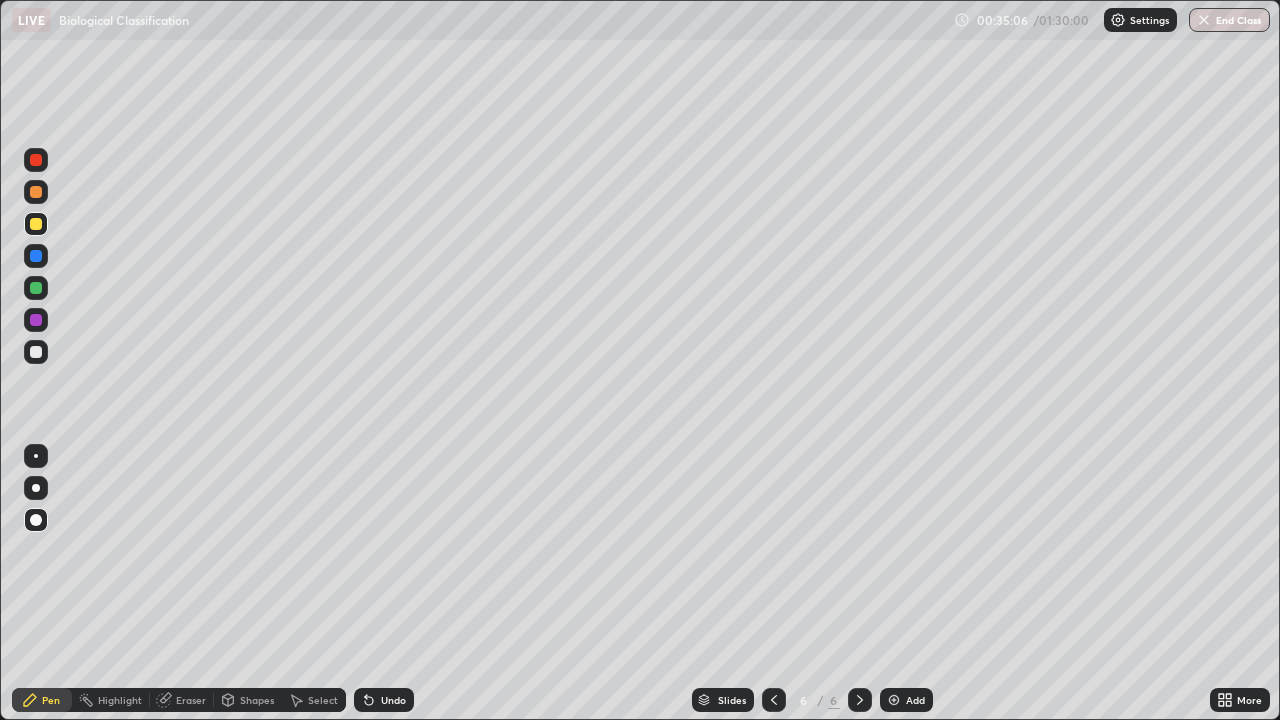 click on "Pen" at bounding box center [51, 700] 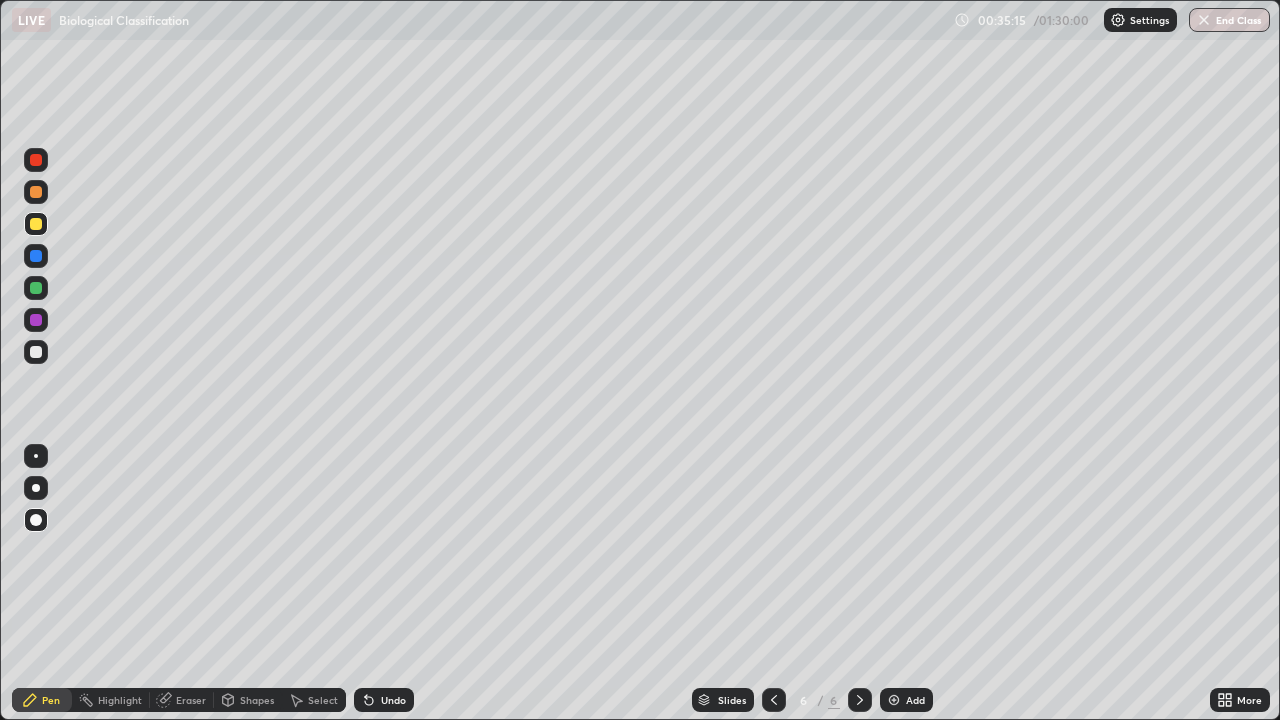 click on "Undo" at bounding box center (393, 700) 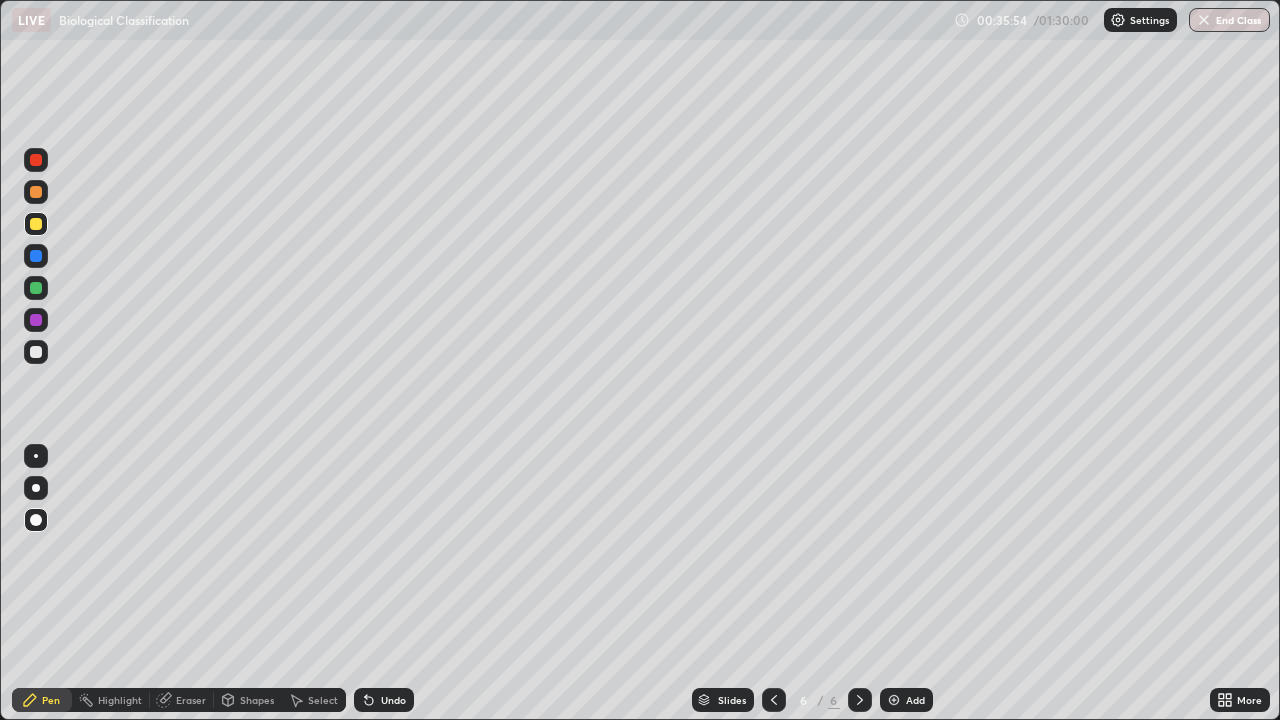click on "Shapes" at bounding box center (248, 700) 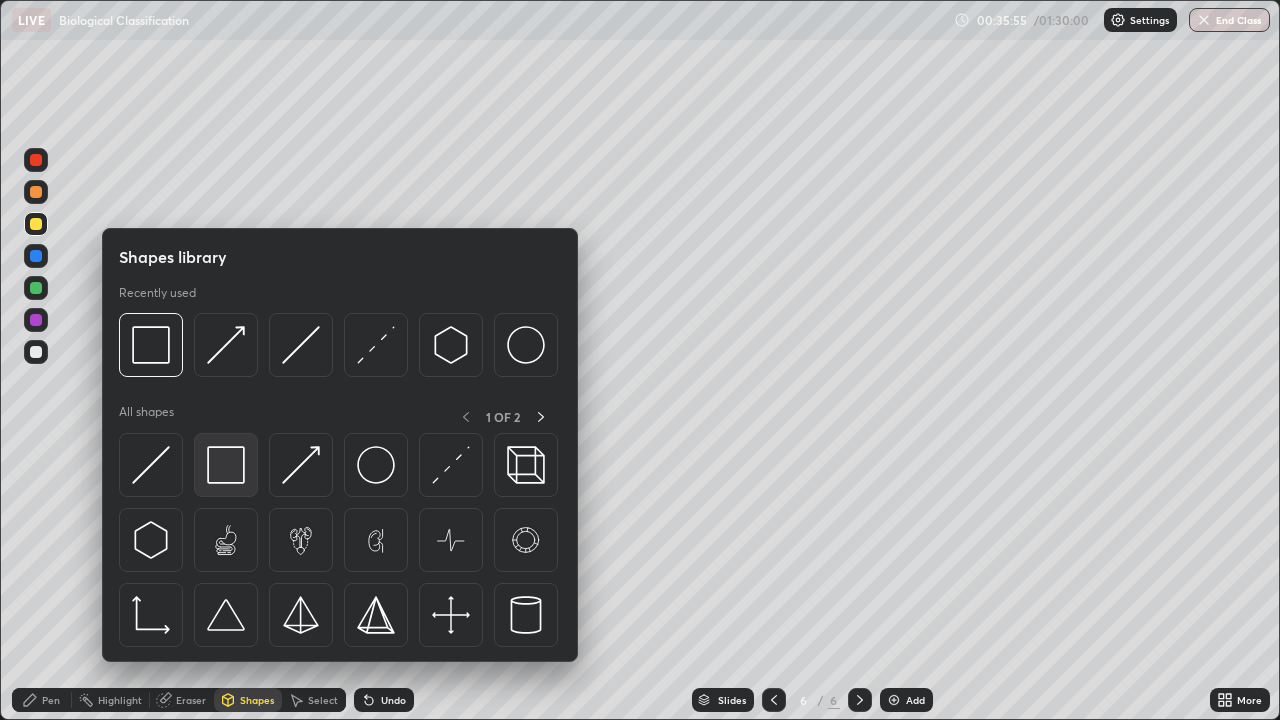 click at bounding box center (226, 465) 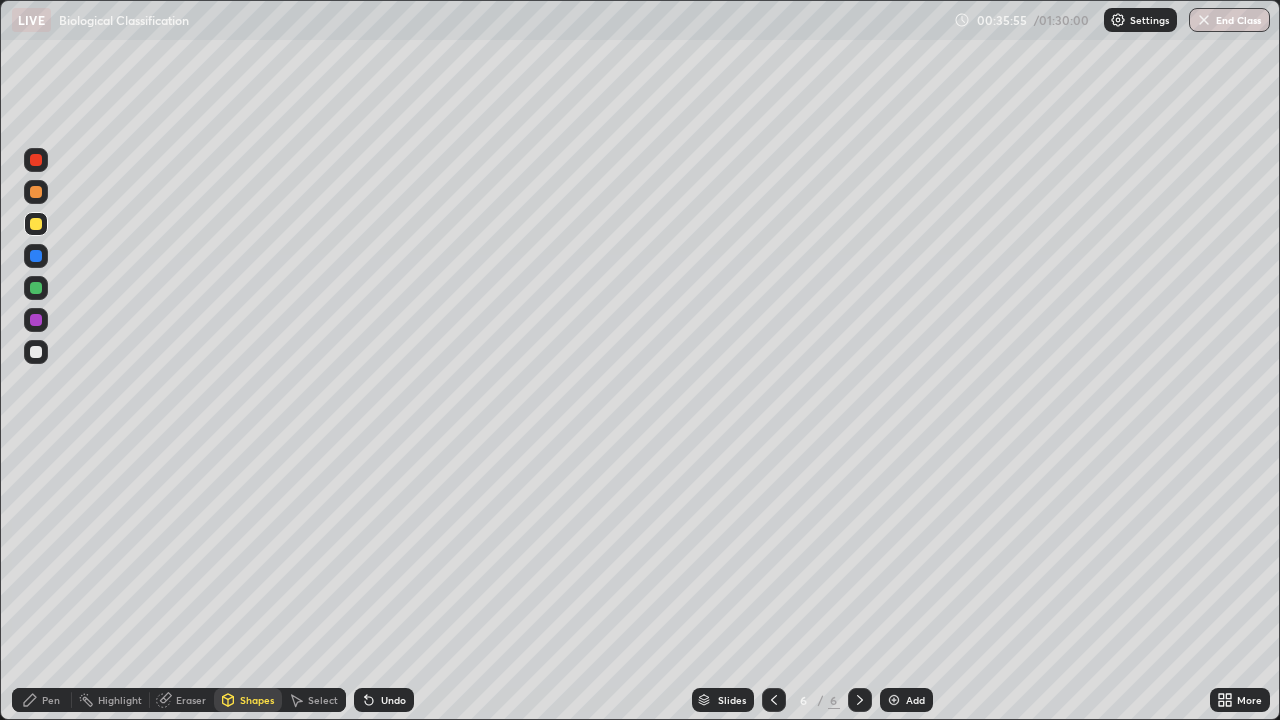 click at bounding box center [36, 320] 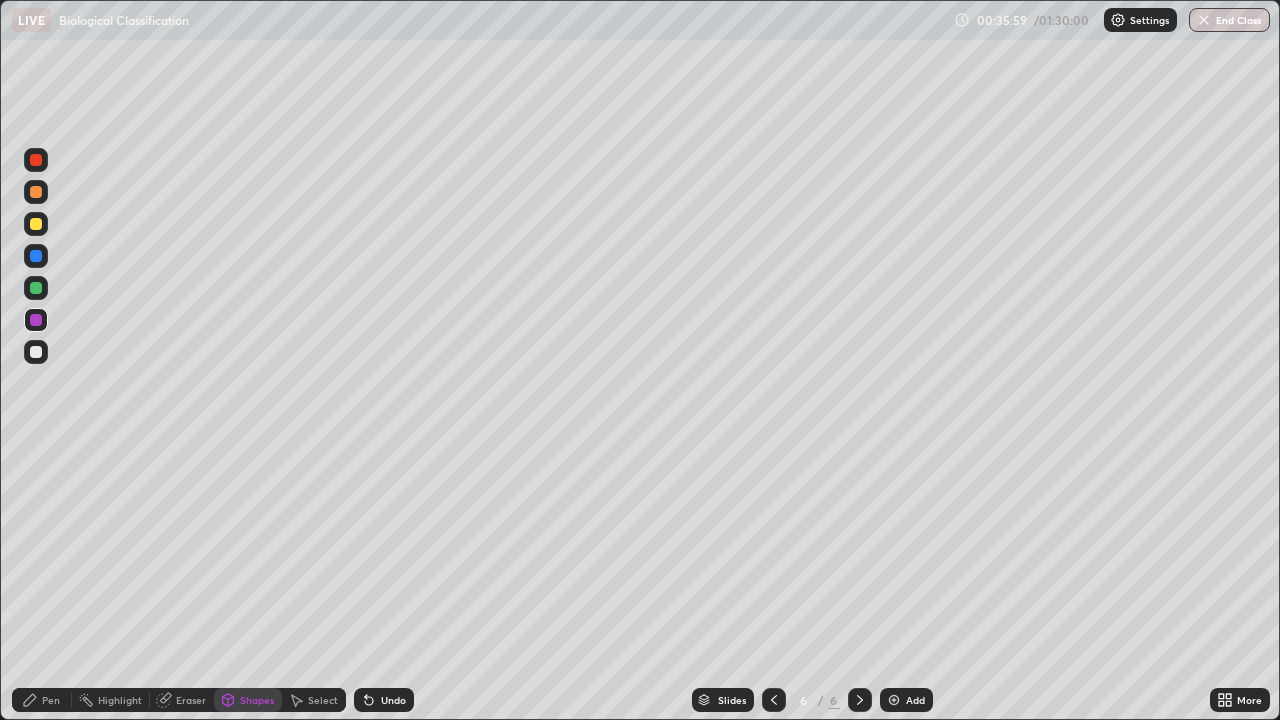 click on "Pen" at bounding box center (51, 700) 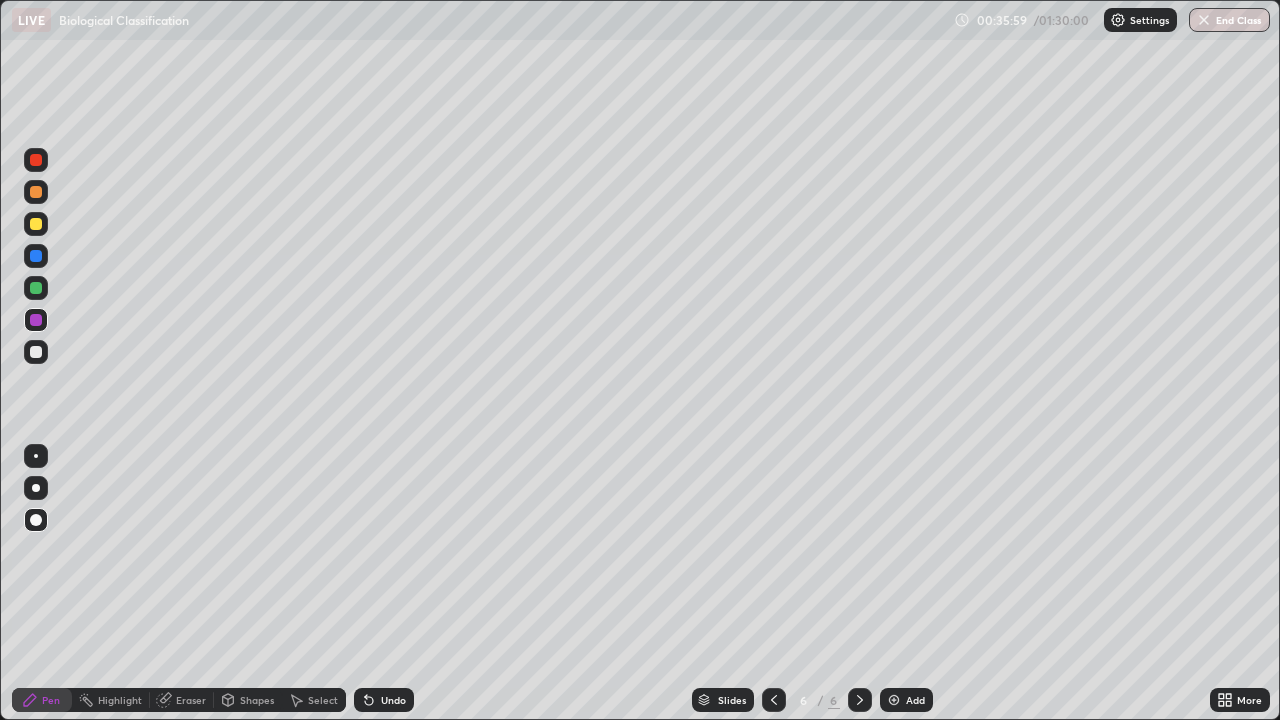 click at bounding box center [36, 352] 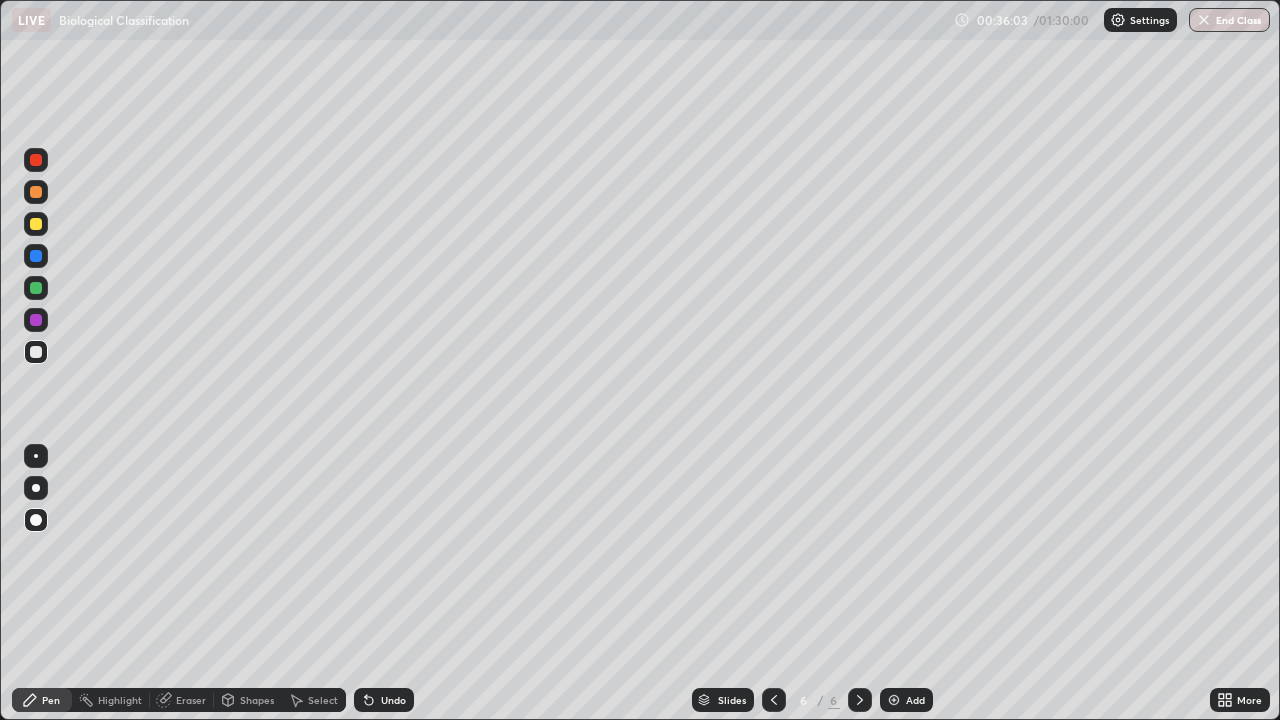 click on "Shapes" at bounding box center [257, 700] 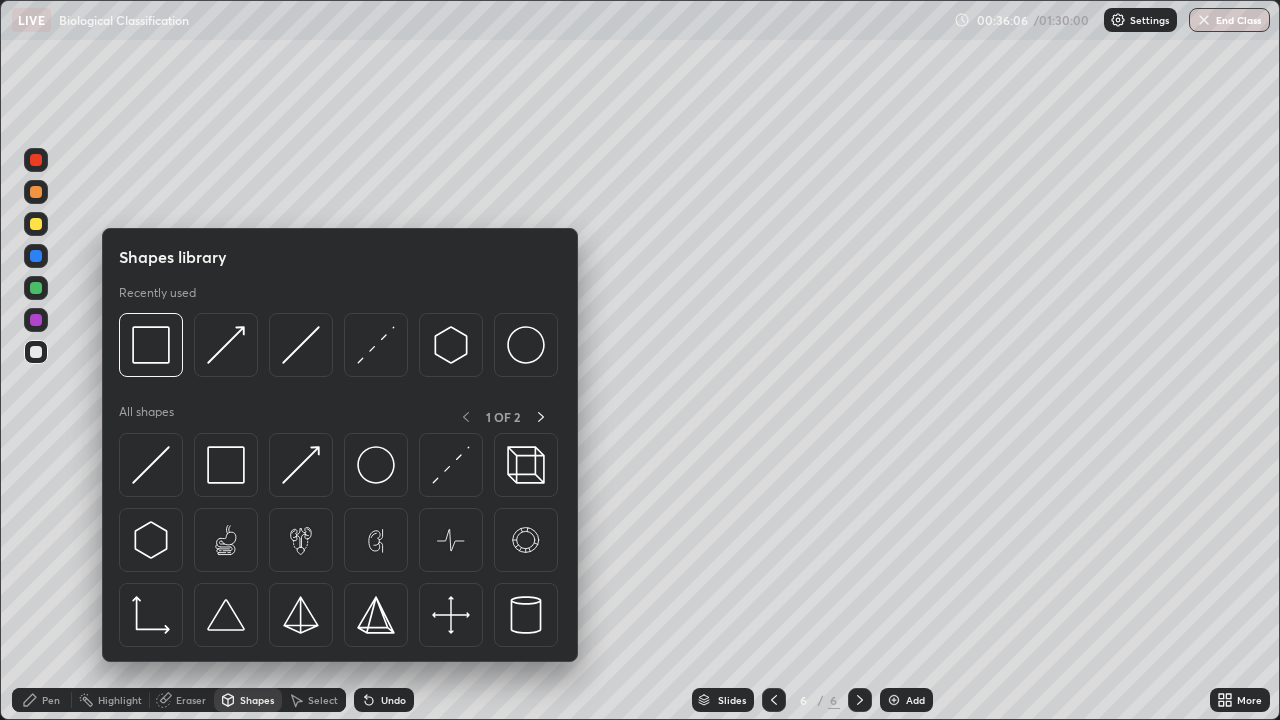 click on "Pen" at bounding box center [51, 700] 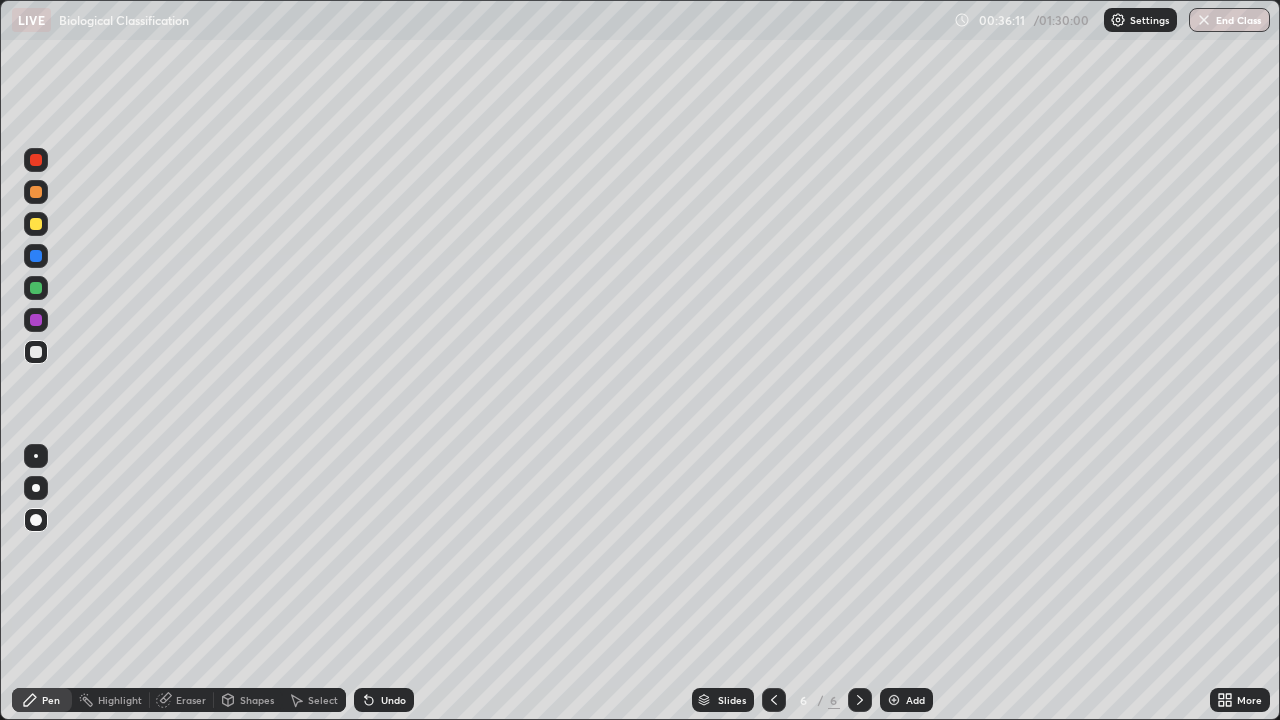 click on "Undo" at bounding box center (384, 700) 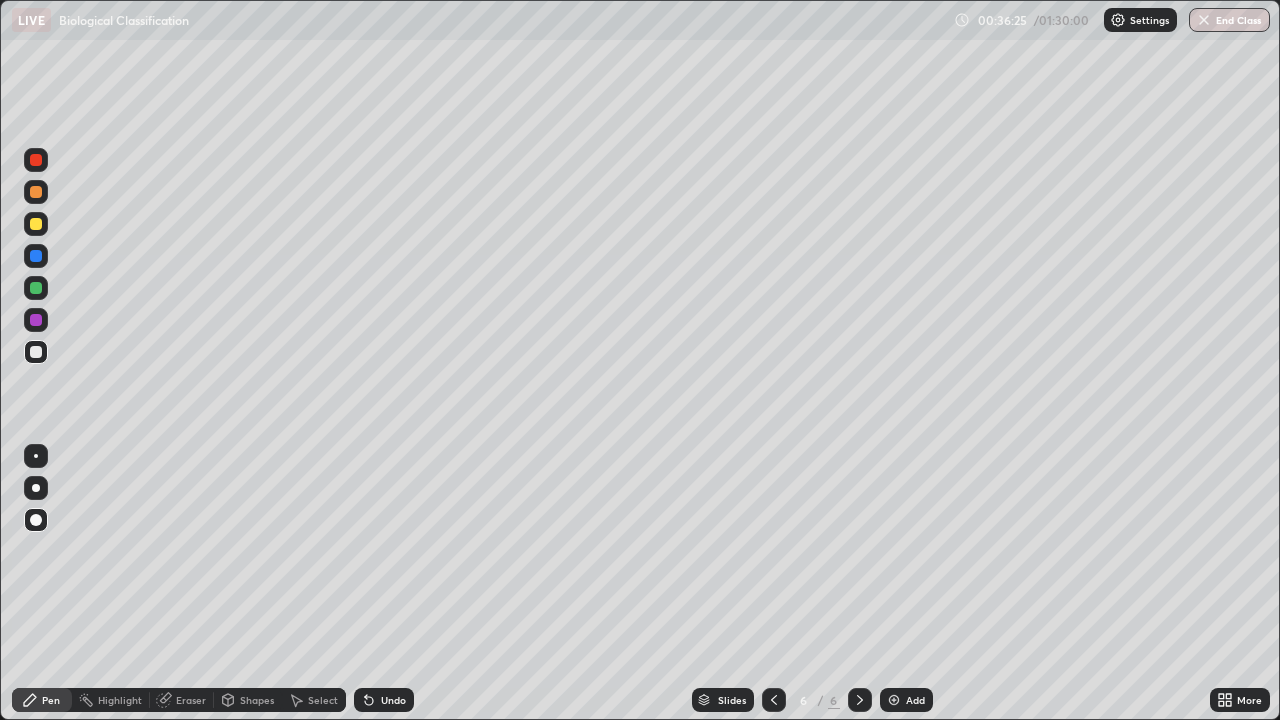 click at bounding box center (36, 192) 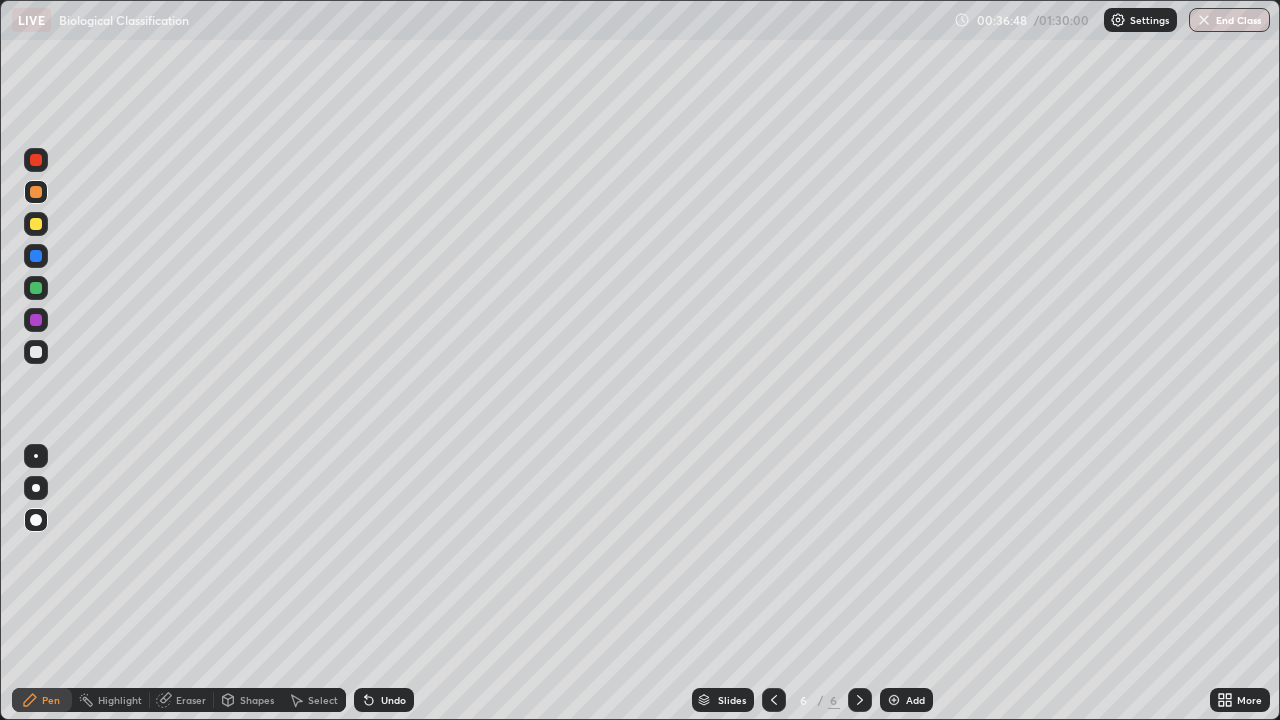 click at bounding box center [36, 256] 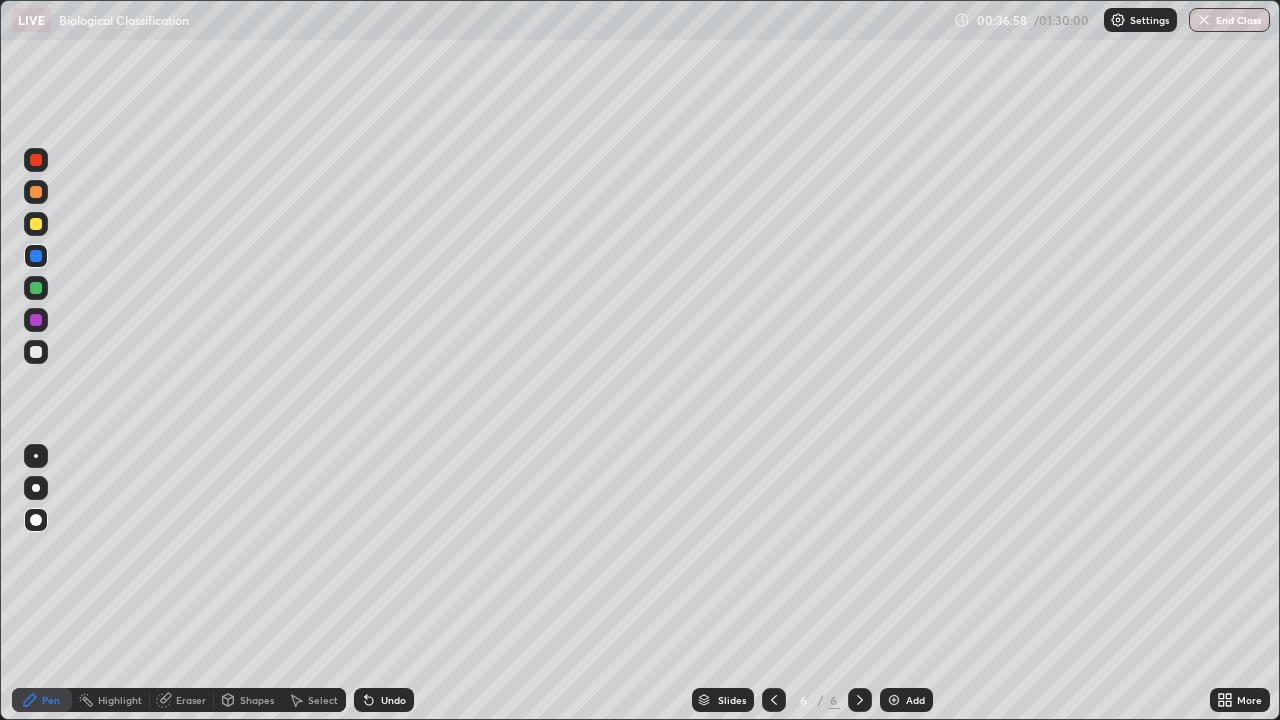 click on "Shapes" at bounding box center (257, 700) 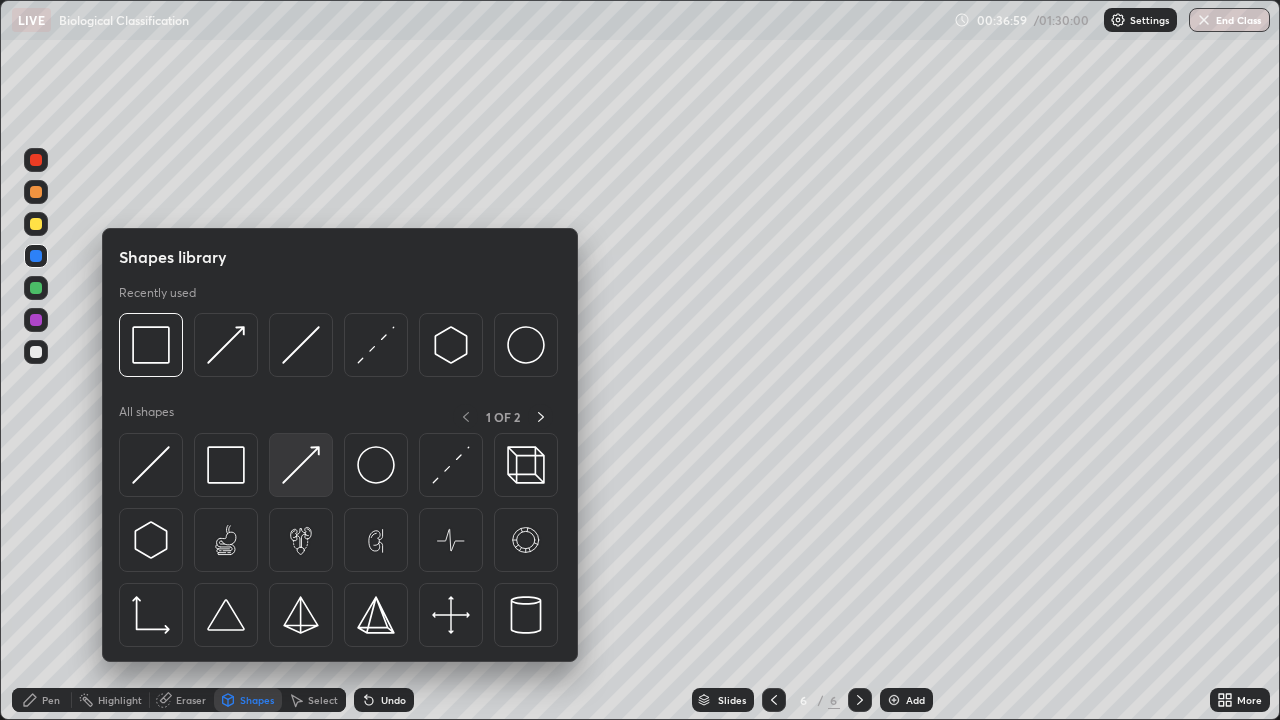 click at bounding box center (301, 465) 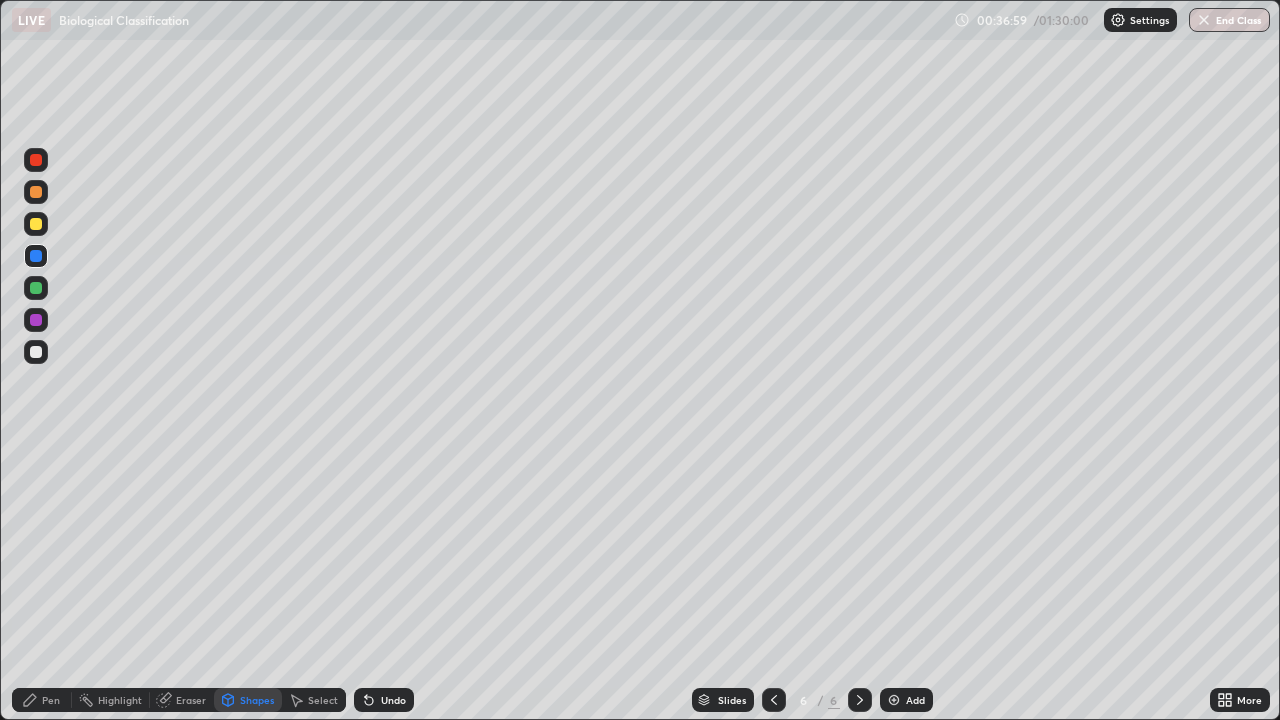 click at bounding box center [36, 352] 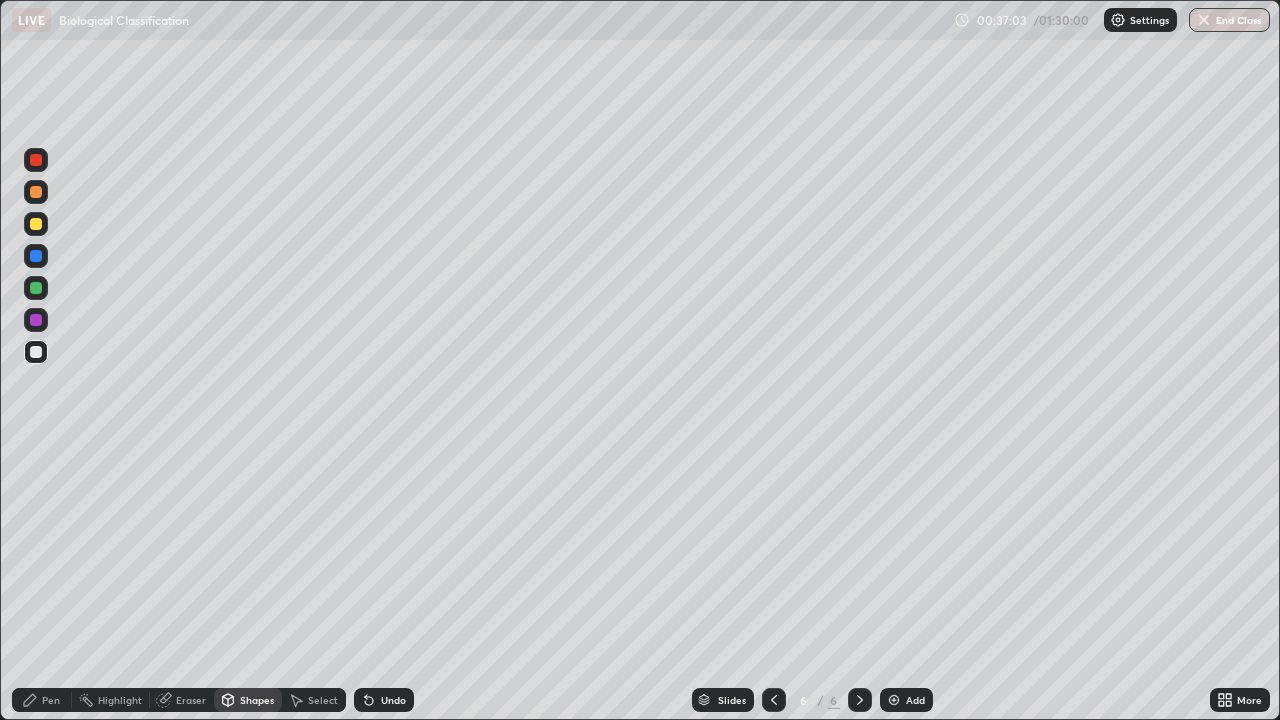 click on "Pen" at bounding box center [51, 700] 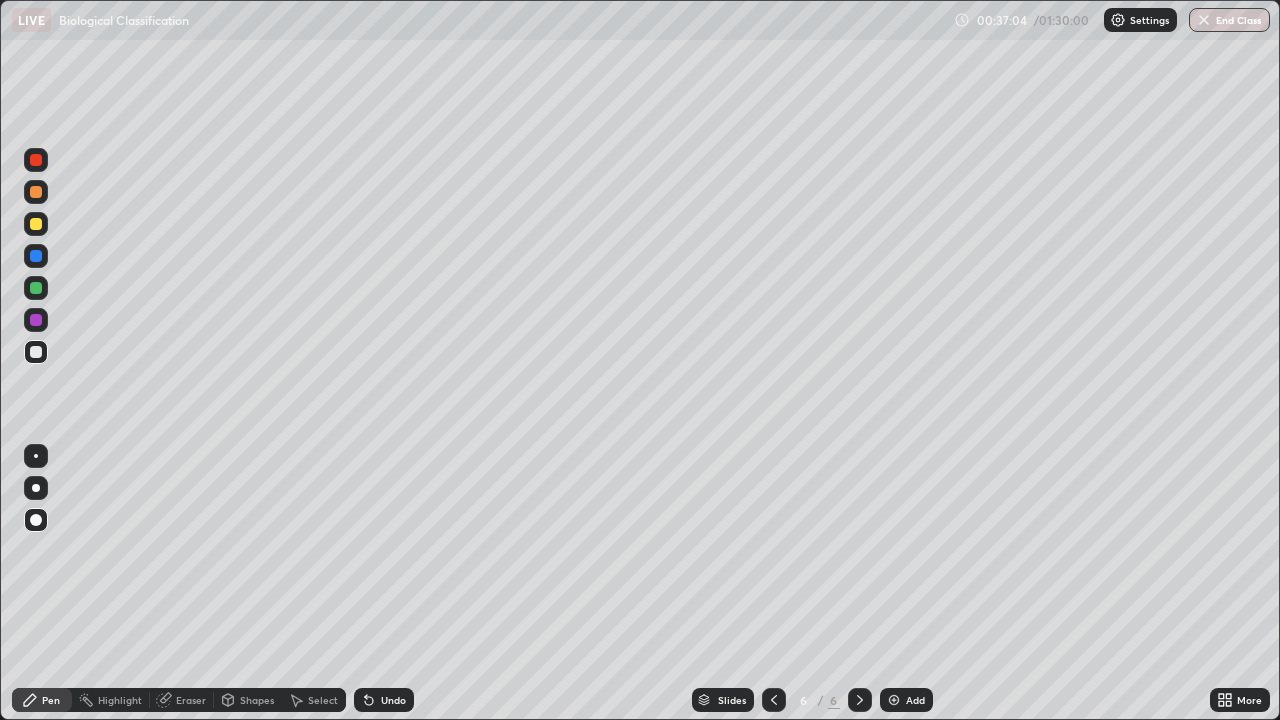 click at bounding box center [36, 224] 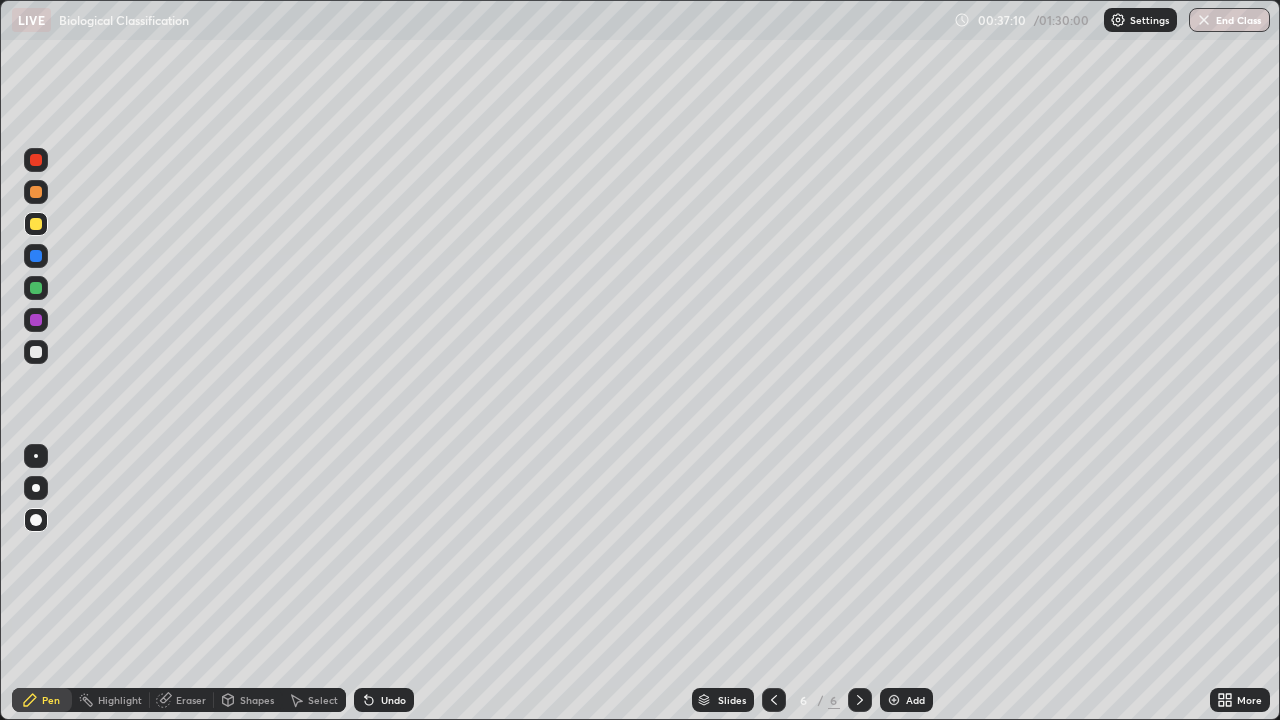click at bounding box center (36, 320) 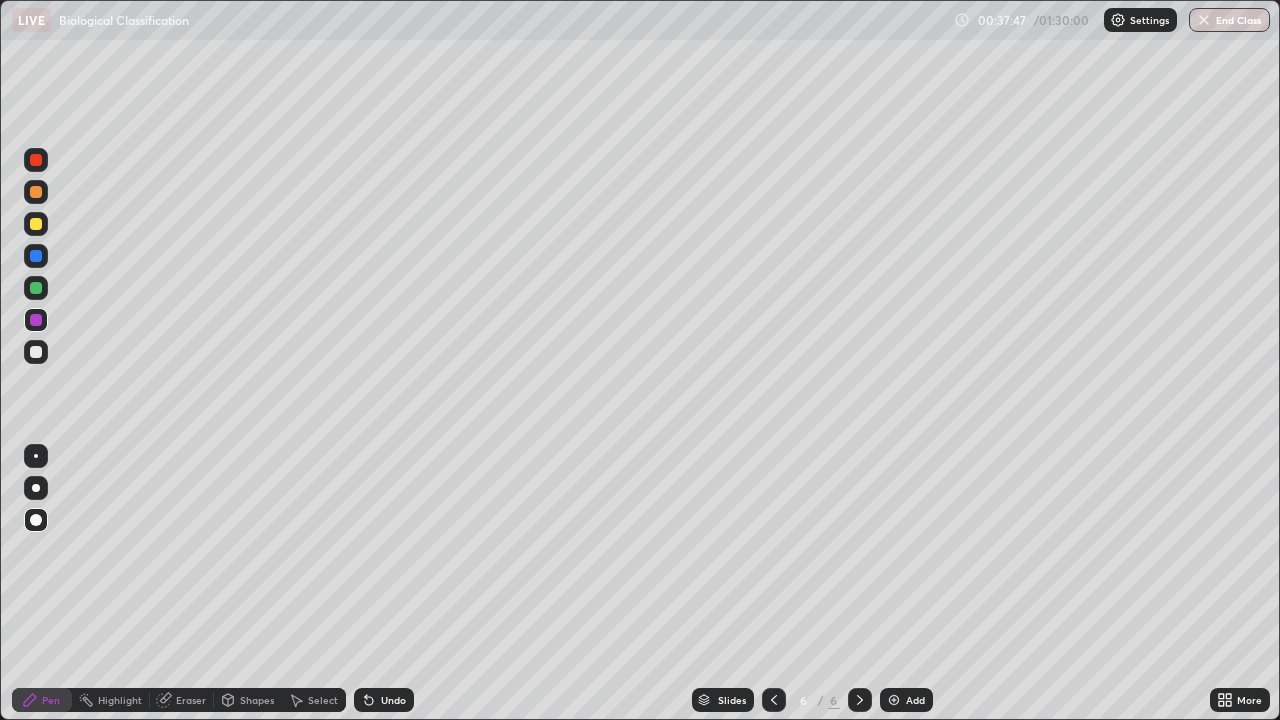 click at bounding box center (36, 352) 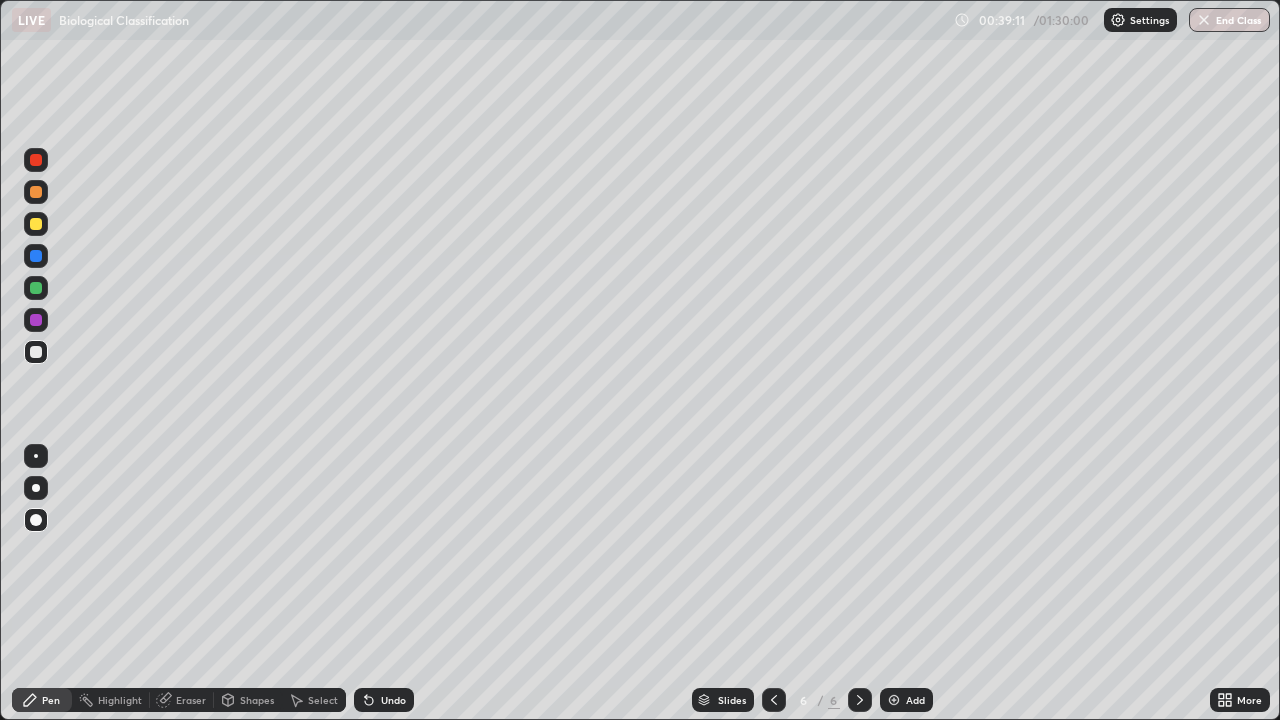 click on "Undo" at bounding box center [393, 700] 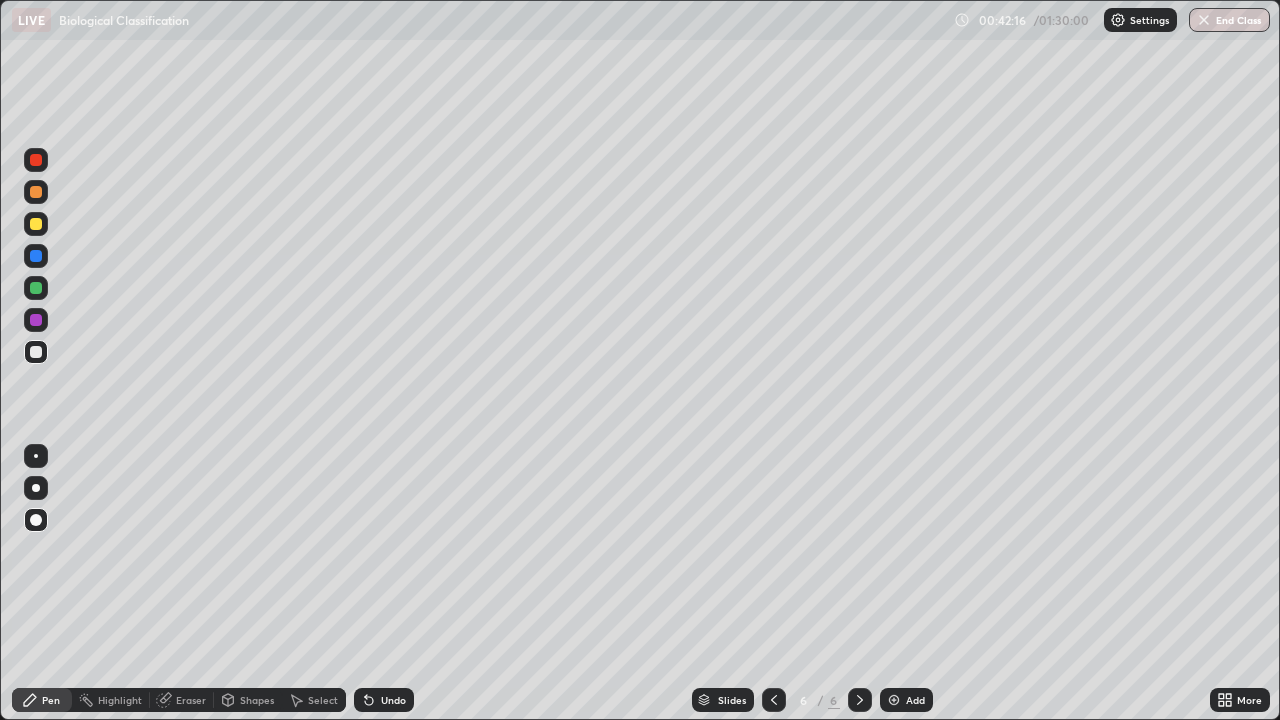 click on "Add" at bounding box center [915, 700] 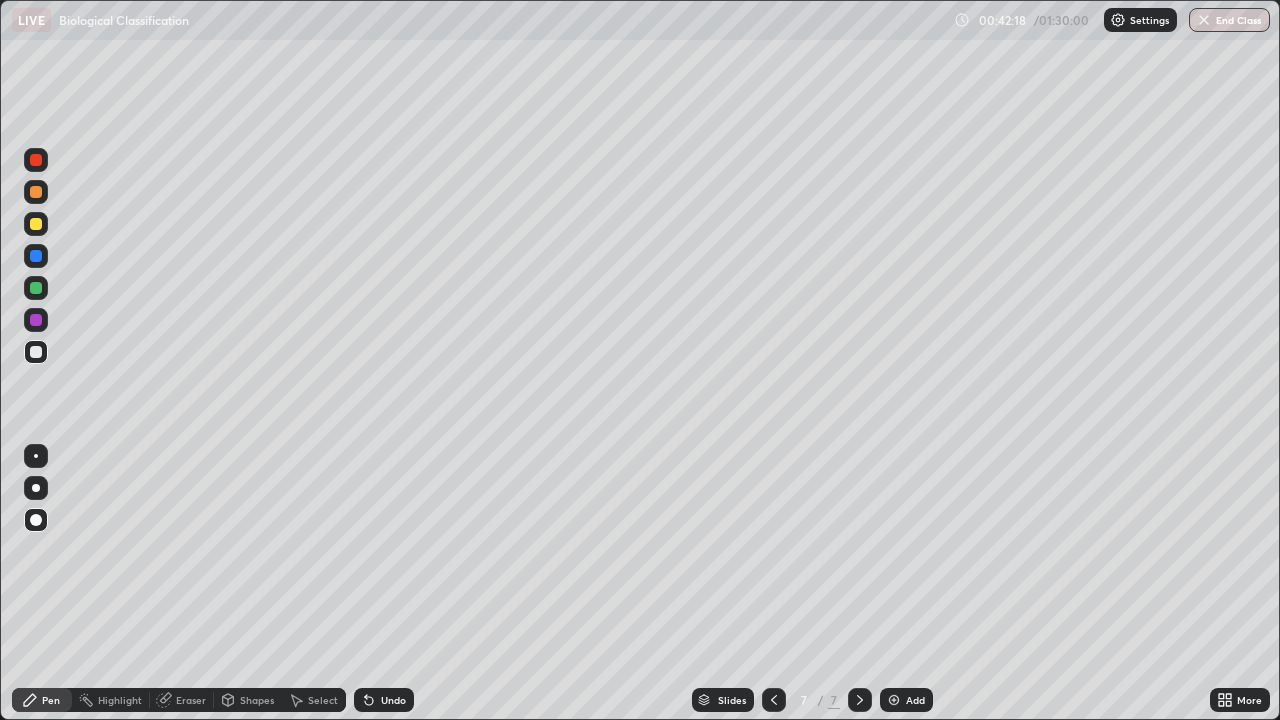 click at bounding box center (36, 192) 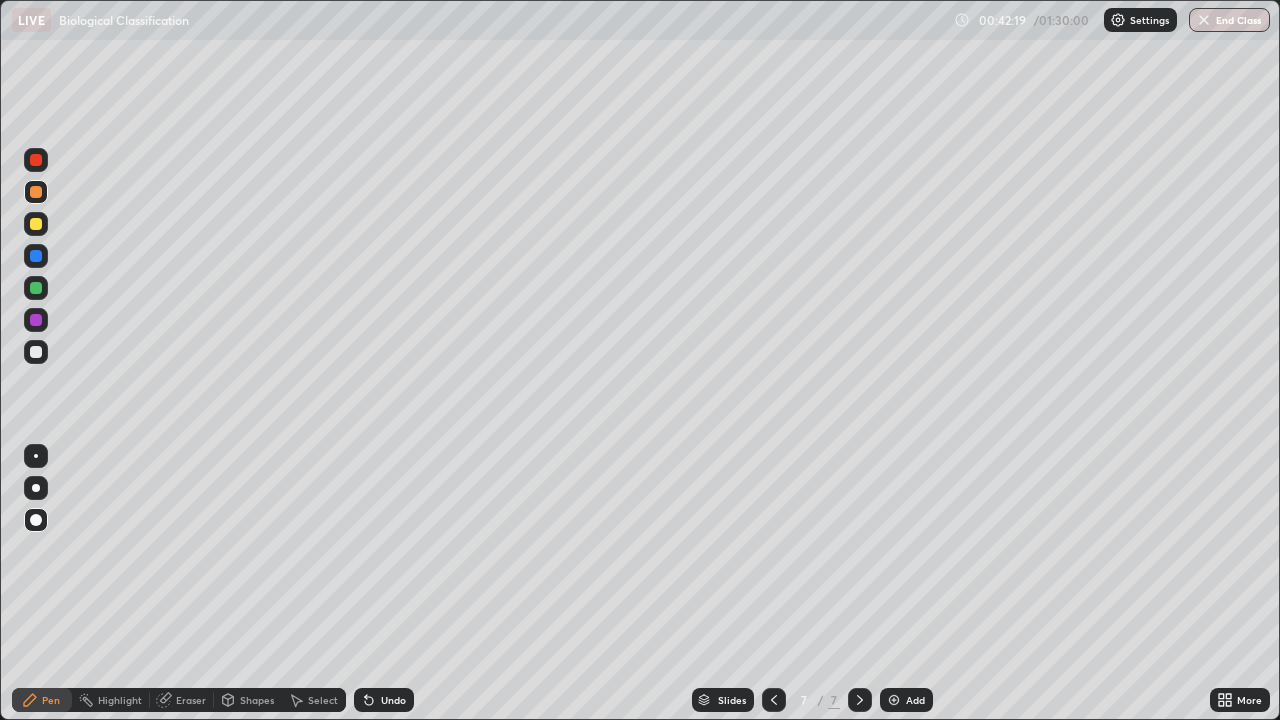 click on "Pen" at bounding box center [42, 700] 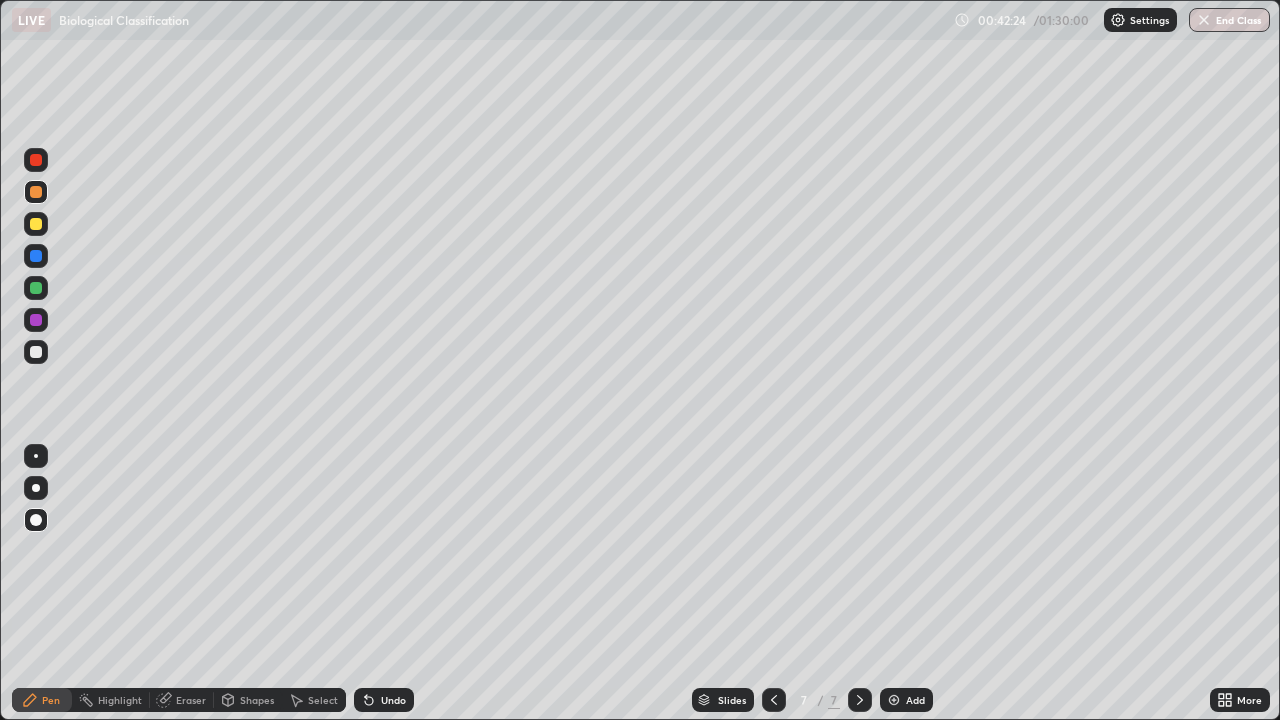 click 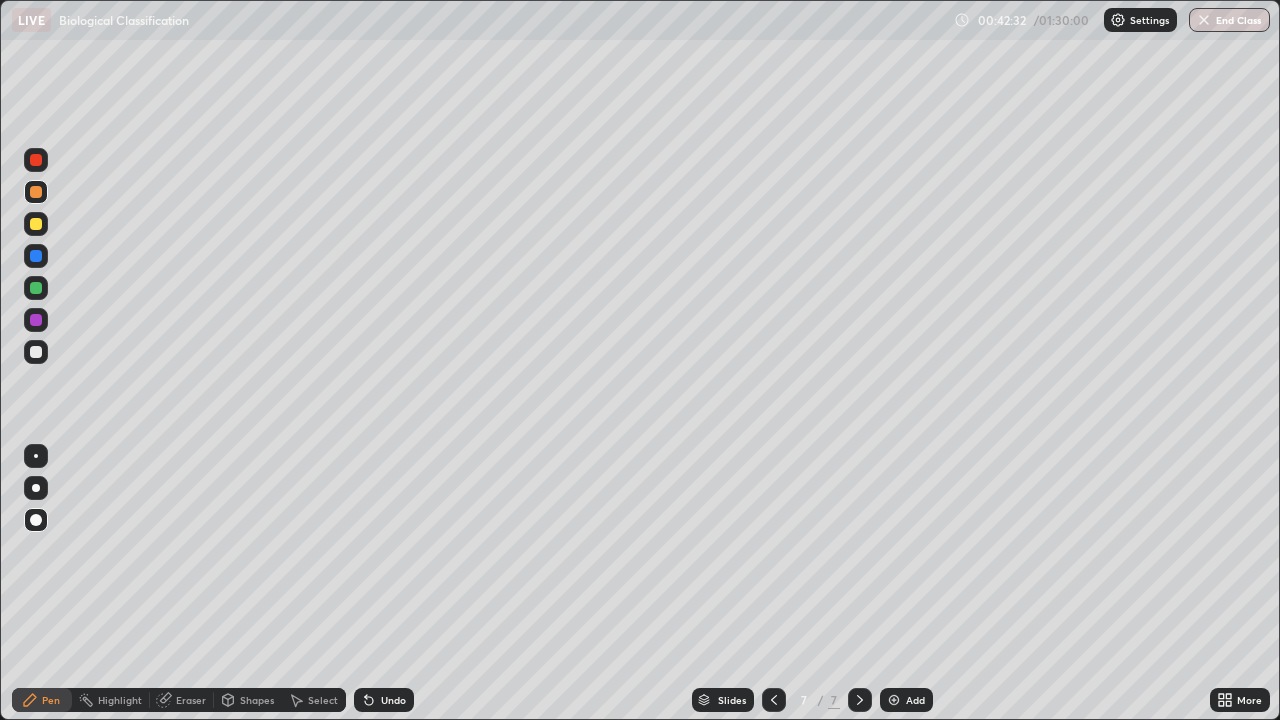 click on "Shapes" at bounding box center [248, 700] 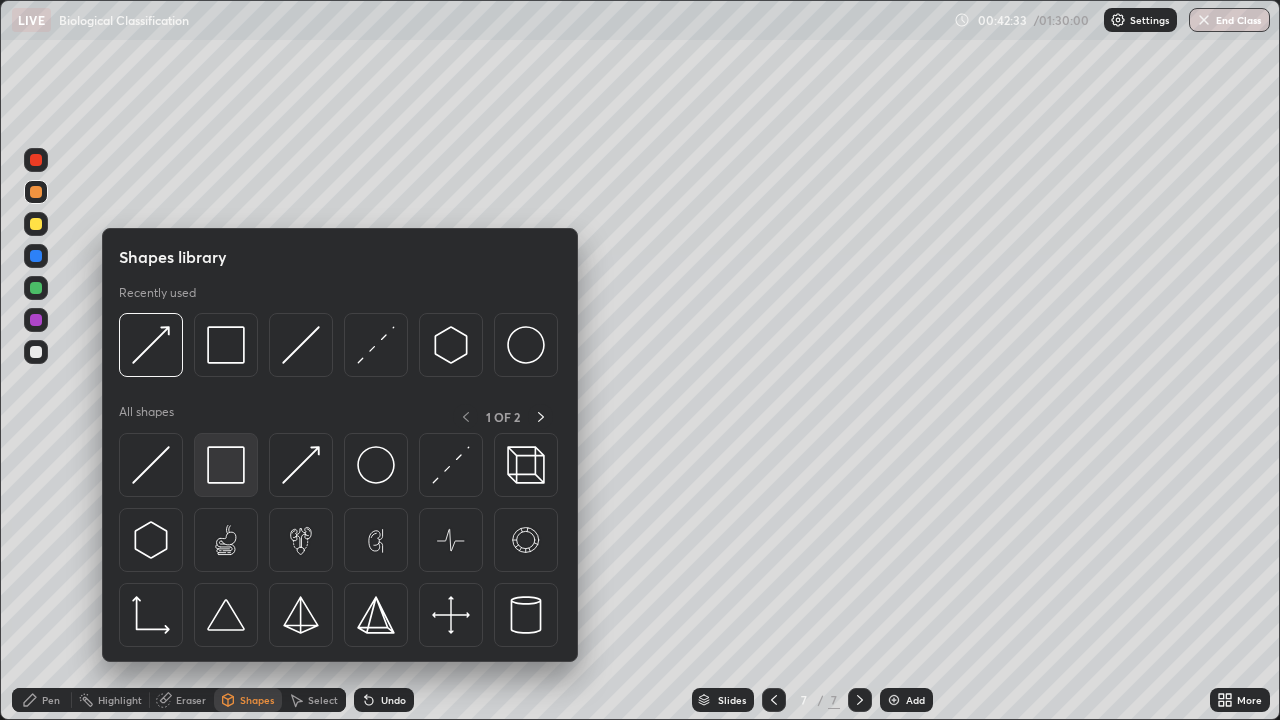 click at bounding box center [226, 465] 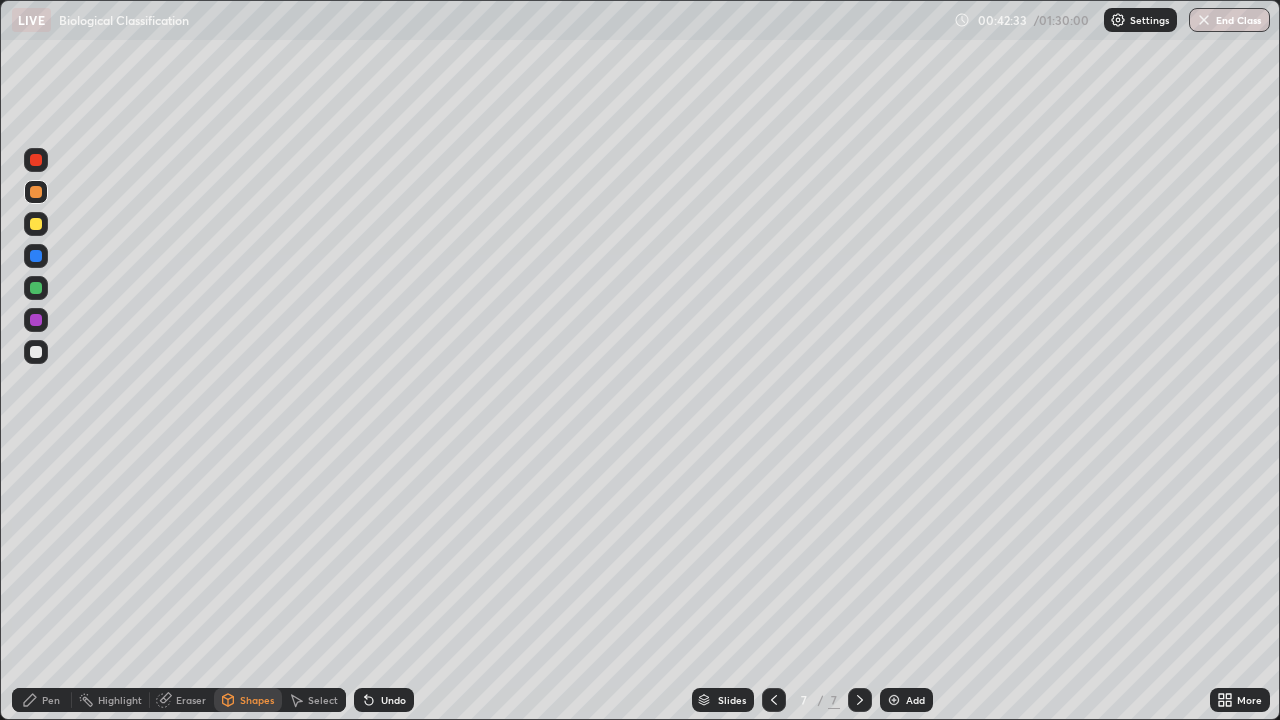 click at bounding box center (36, 320) 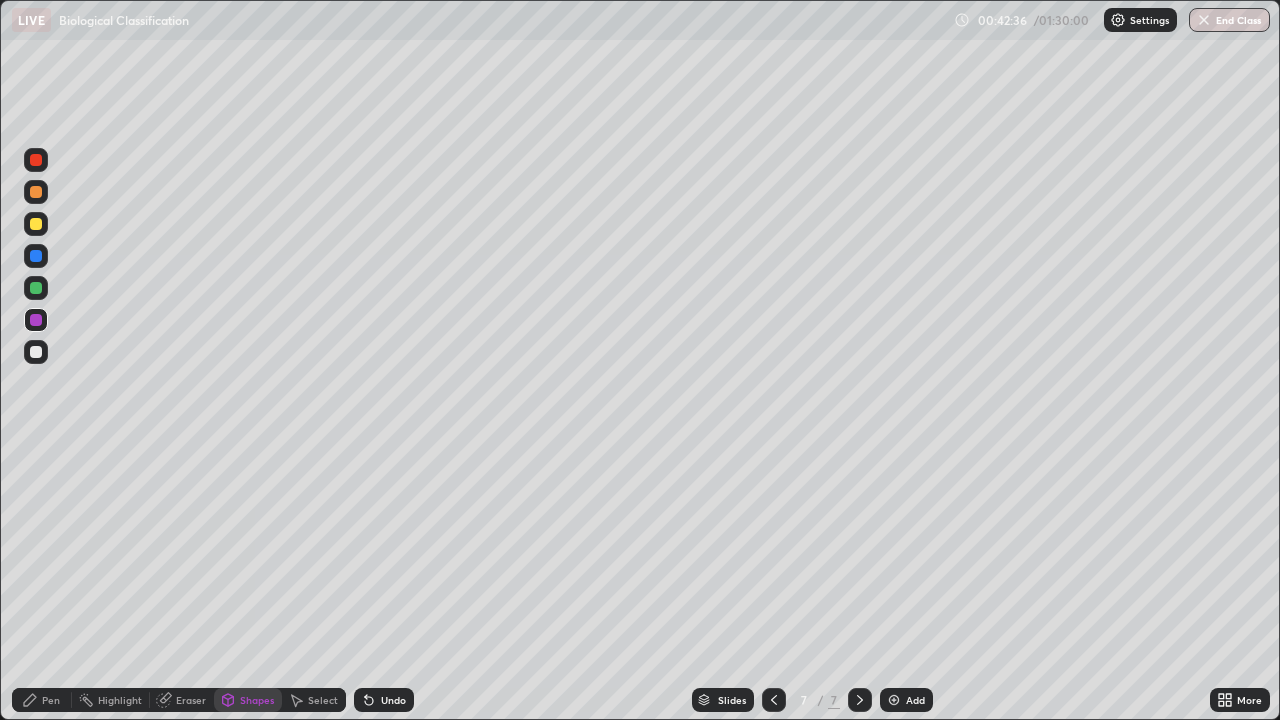 click on "Pen" at bounding box center (51, 700) 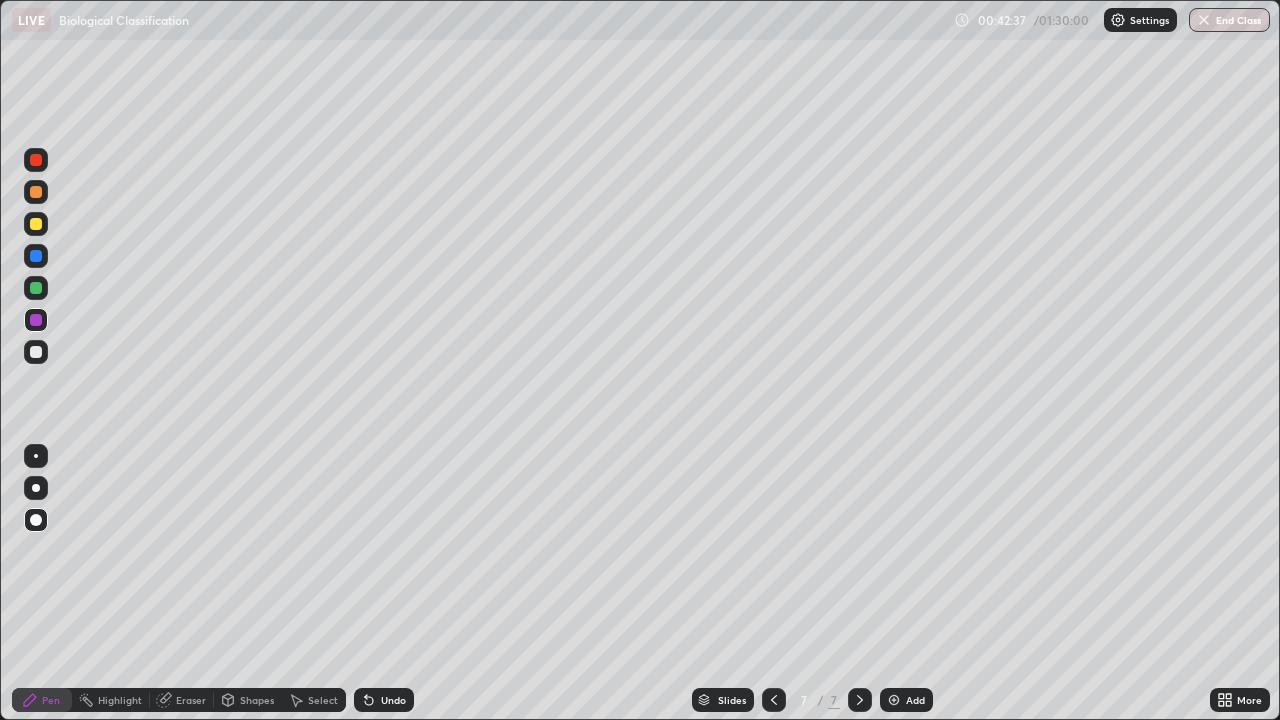 click at bounding box center (36, 352) 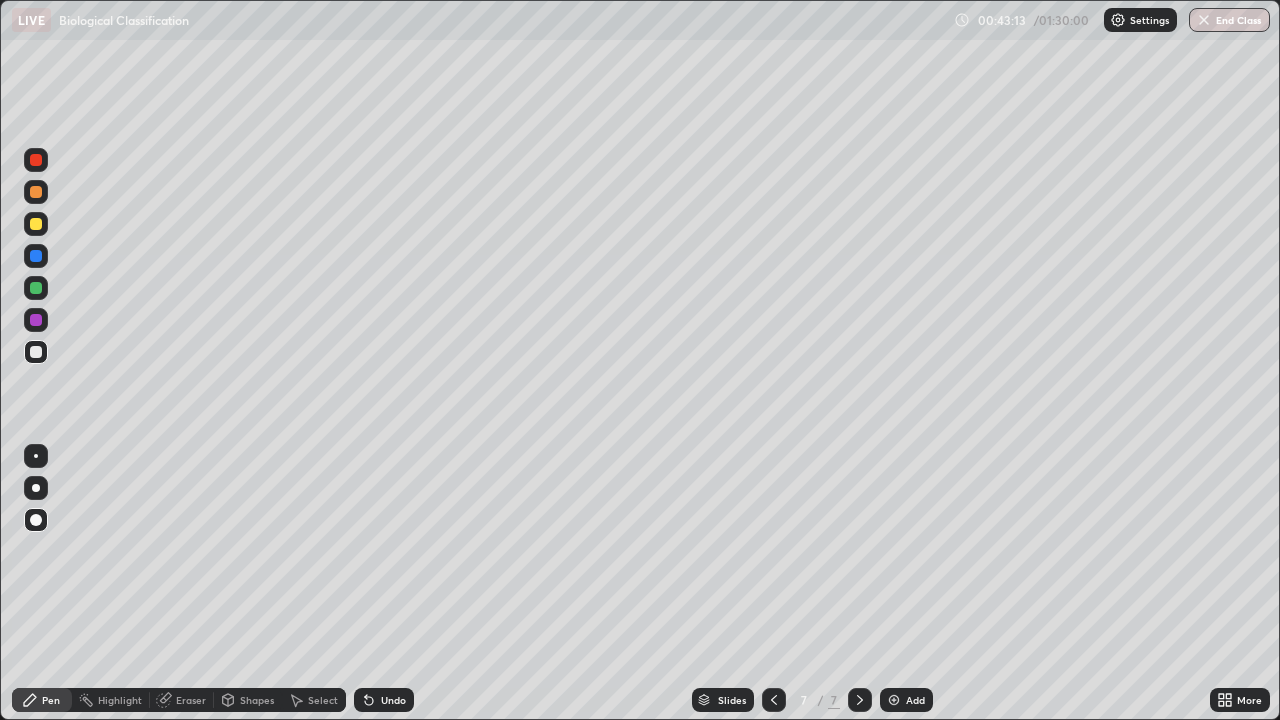 click at bounding box center [36, 288] 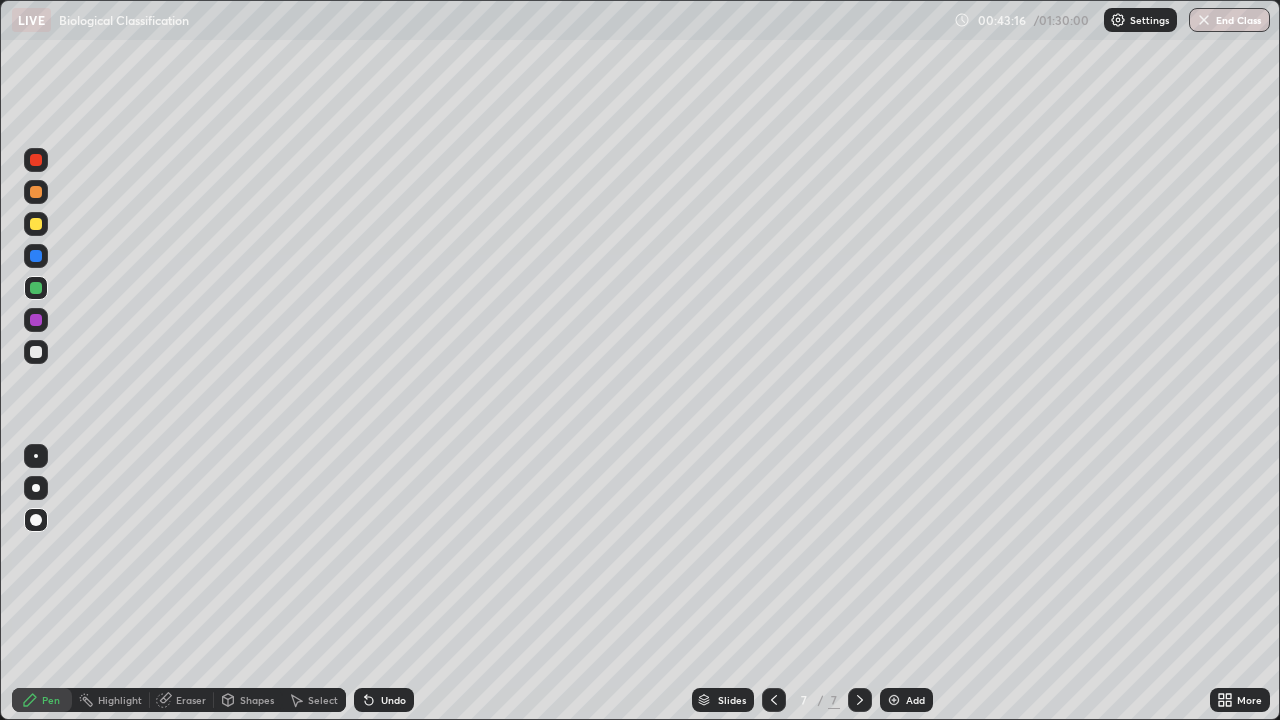 click at bounding box center [36, 224] 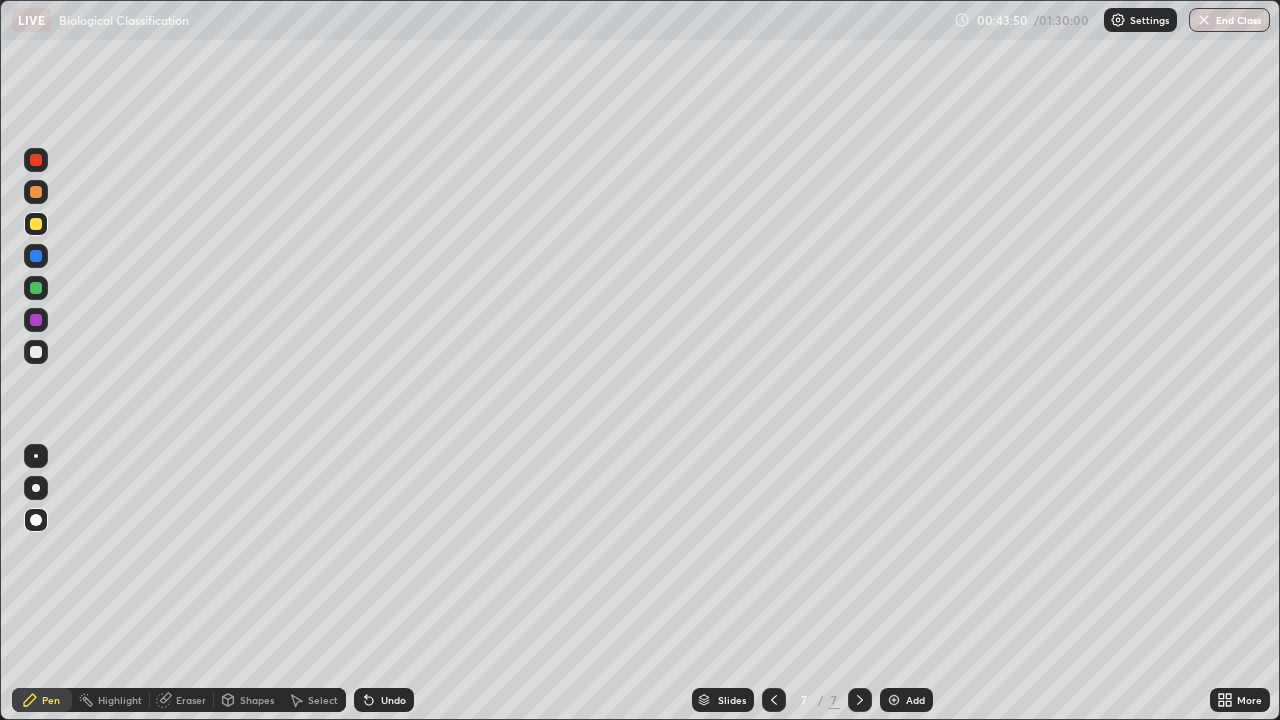 click at bounding box center [36, 352] 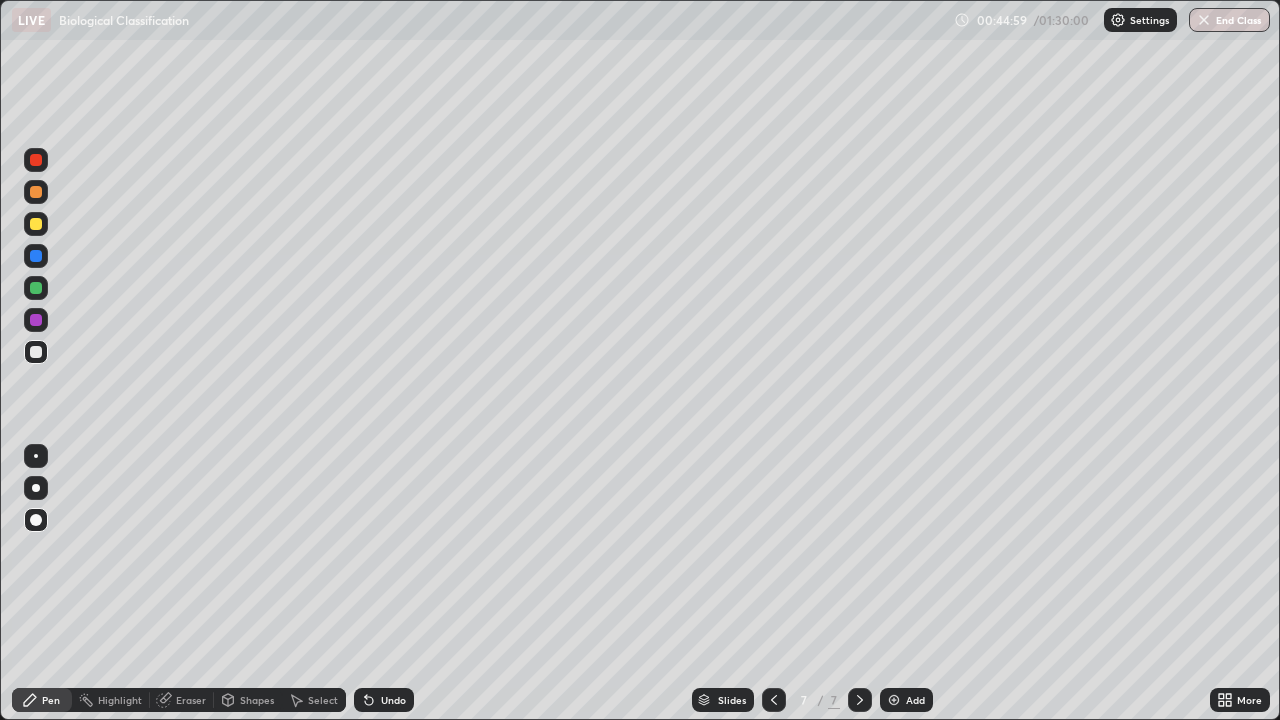 click on "Undo" at bounding box center [393, 700] 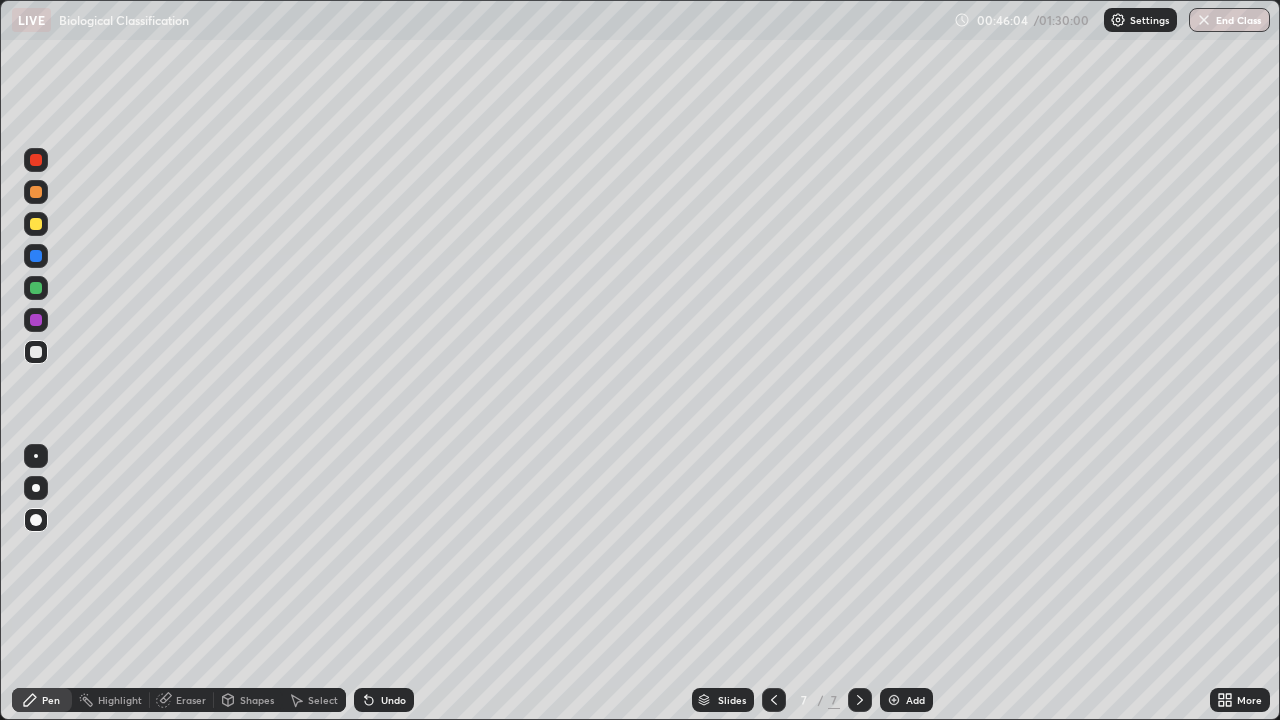 click on "Undo" at bounding box center [384, 700] 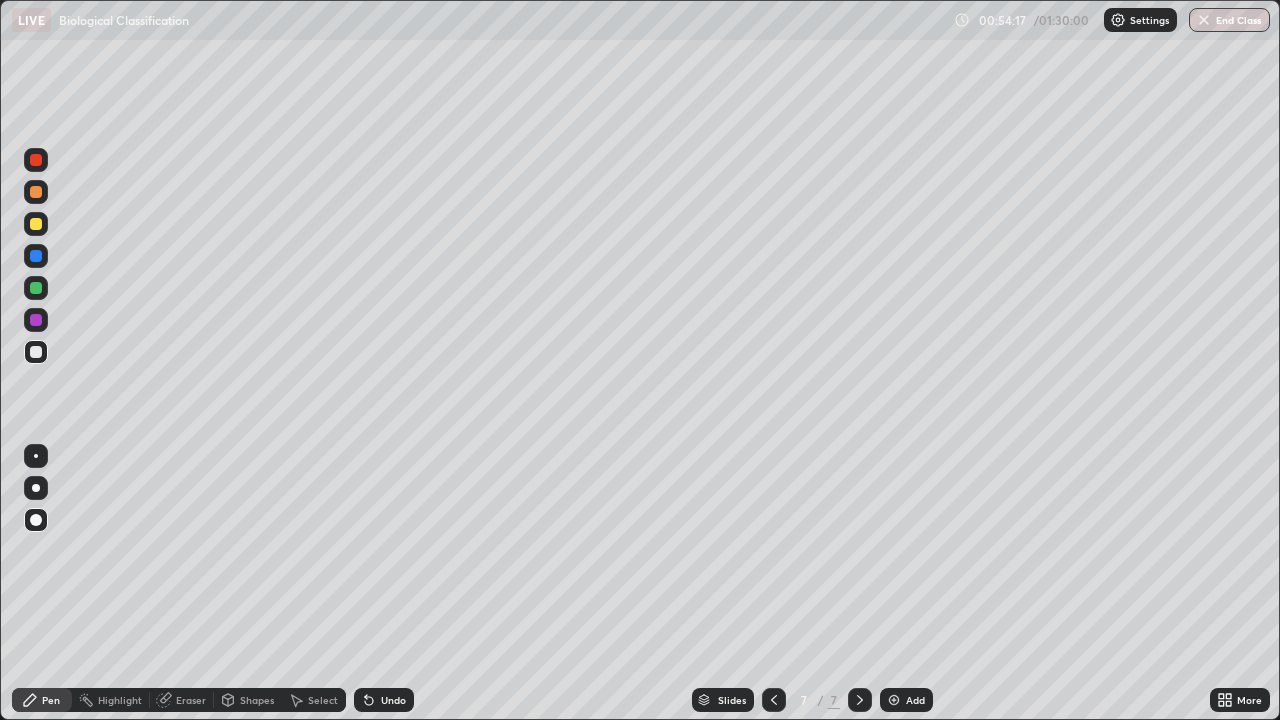 click on "Add" at bounding box center [915, 700] 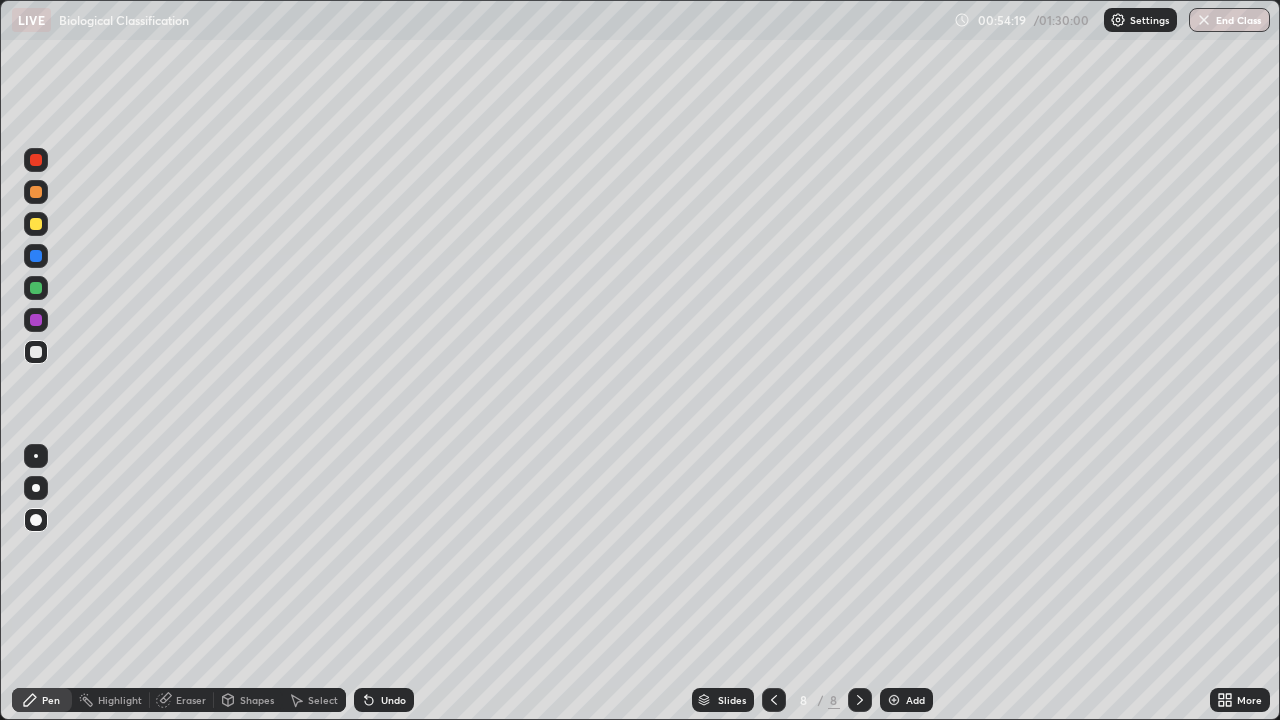 click at bounding box center [36, 224] 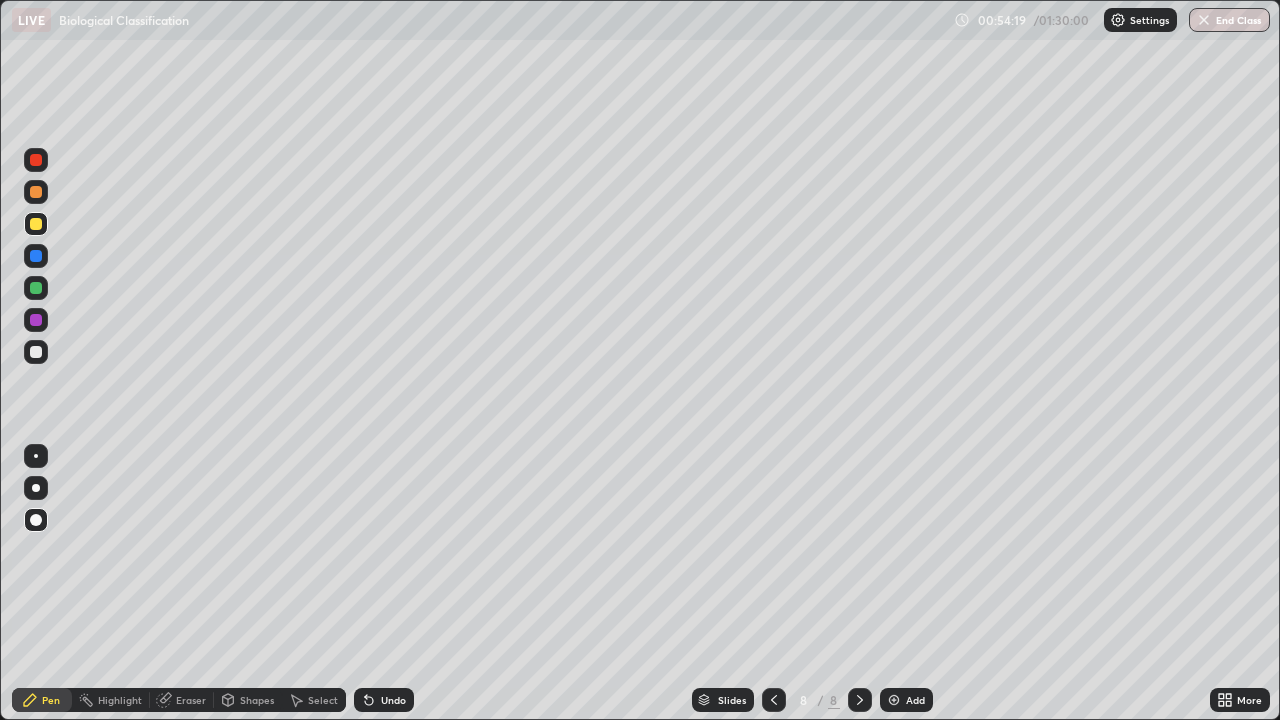 click on "Pen" at bounding box center [51, 700] 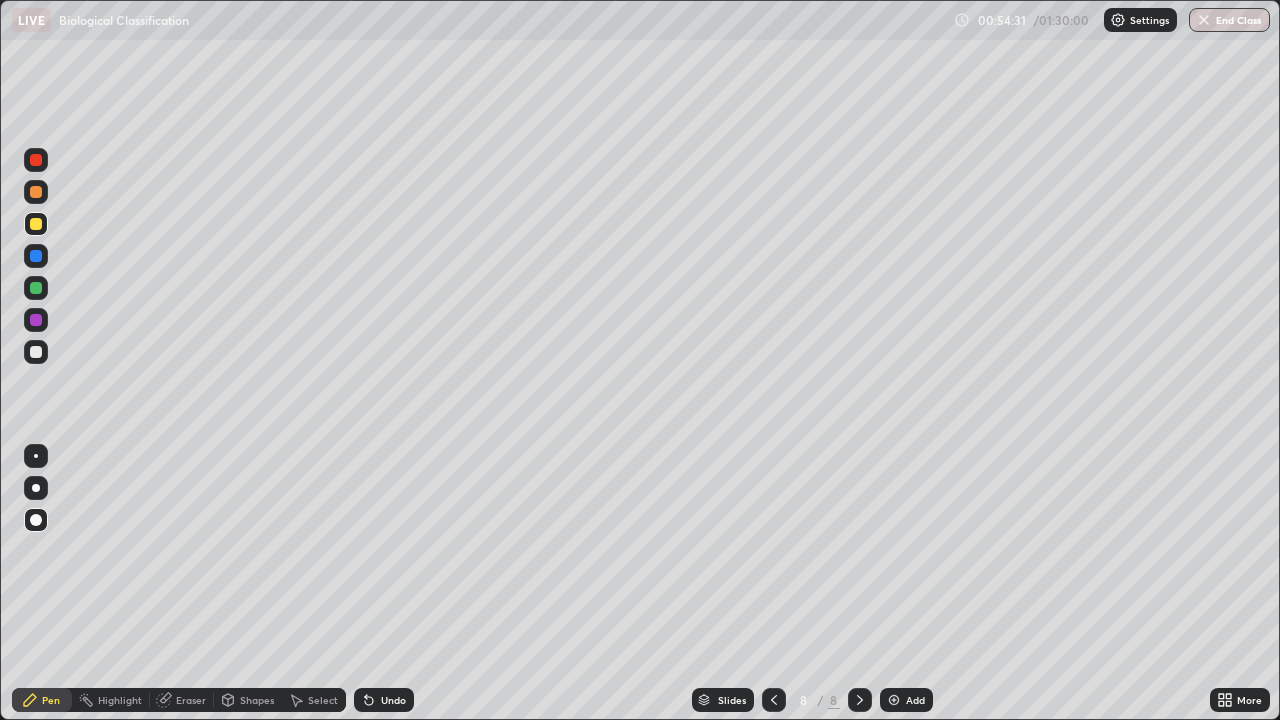 click on "Shapes" at bounding box center [257, 700] 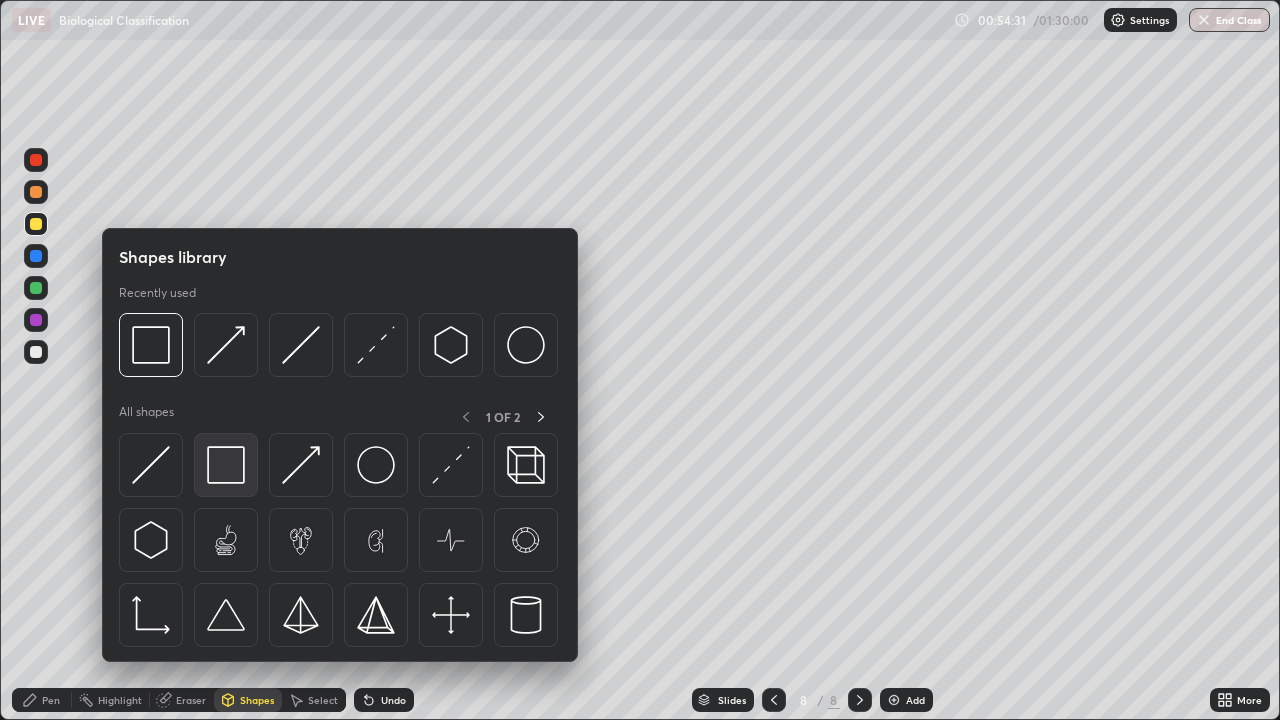 click at bounding box center [226, 465] 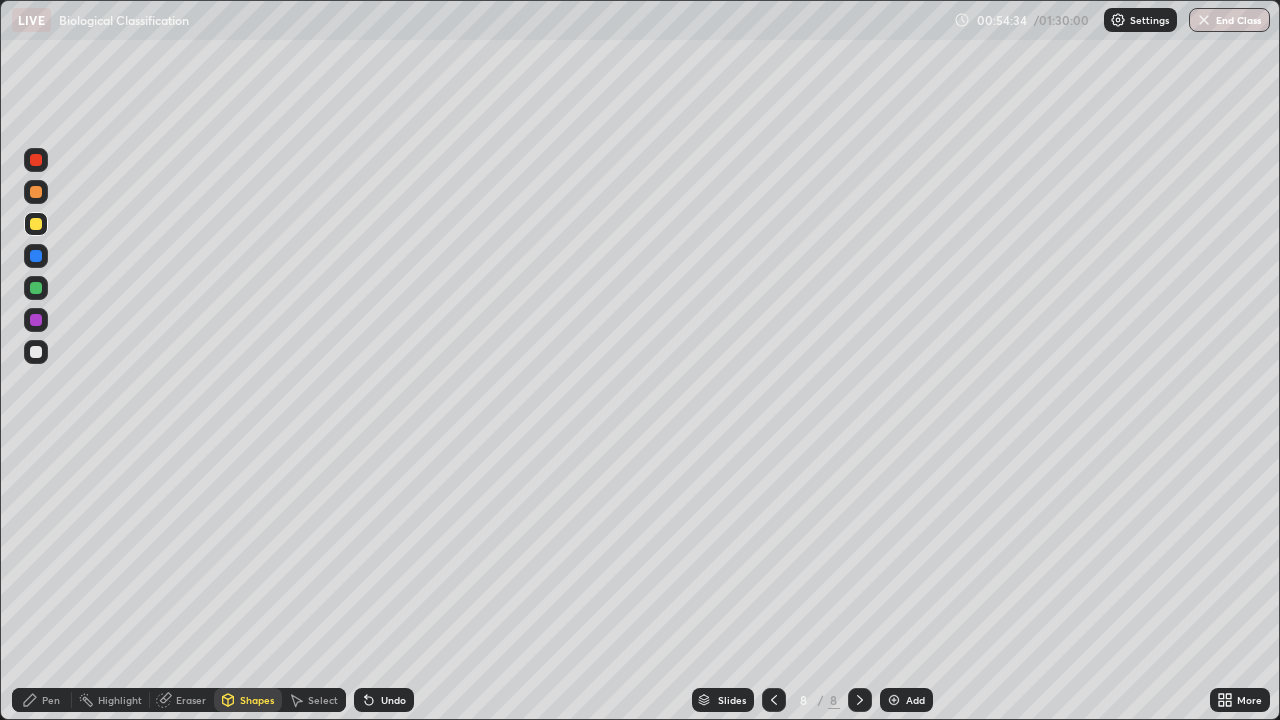 click 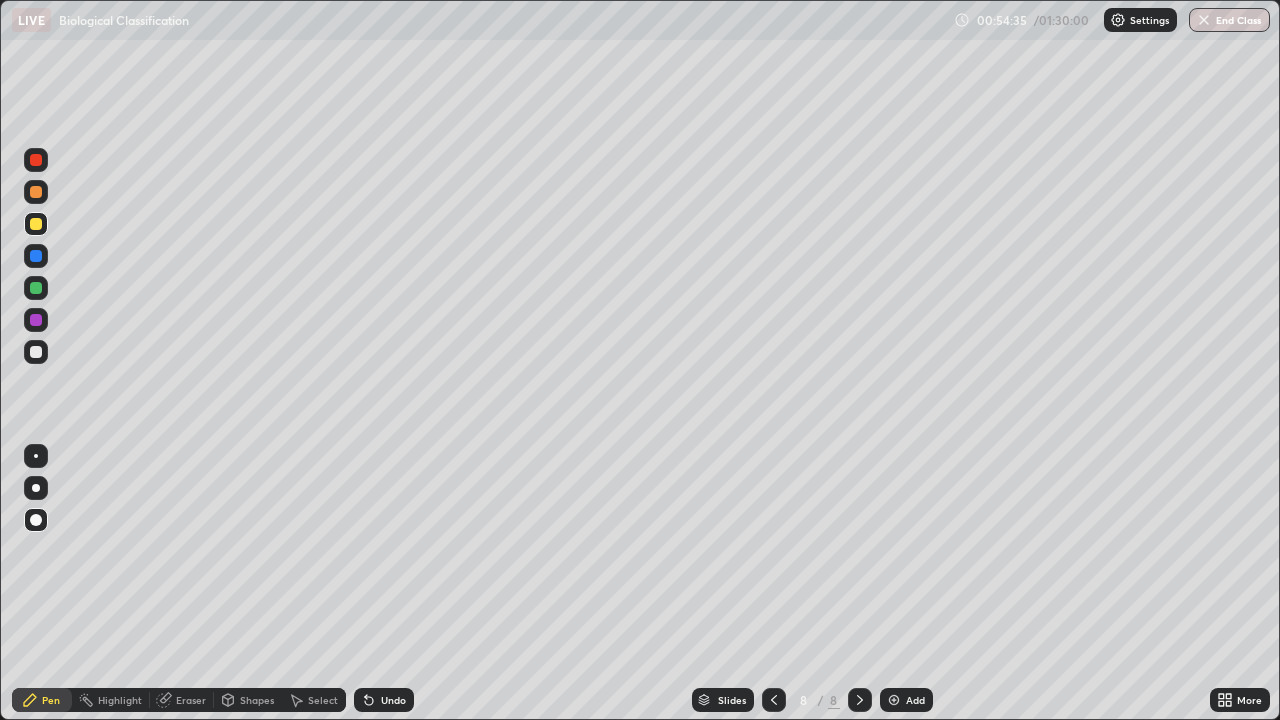 click at bounding box center [36, 352] 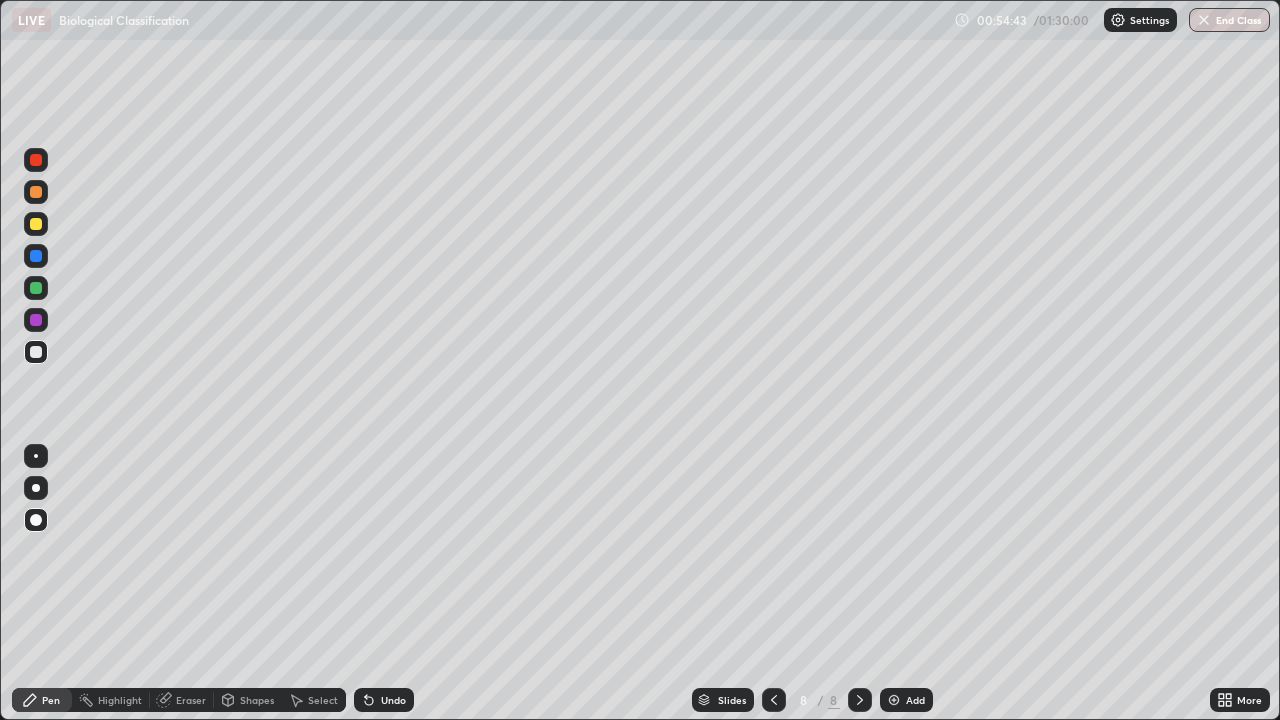 click at bounding box center (36, 192) 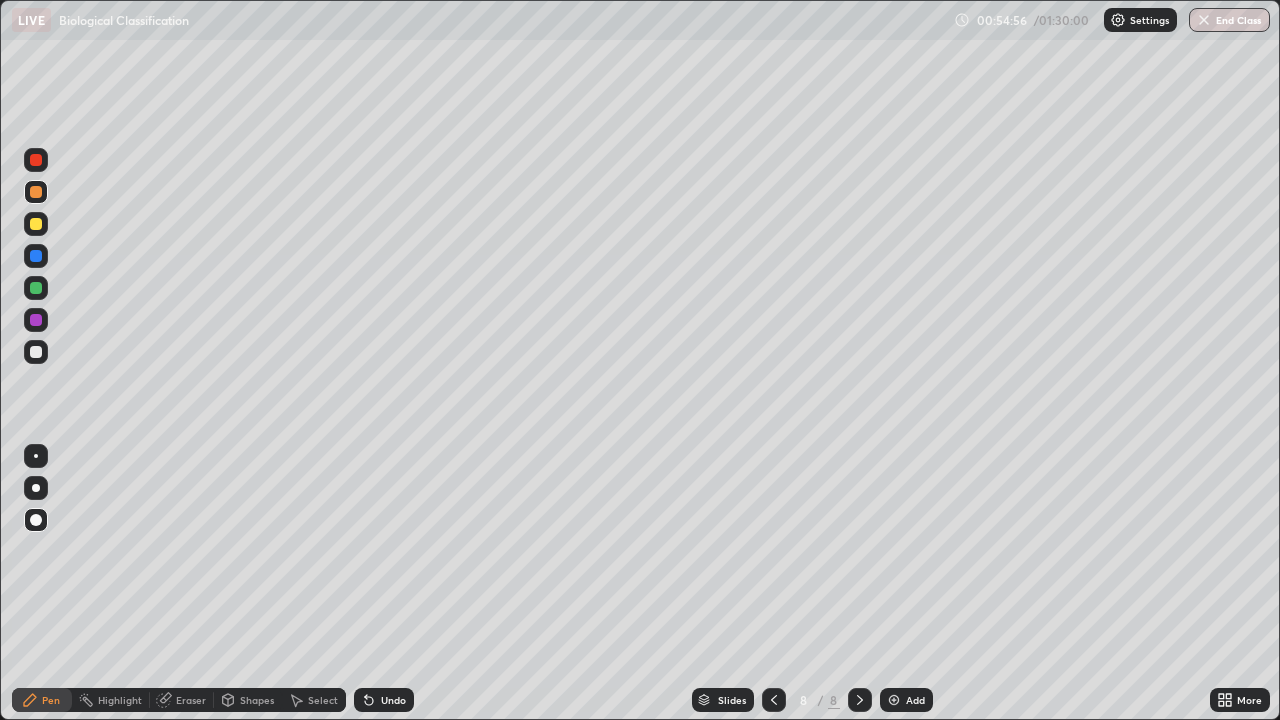 click at bounding box center (36, 288) 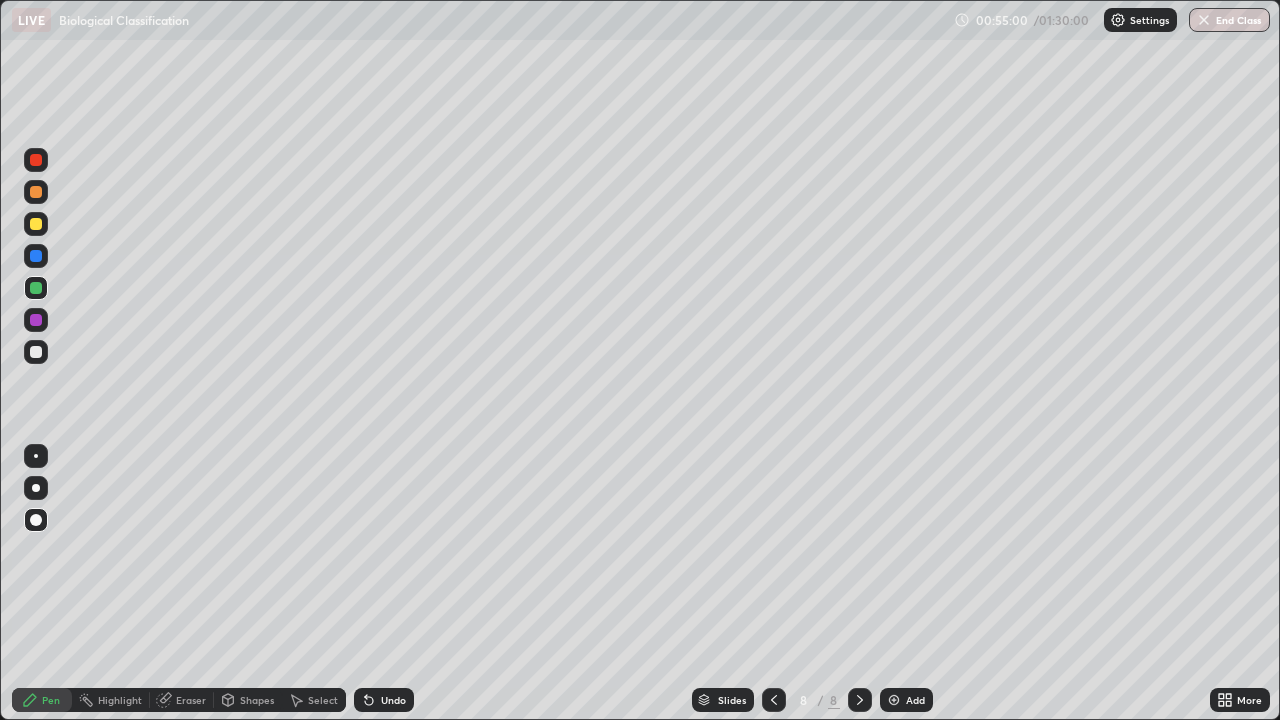 click at bounding box center (36, 352) 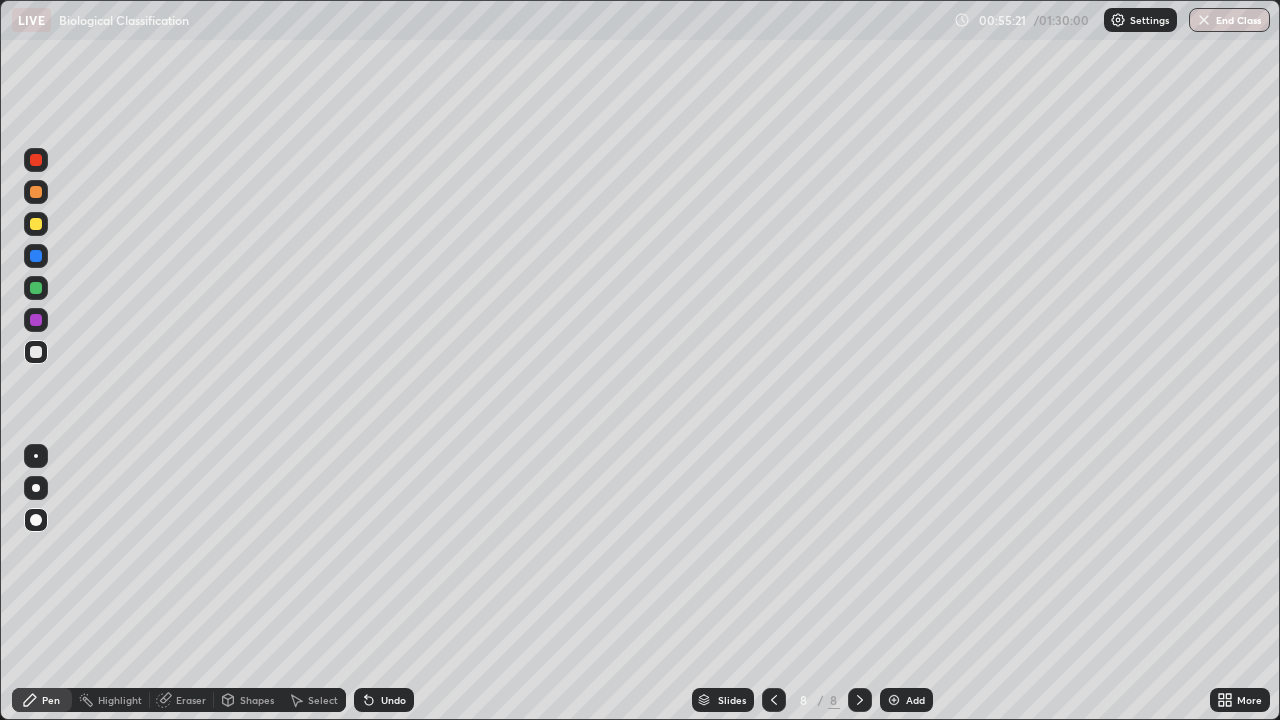click at bounding box center [36, 288] 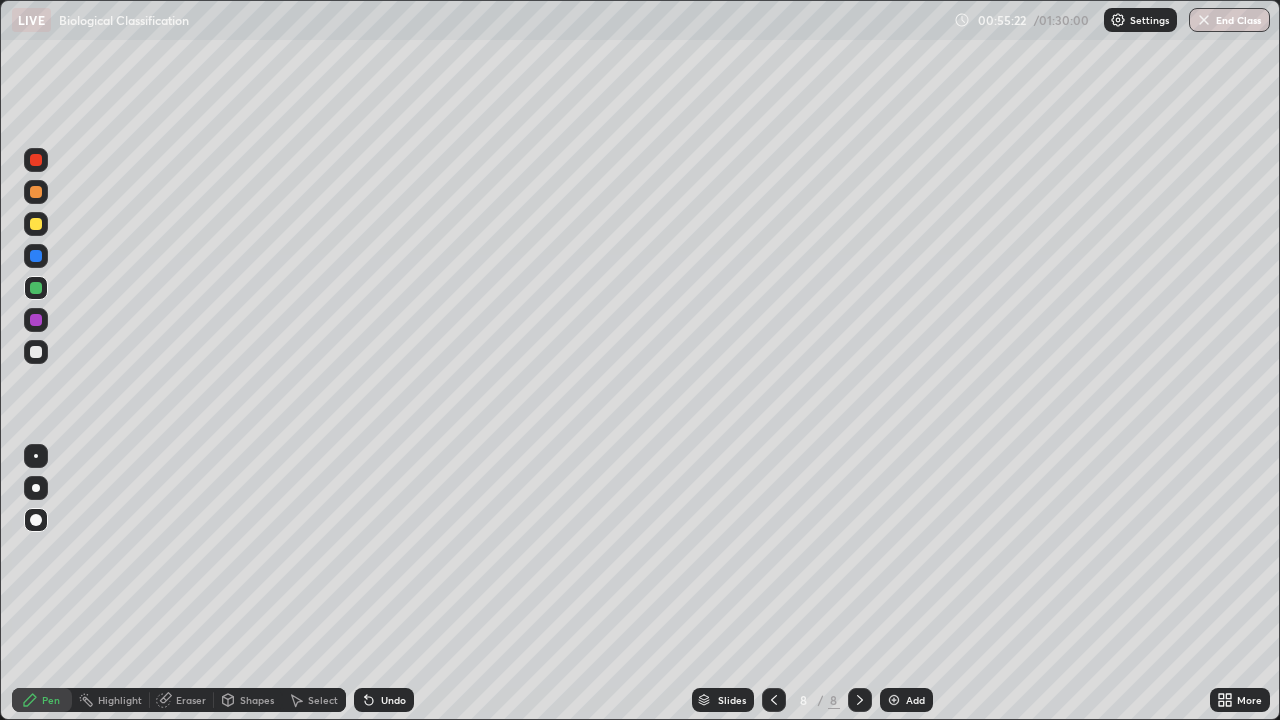click at bounding box center (36, 256) 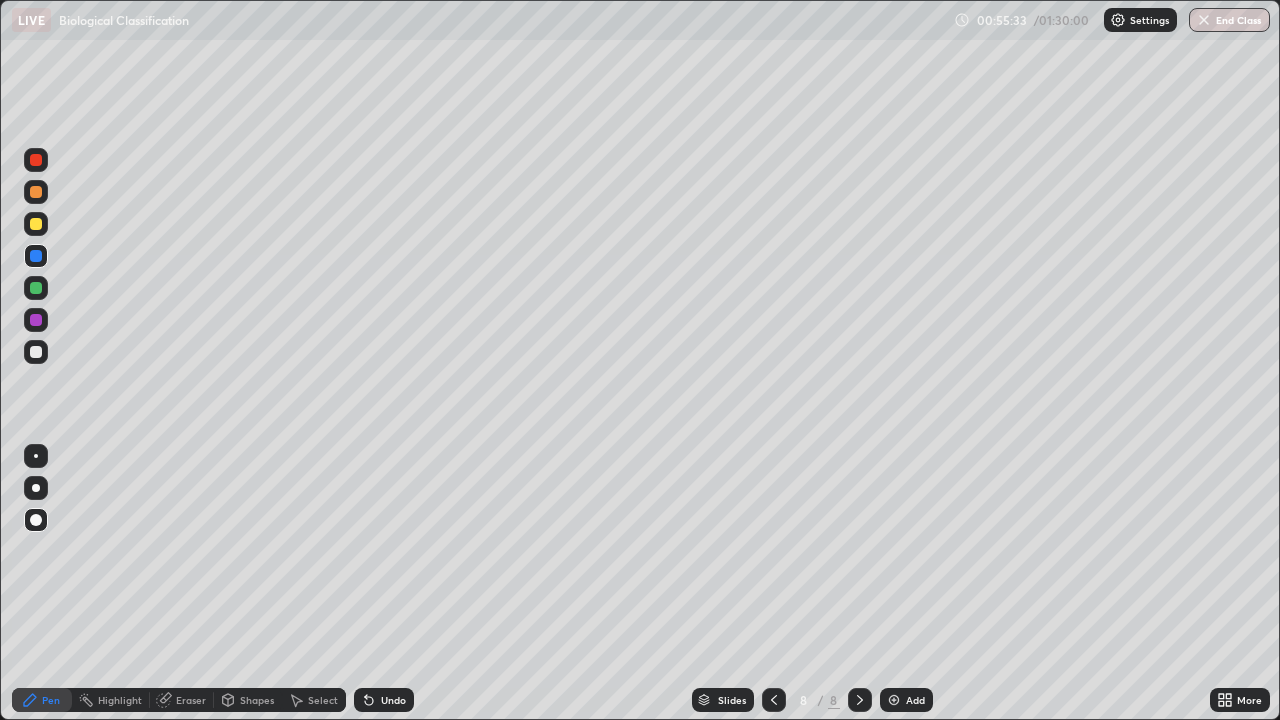 click 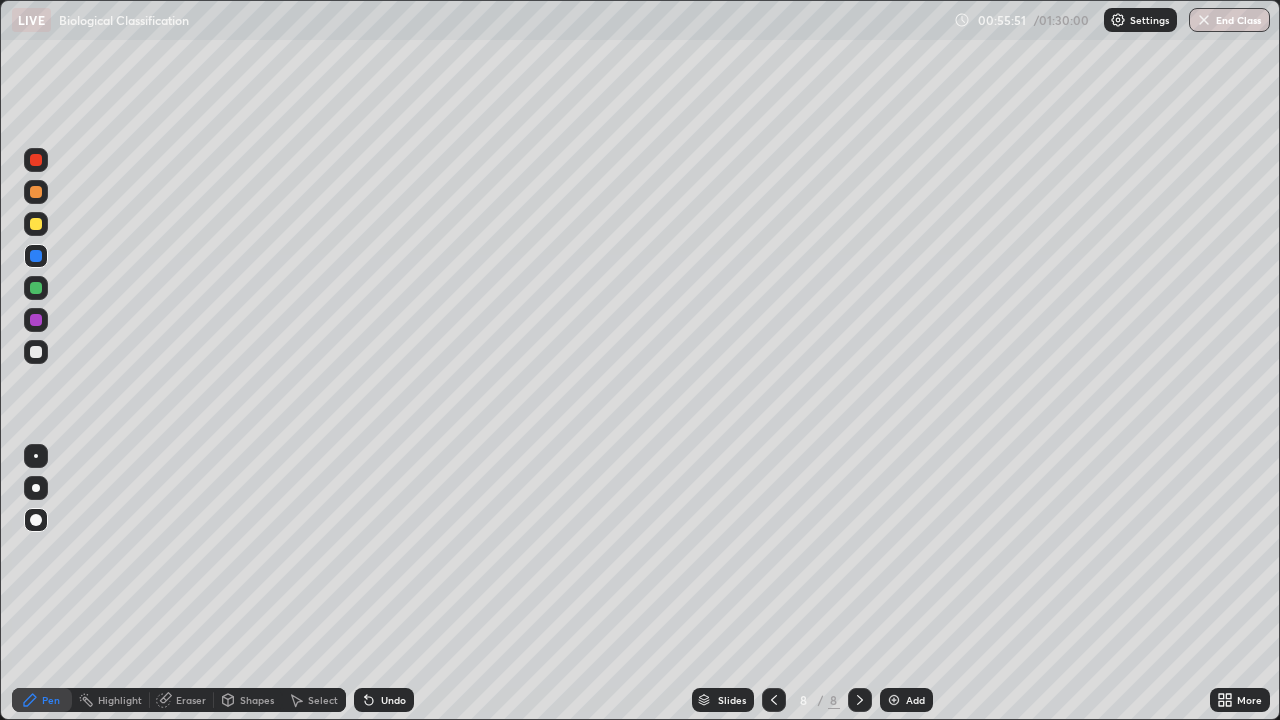 click at bounding box center (36, 288) 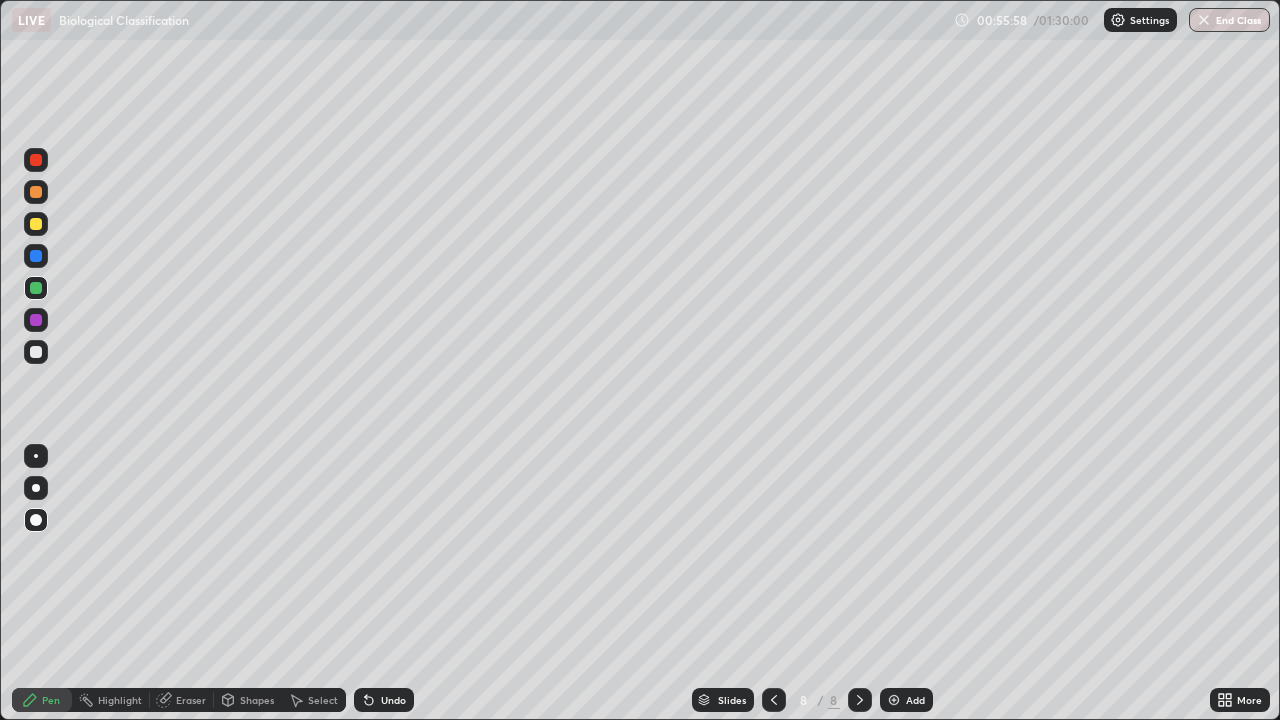 click at bounding box center [36, 352] 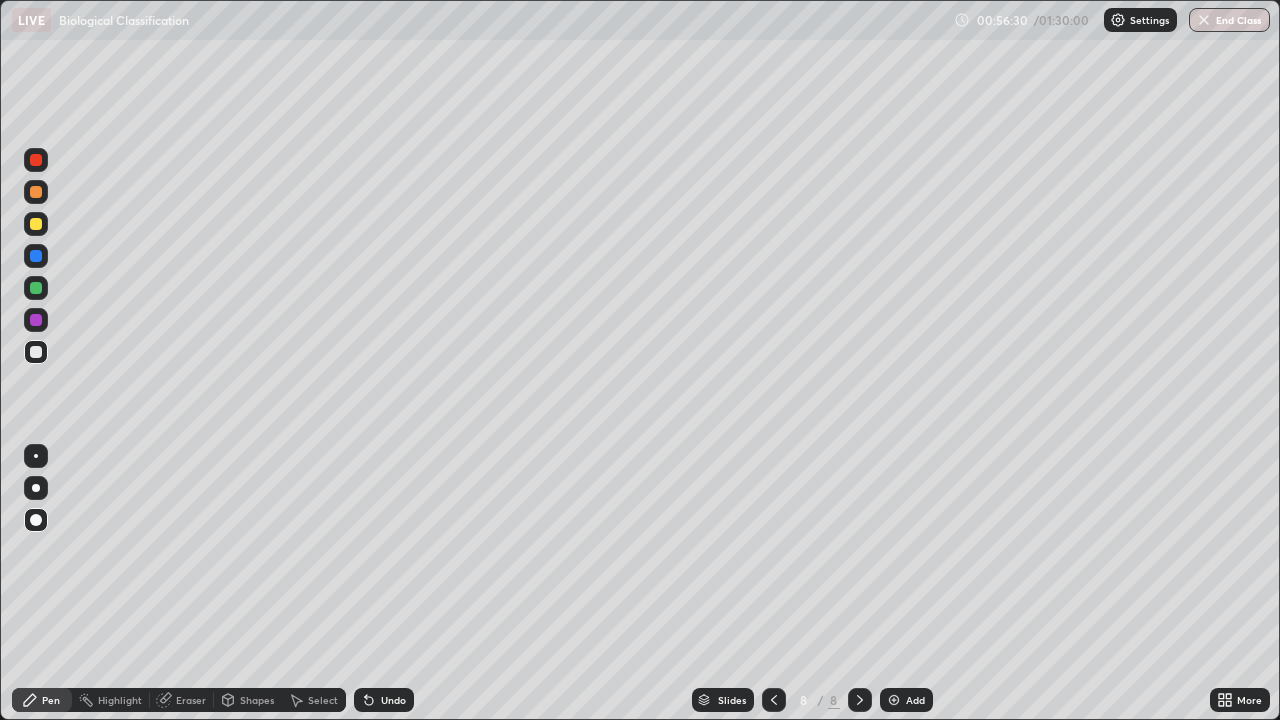 click on "Undo" at bounding box center (384, 700) 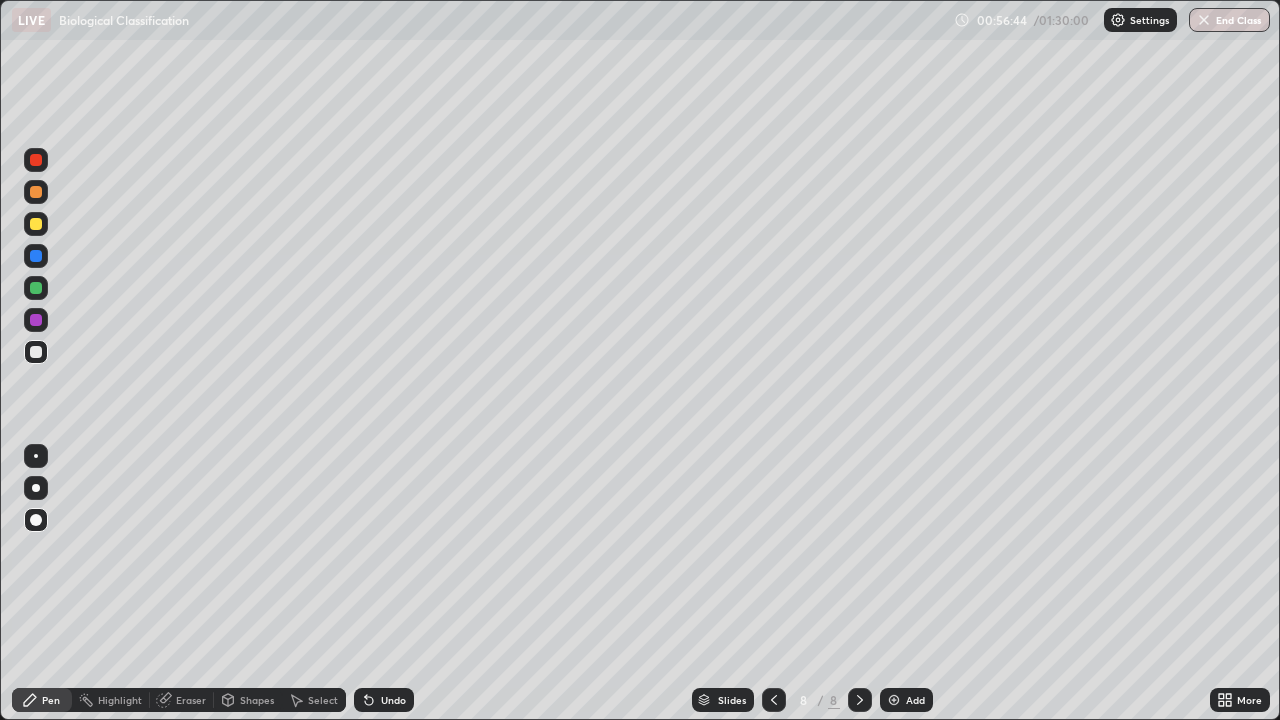 click on "Undo" at bounding box center (393, 700) 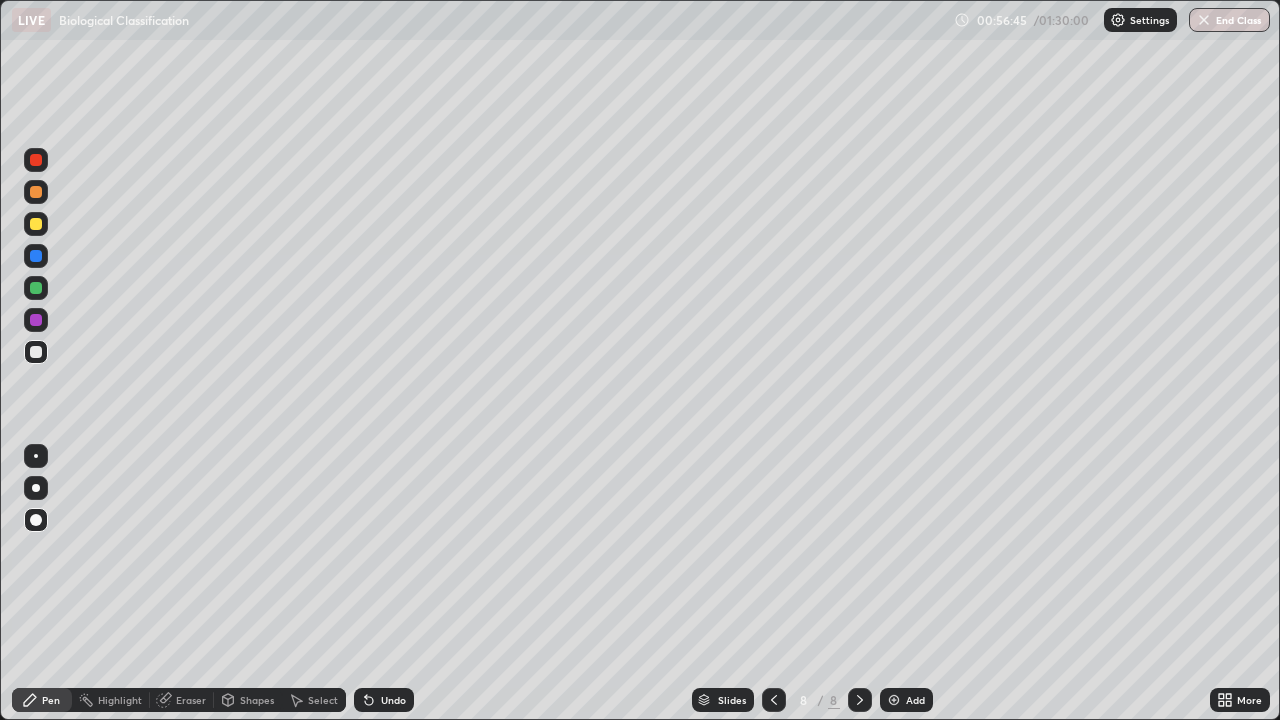 click on "Undo" at bounding box center [384, 700] 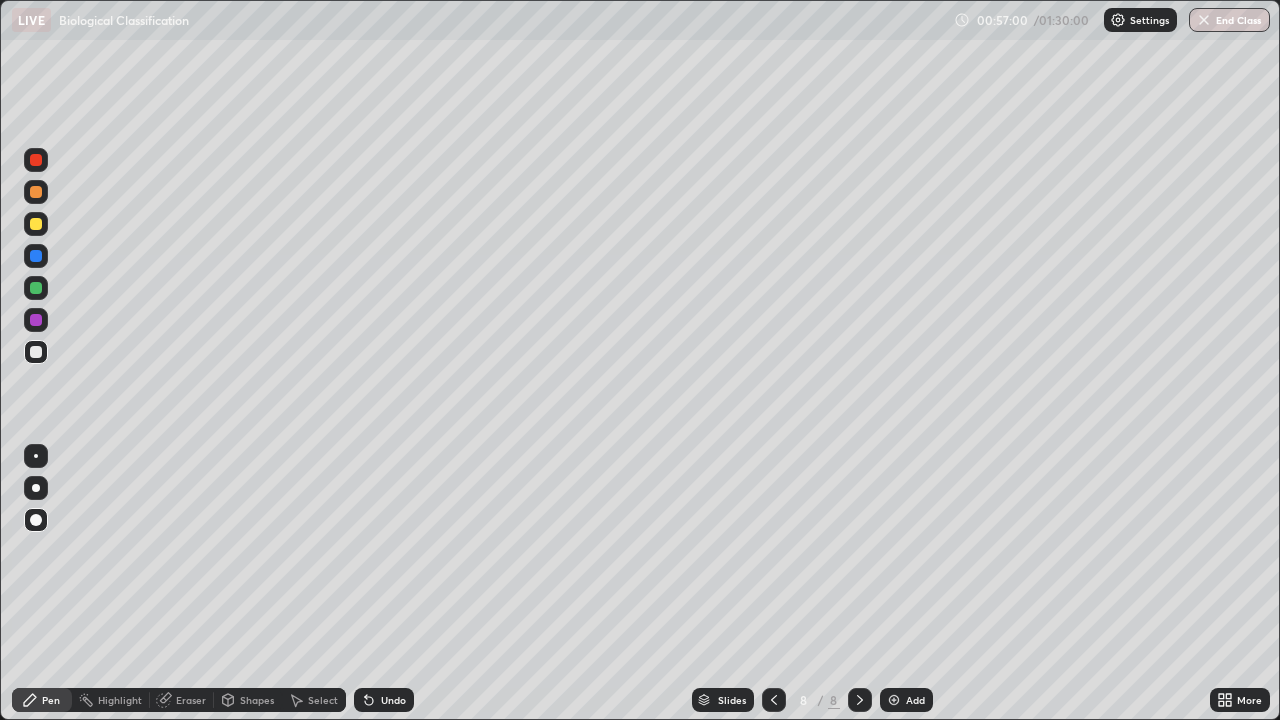 click at bounding box center (36, 224) 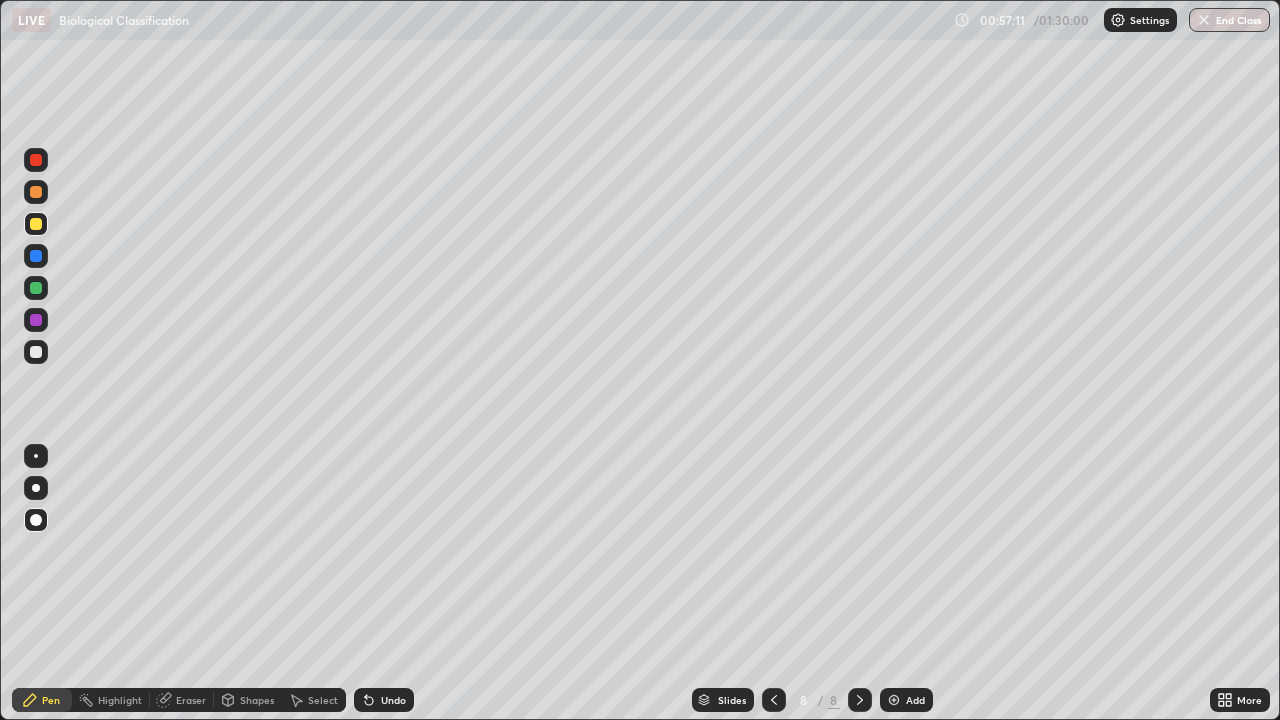click at bounding box center (36, 256) 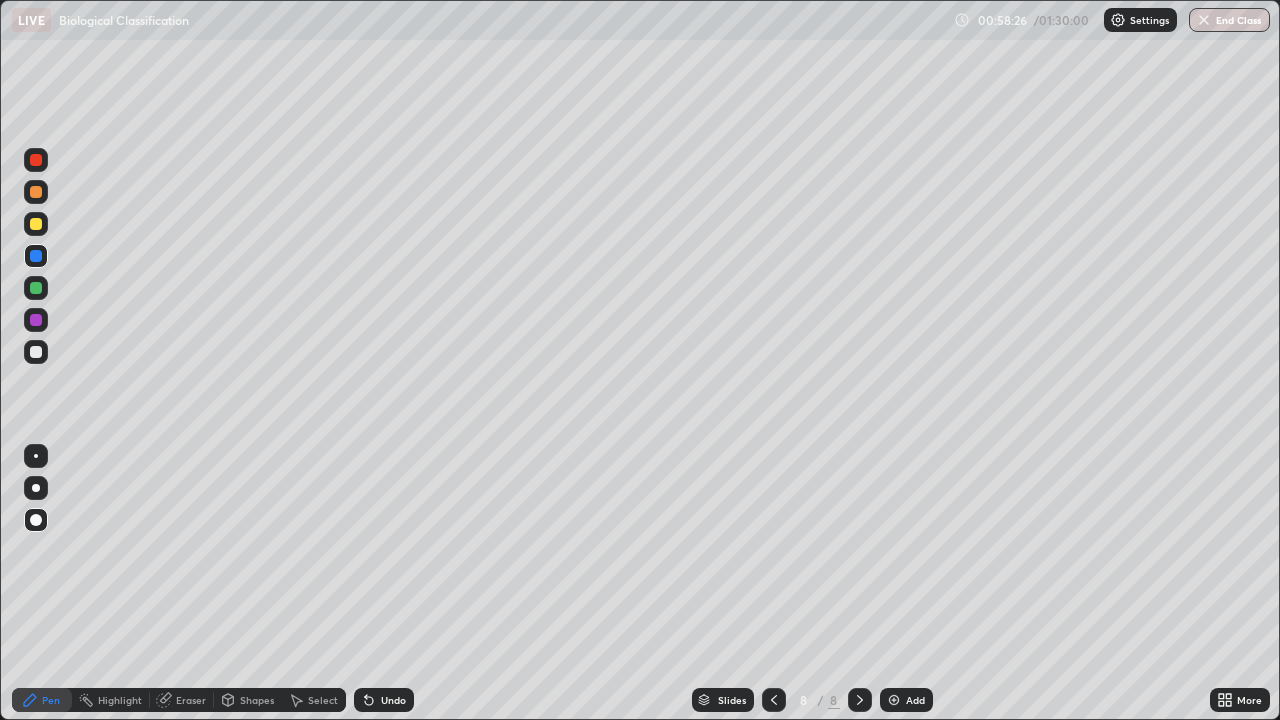 click at bounding box center (36, 192) 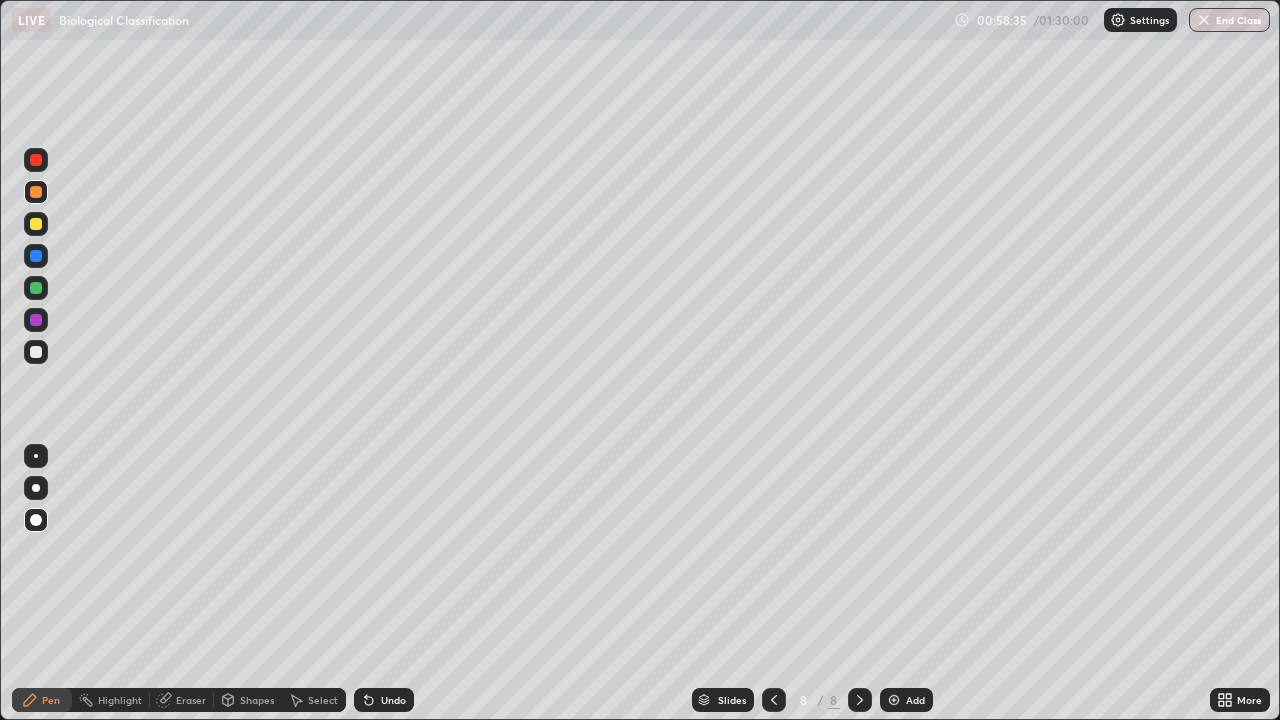 click at bounding box center (36, 256) 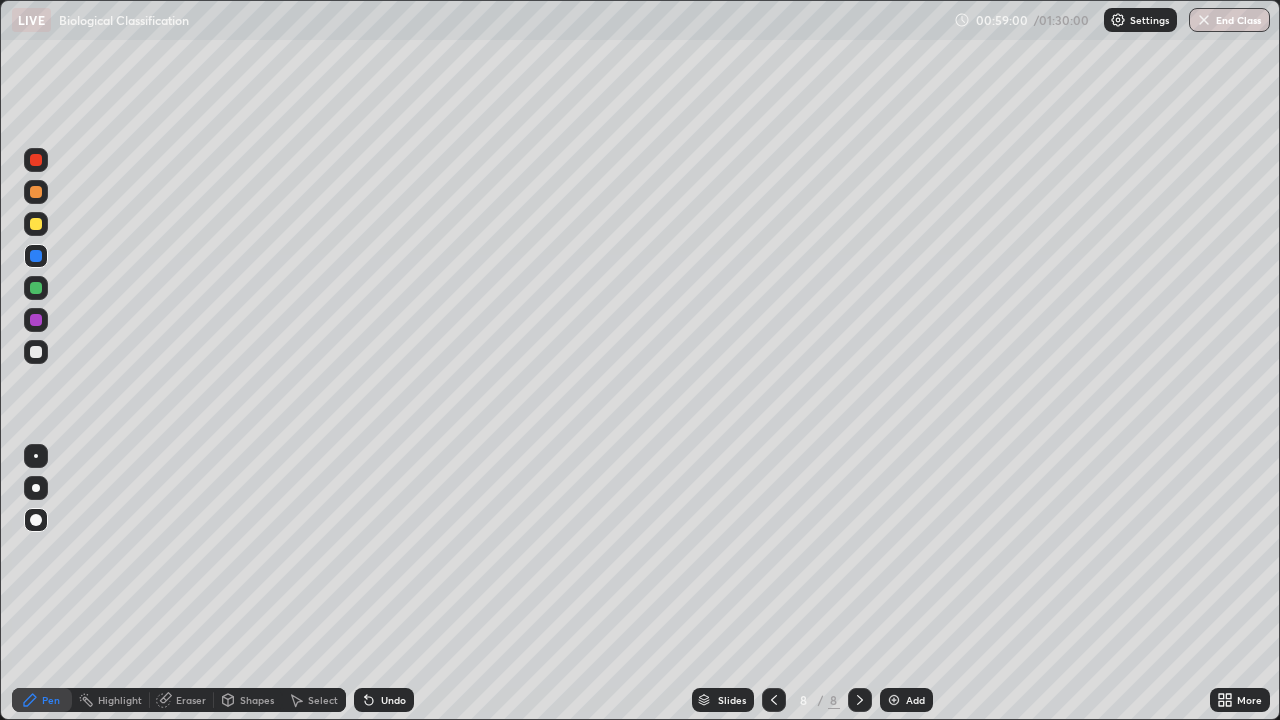 click at bounding box center [36, 352] 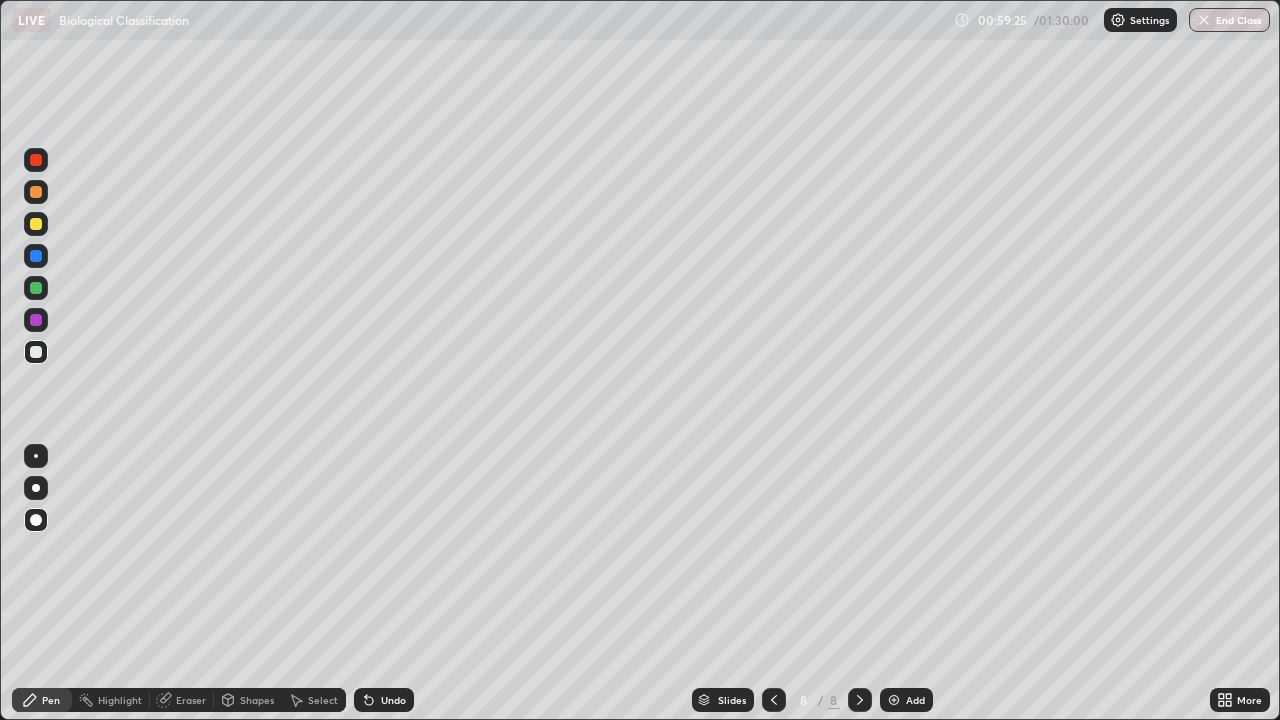 click on "Shapes" at bounding box center [257, 700] 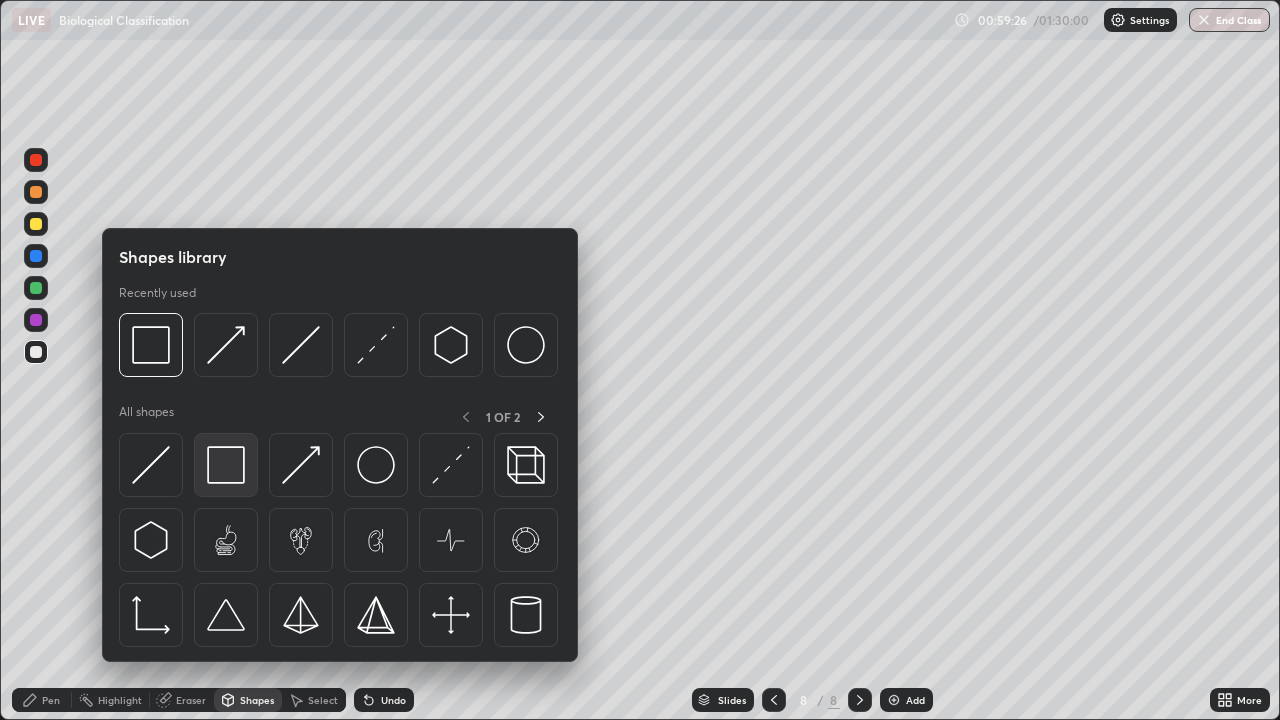 click at bounding box center [226, 465] 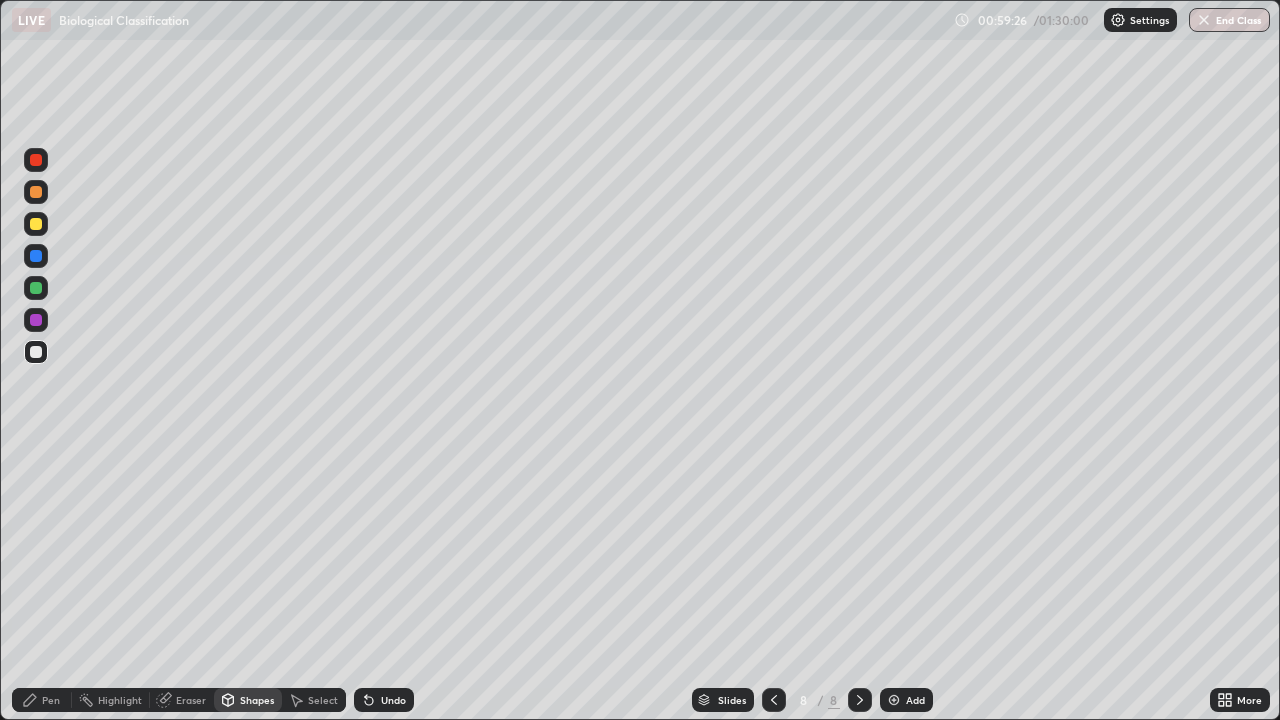 click at bounding box center [36, 320] 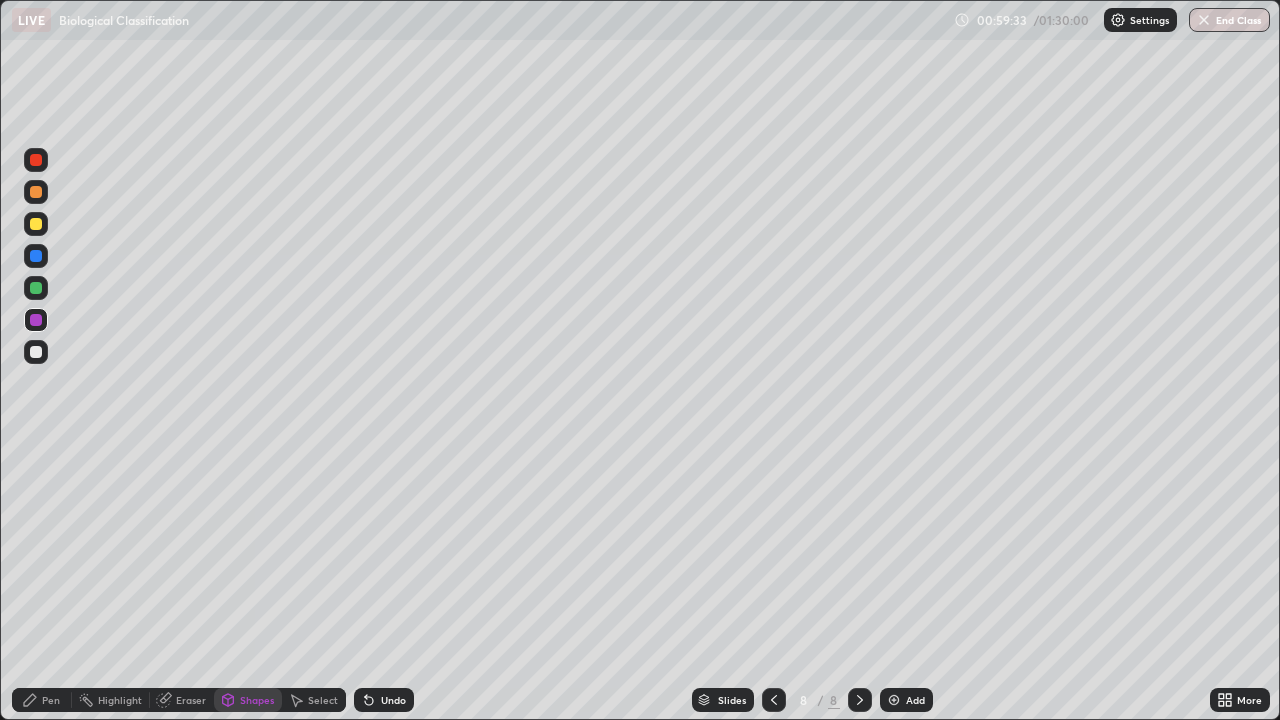 click on "Pen" at bounding box center (42, 700) 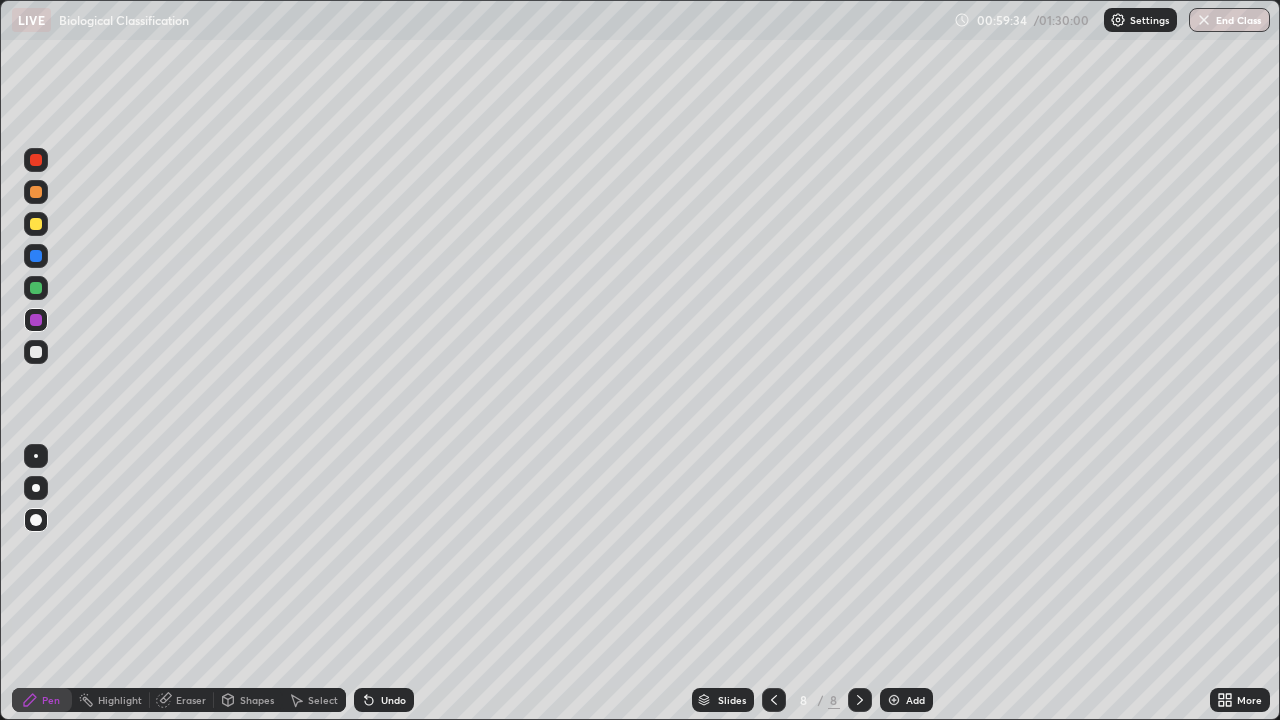click at bounding box center [36, 256] 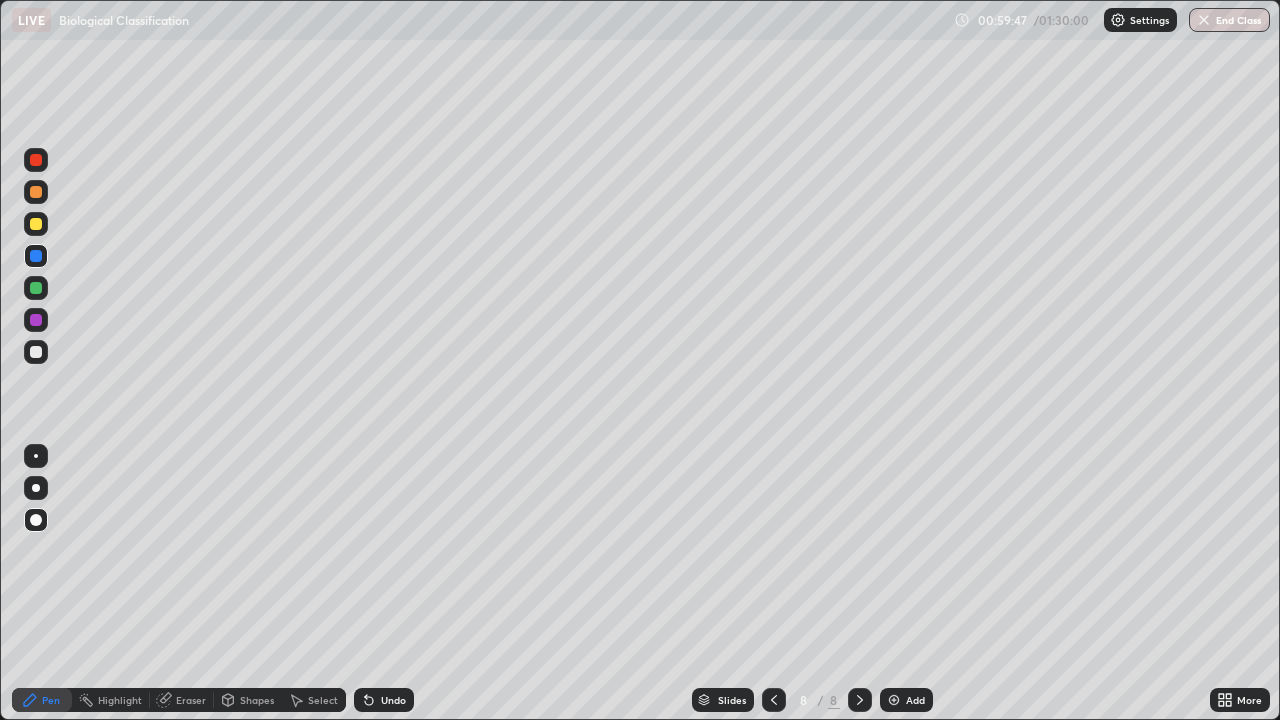 click at bounding box center (36, 352) 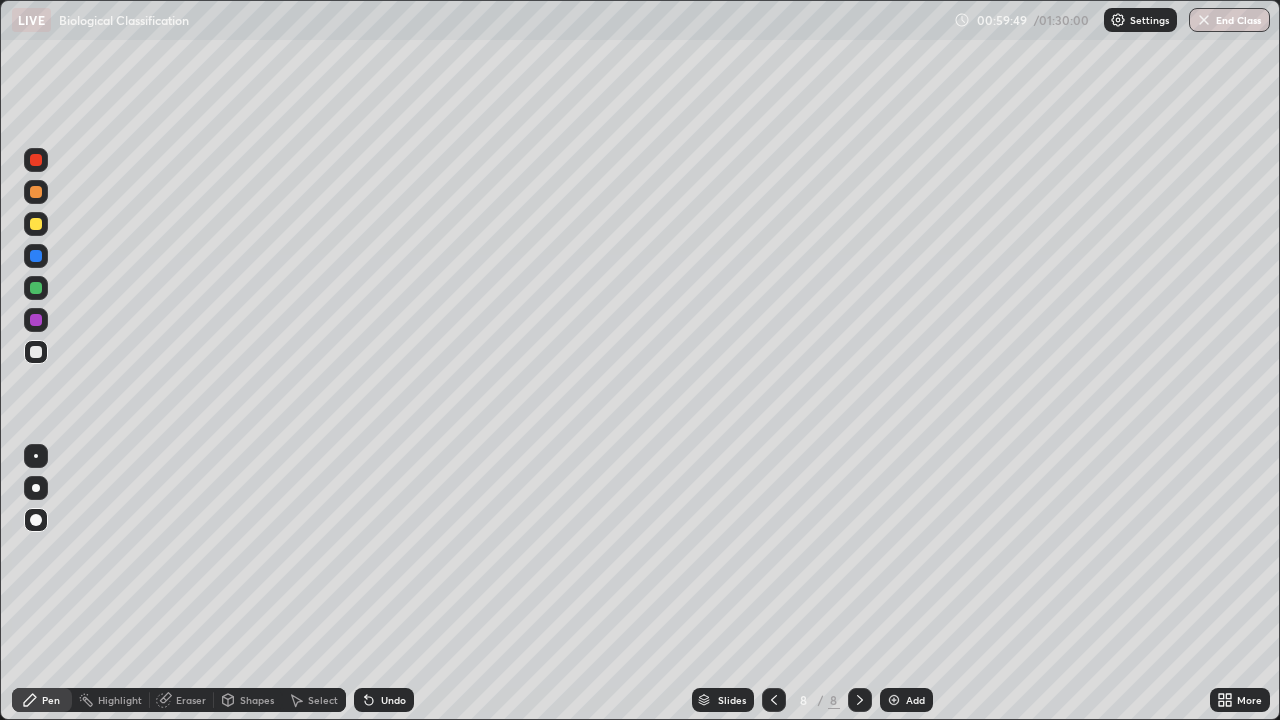 click on "Undo" at bounding box center (393, 700) 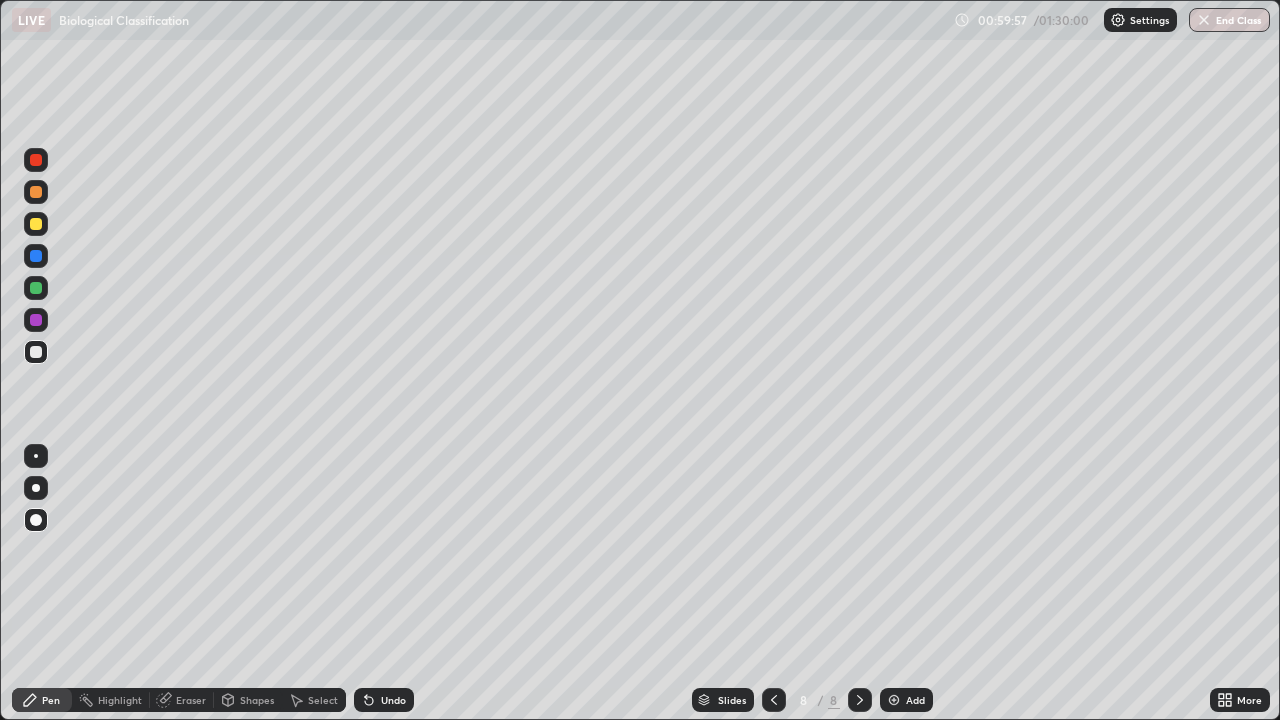 click on "Shapes" at bounding box center (257, 700) 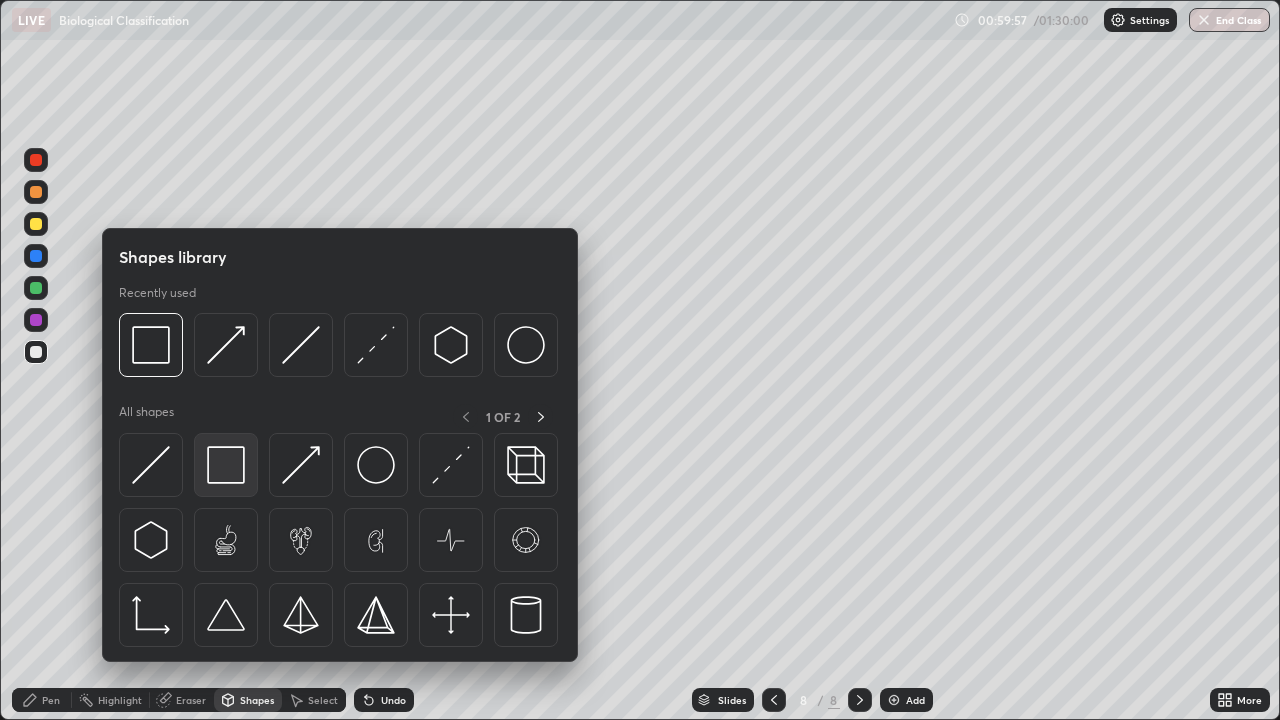 click at bounding box center (226, 465) 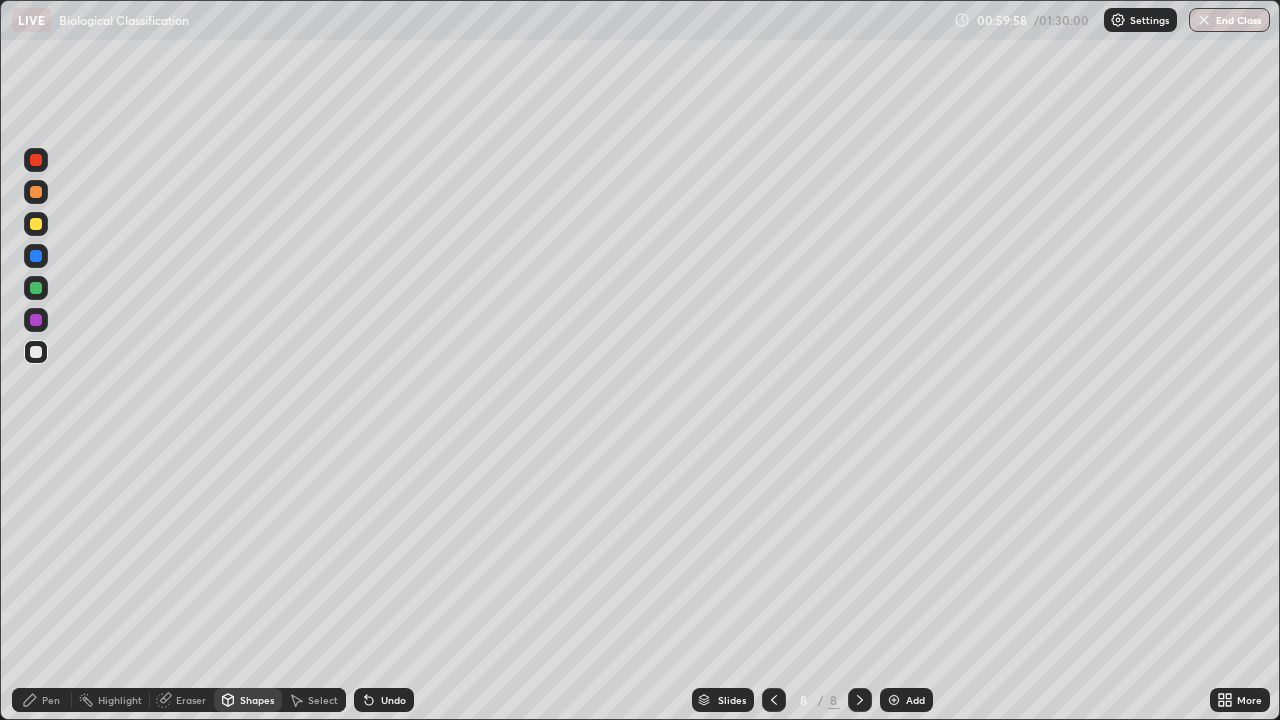click at bounding box center (36, 320) 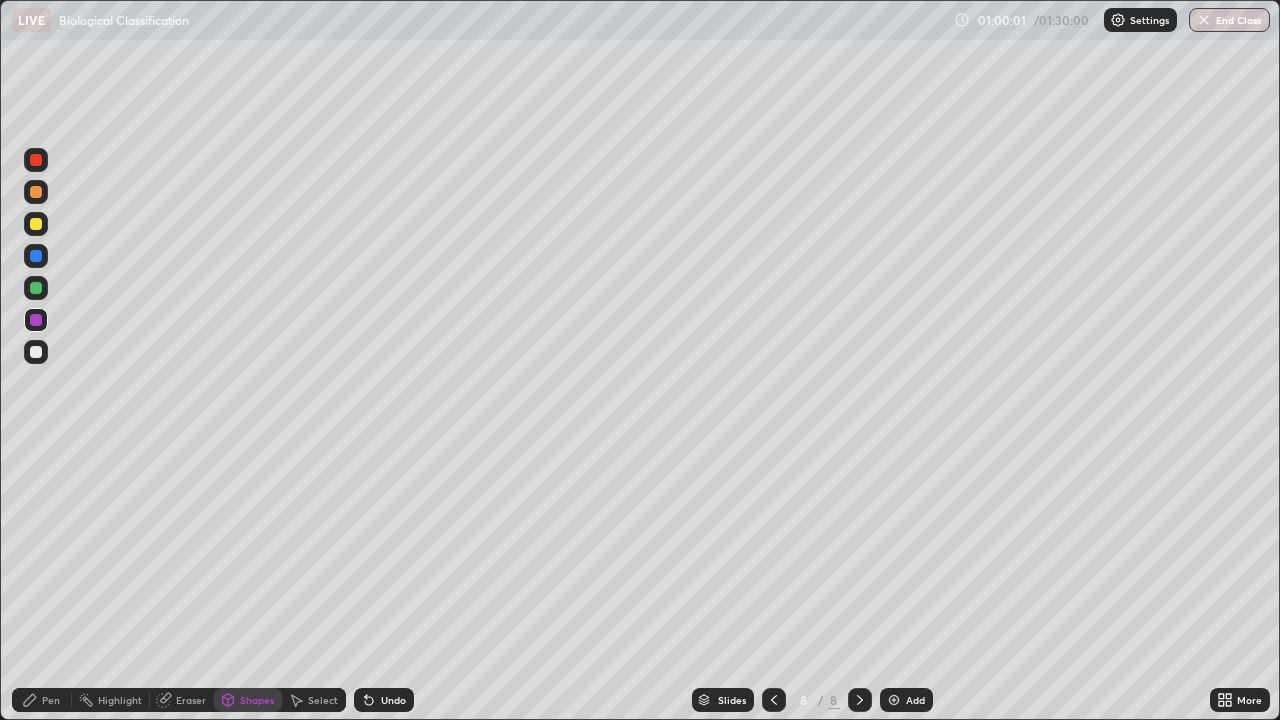 click on "Pen" at bounding box center [42, 700] 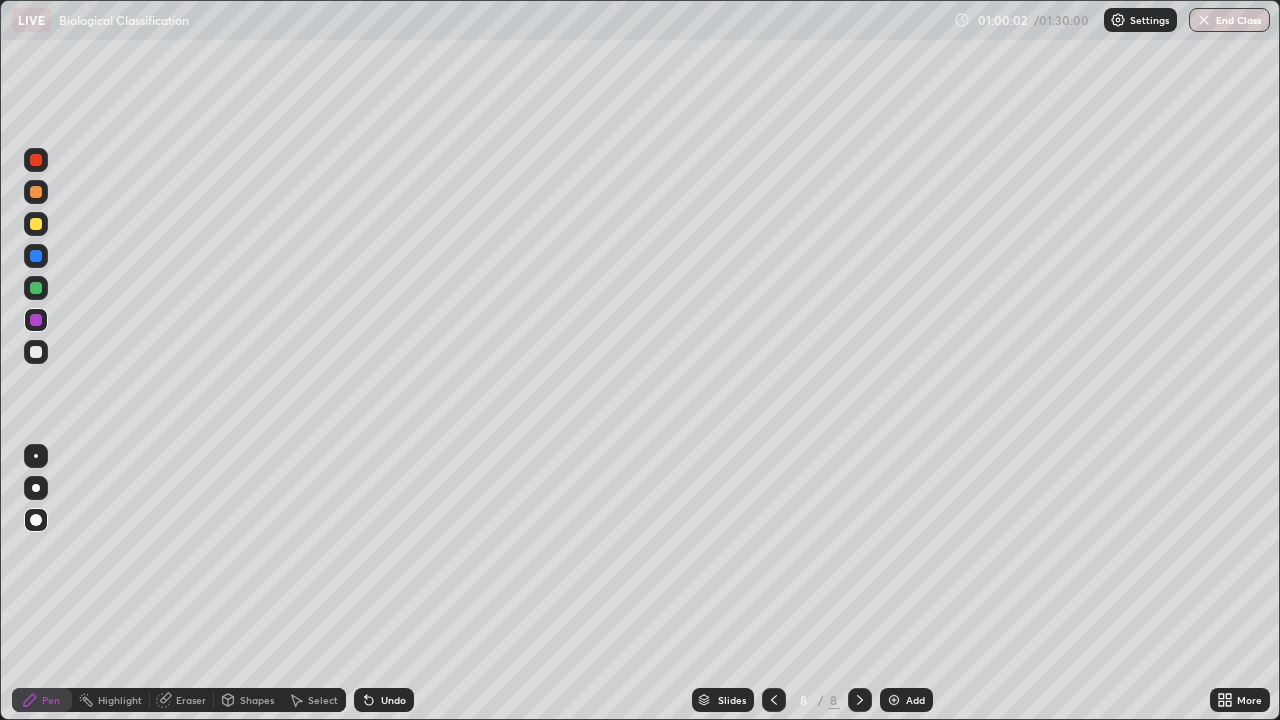 click at bounding box center [36, 224] 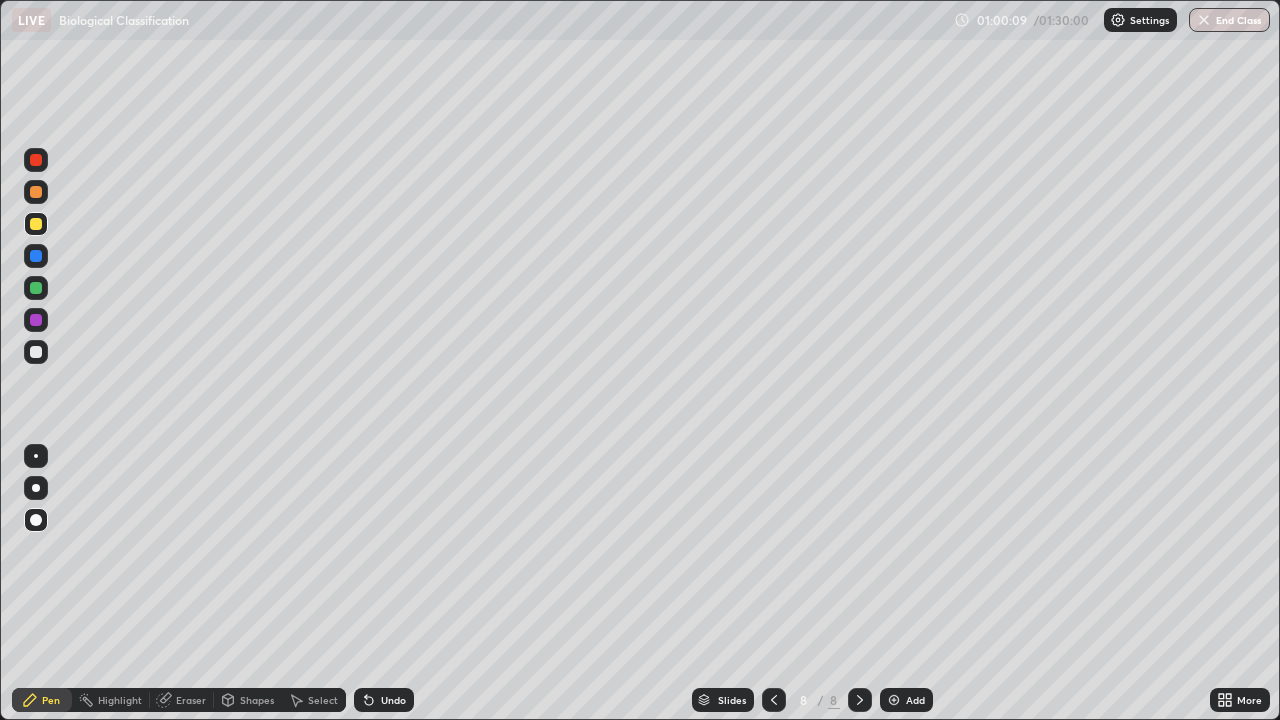 click at bounding box center (36, 192) 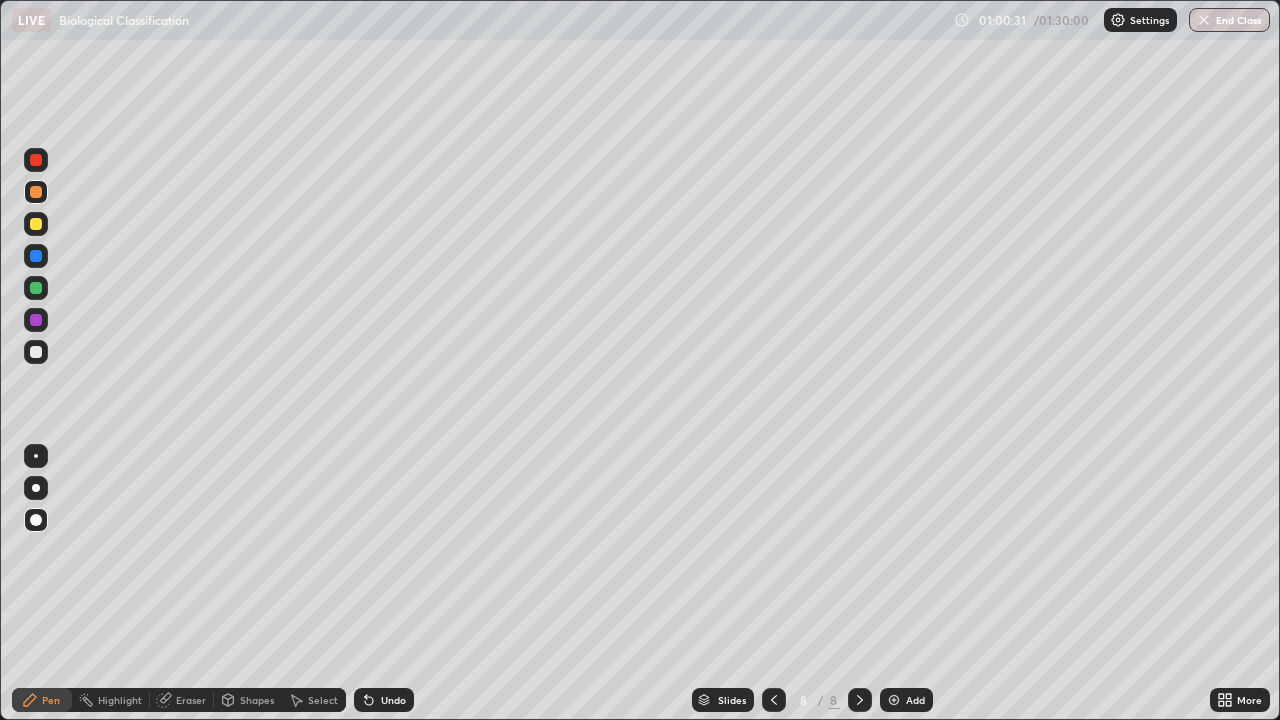 click at bounding box center (36, 256) 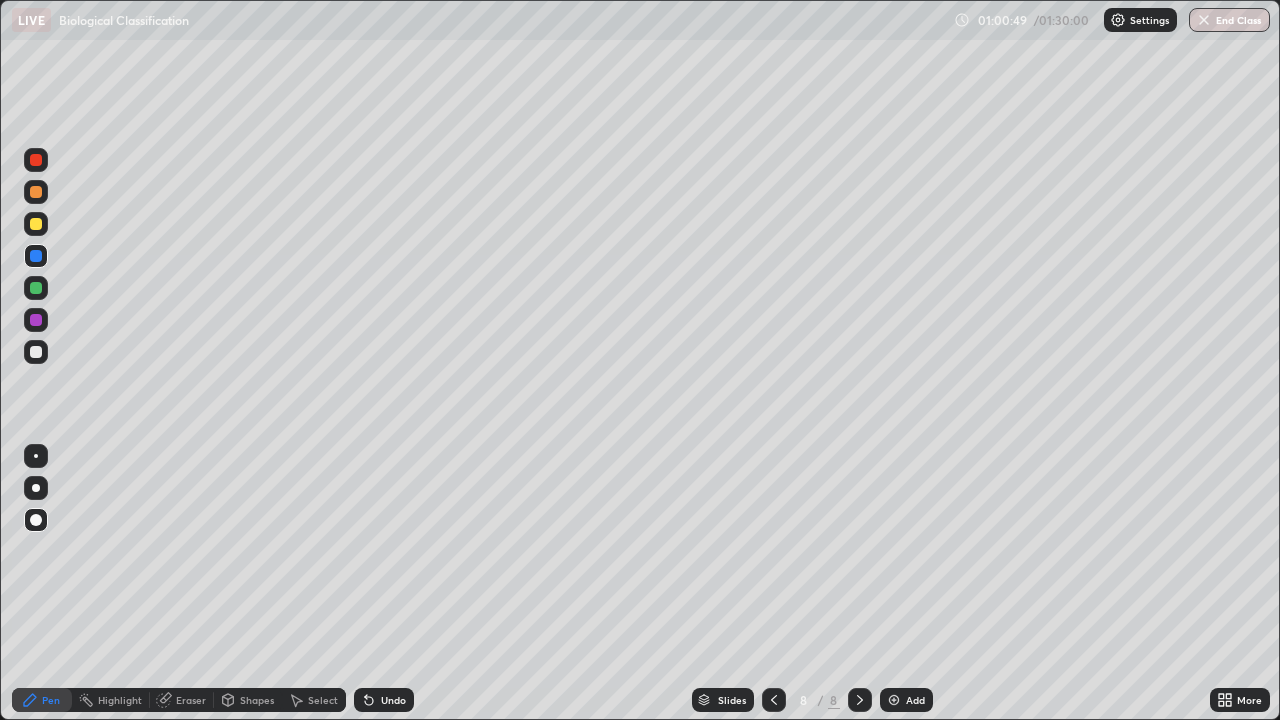 click at bounding box center [36, 192] 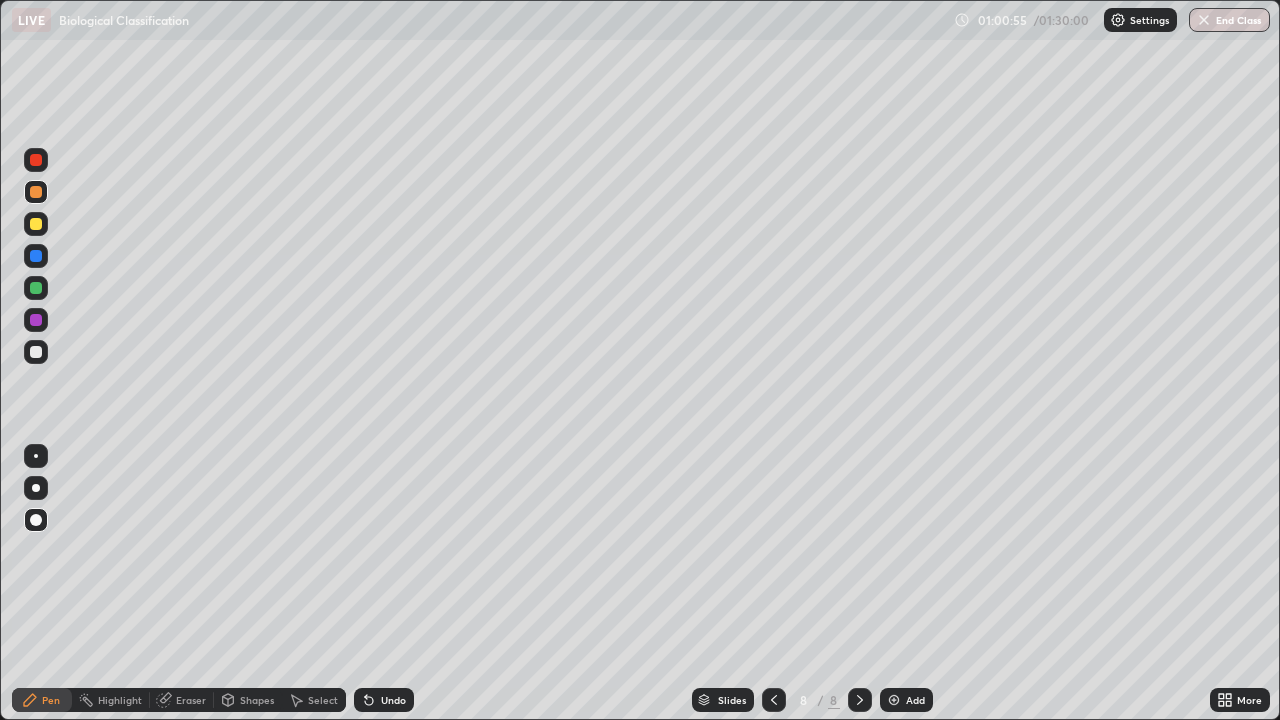 click at bounding box center (36, 288) 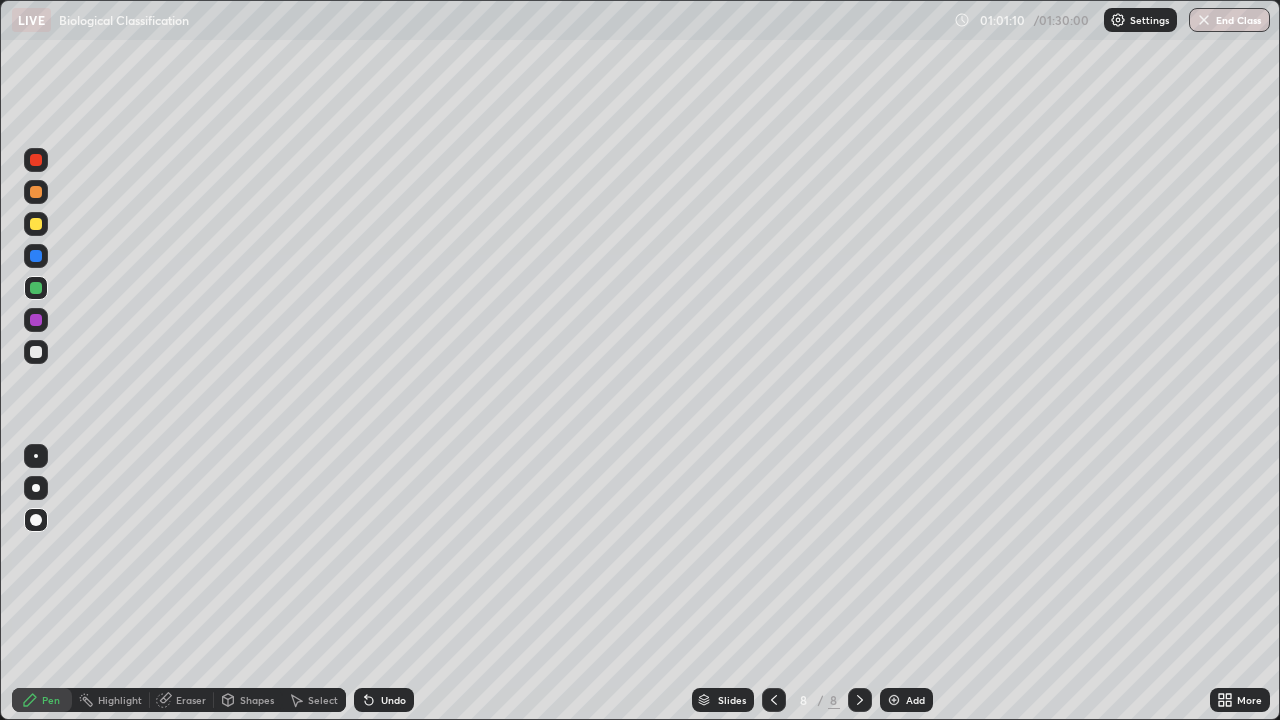 click at bounding box center (36, 256) 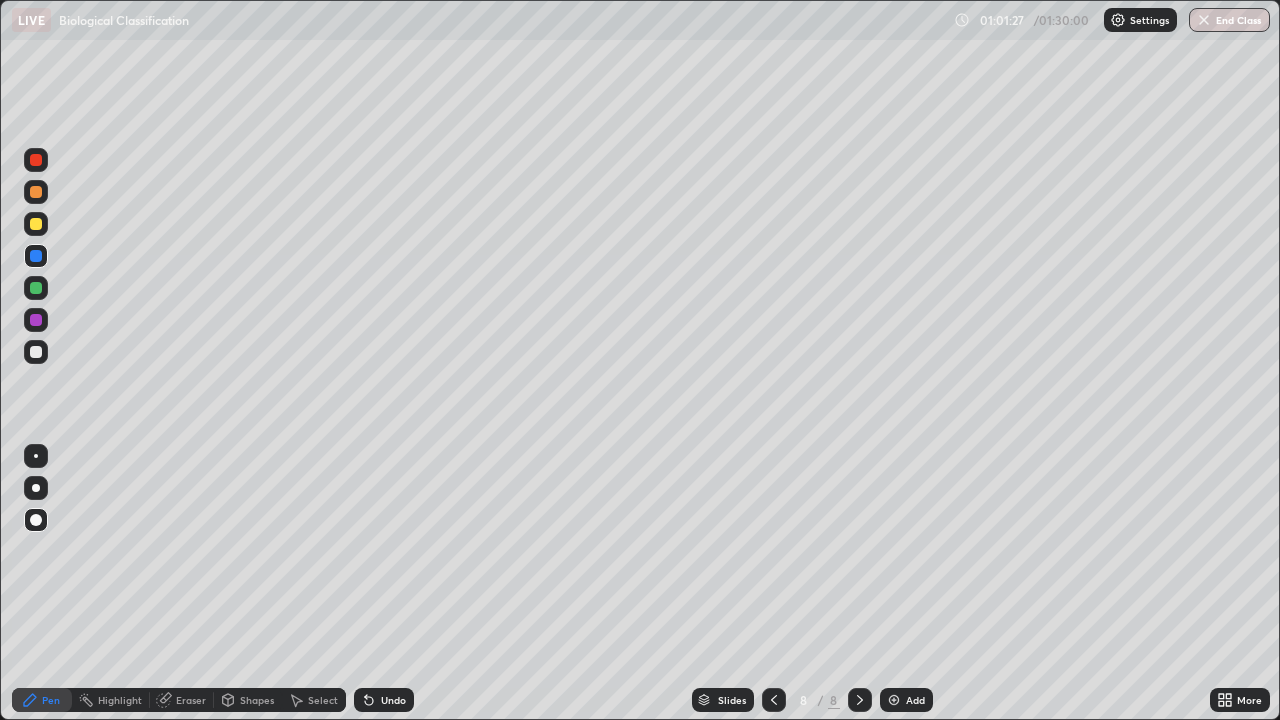 click at bounding box center [36, 352] 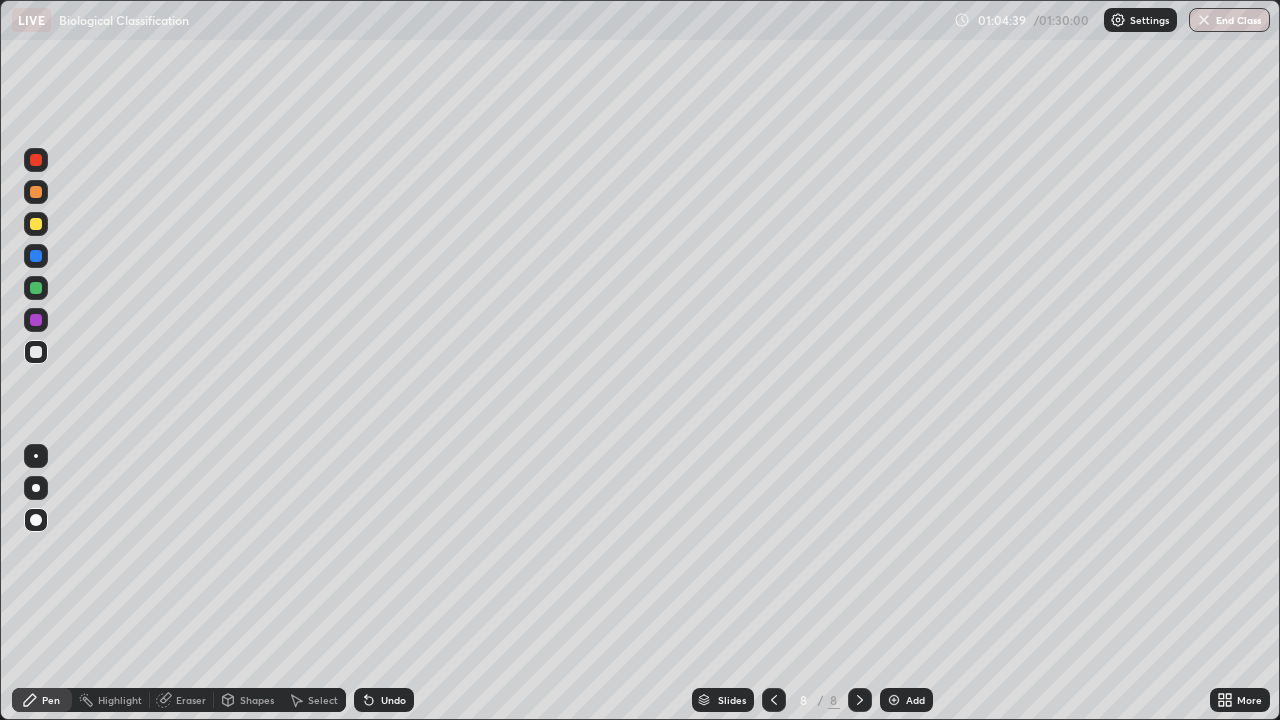 click on "Add" at bounding box center (915, 700) 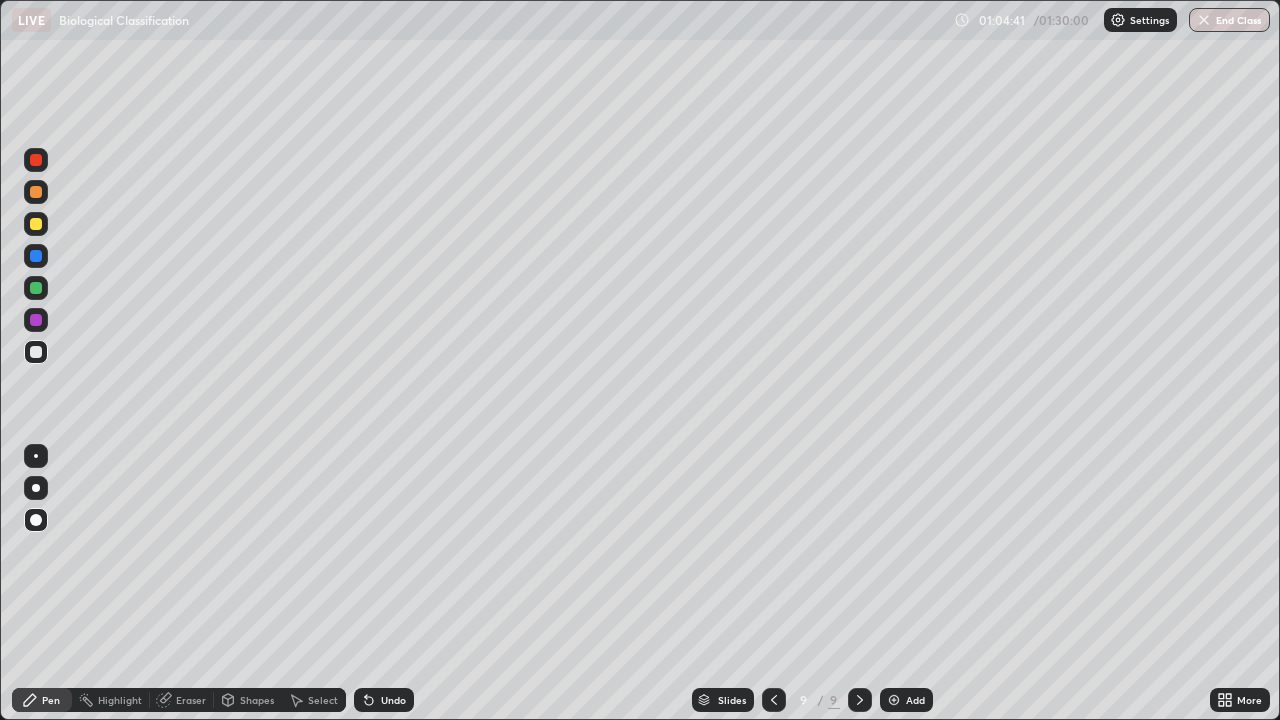 click at bounding box center [36, 224] 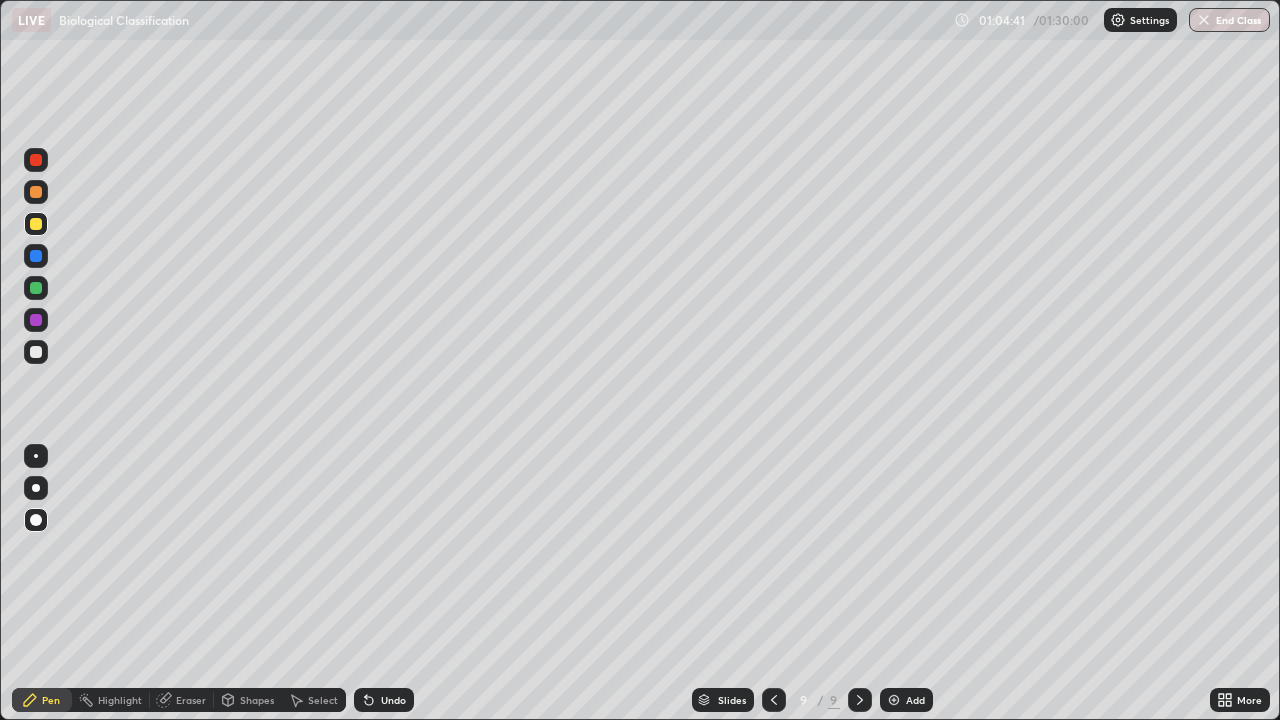 click on "Pen" at bounding box center [42, 700] 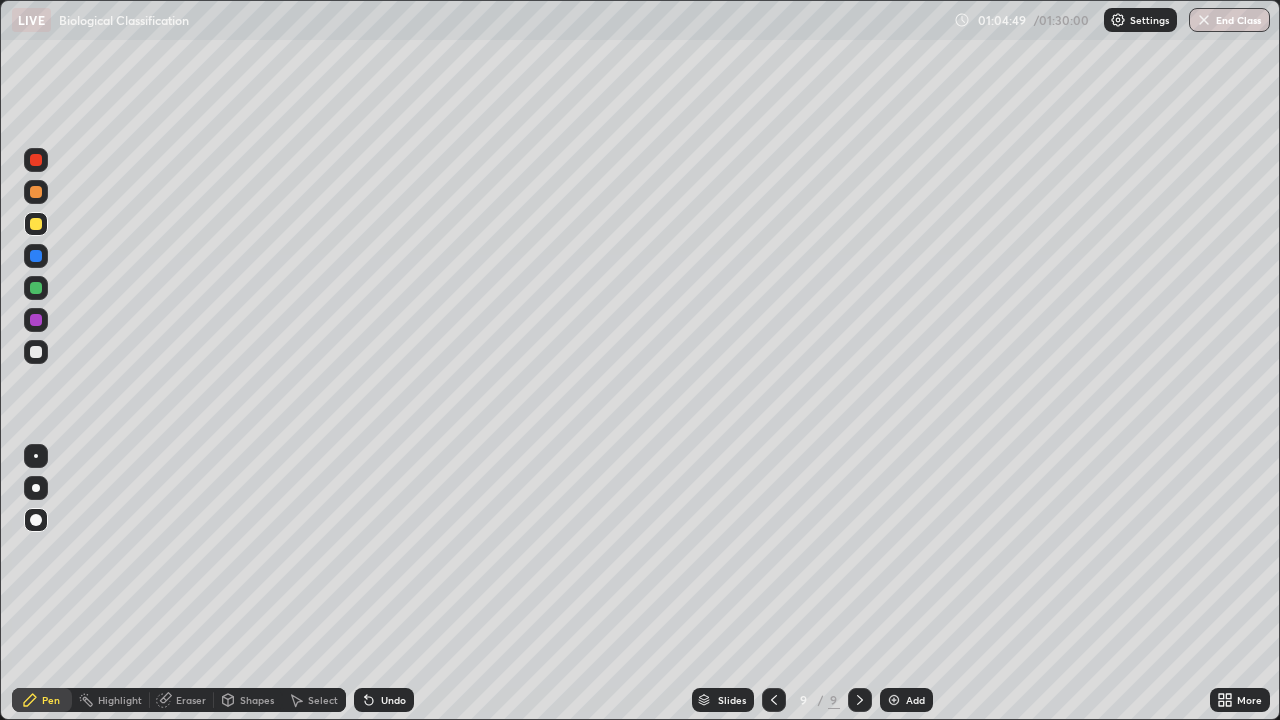 click at bounding box center [36, 192] 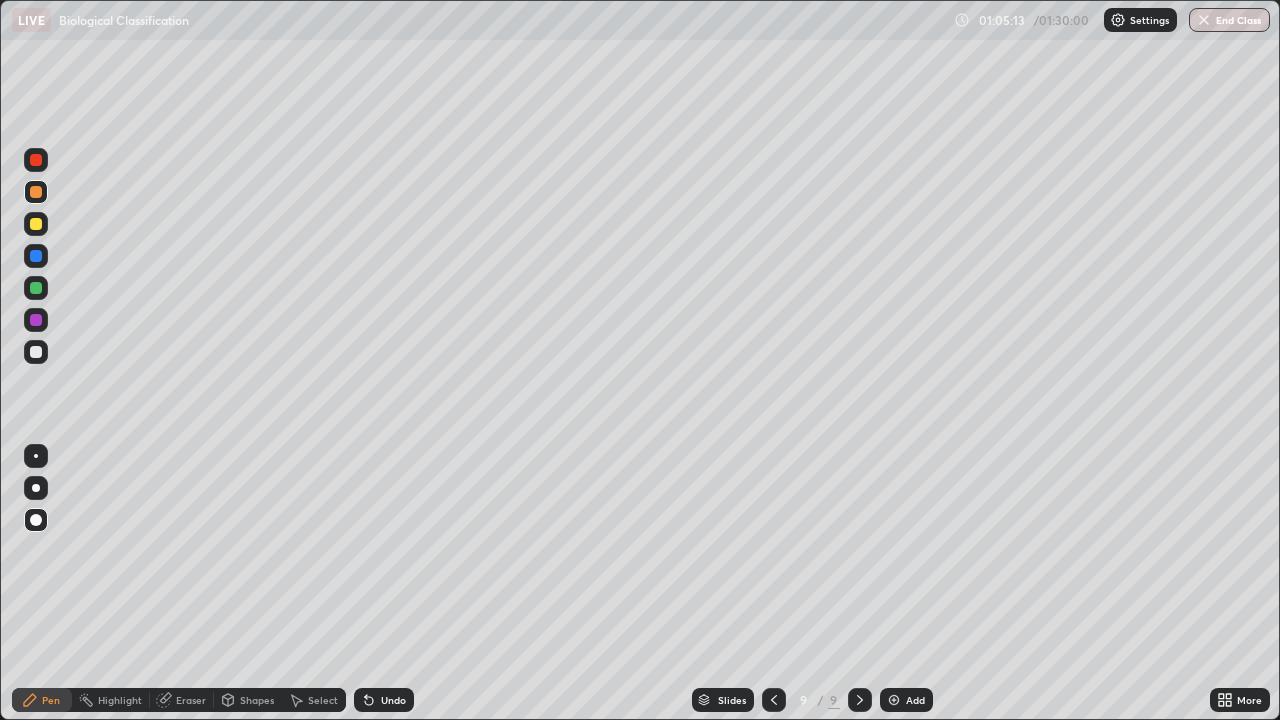 click at bounding box center [36, 352] 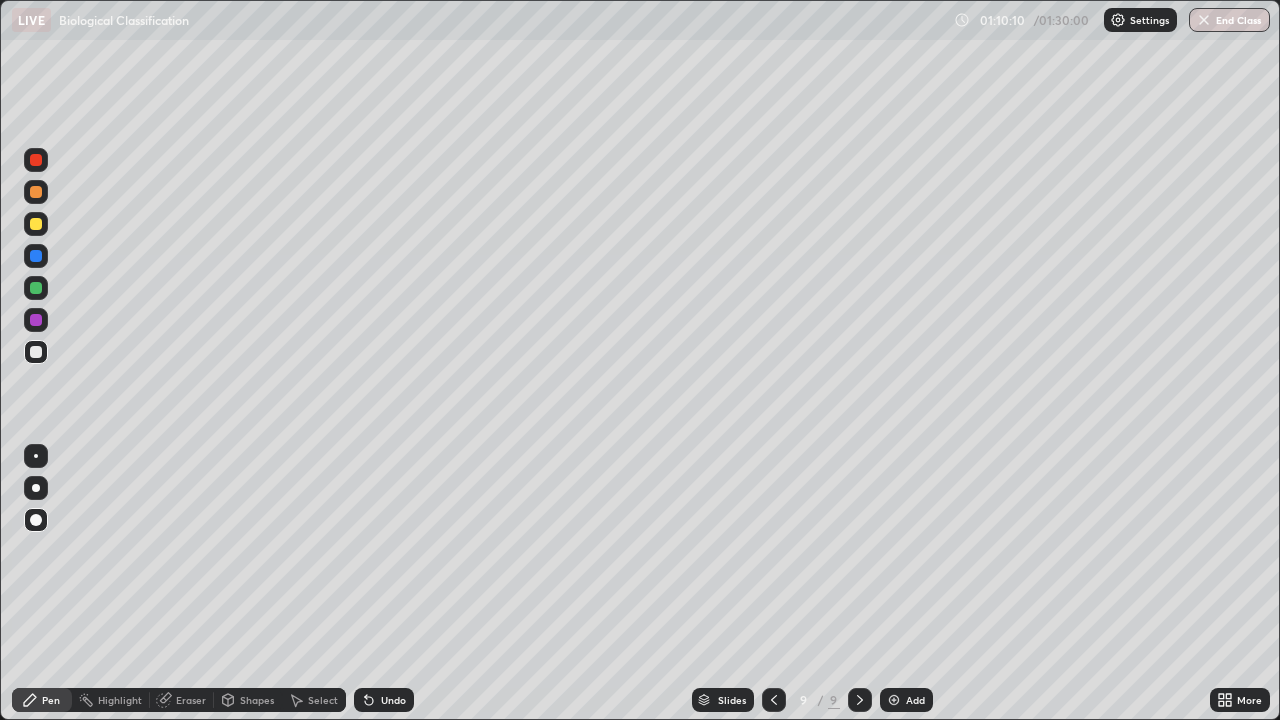 click on "Add" at bounding box center [906, 700] 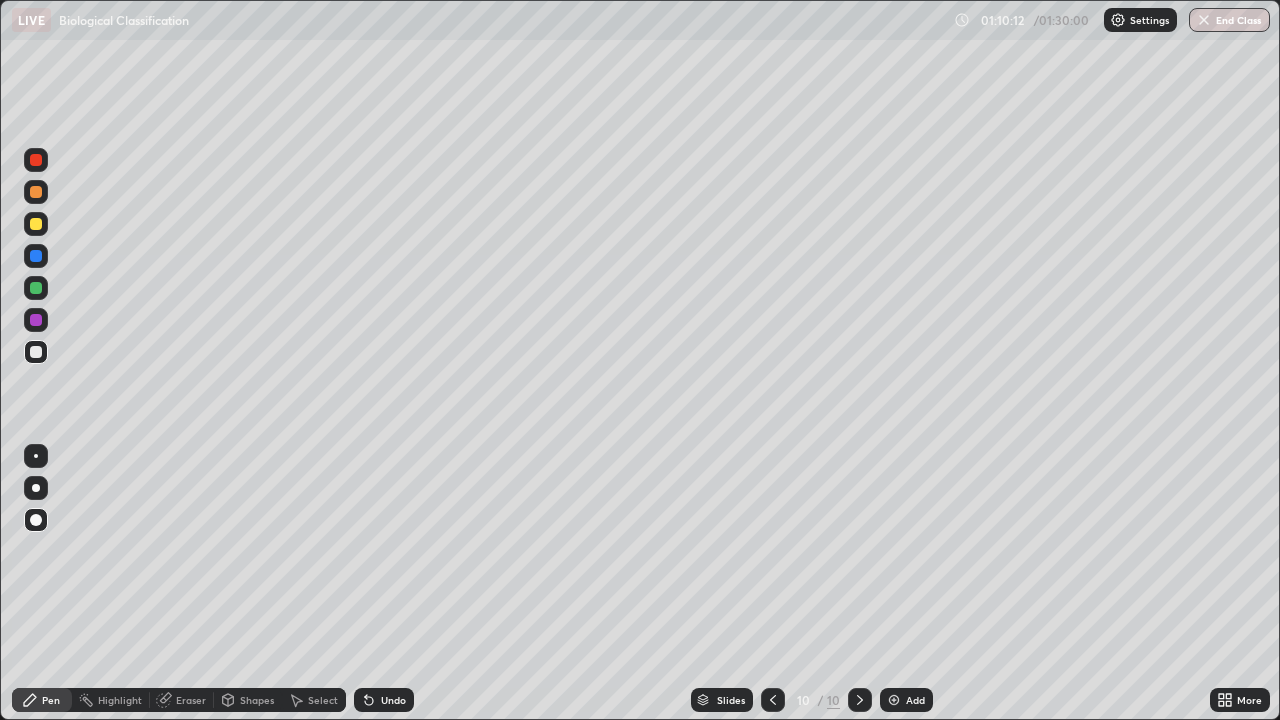 click at bounding box center (36, 192) 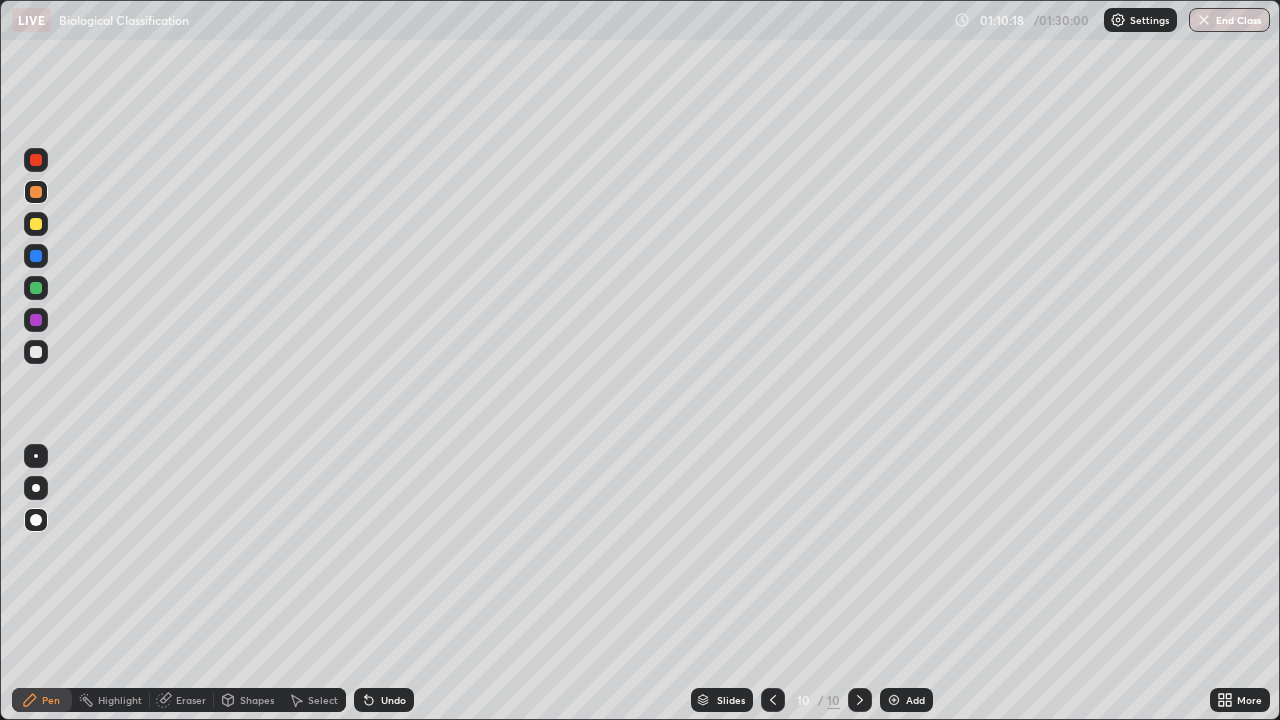 click at bounding box center (36, 352) 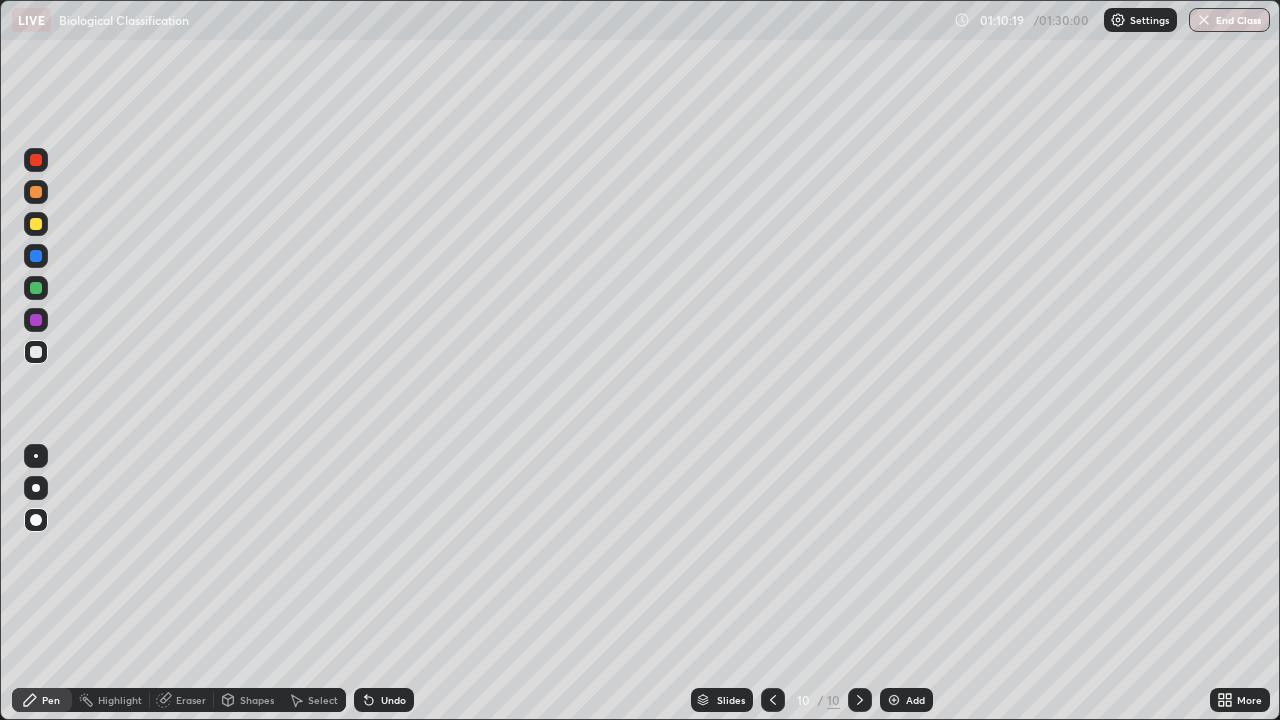 click on "Pen" at bounding box center (51, 700) 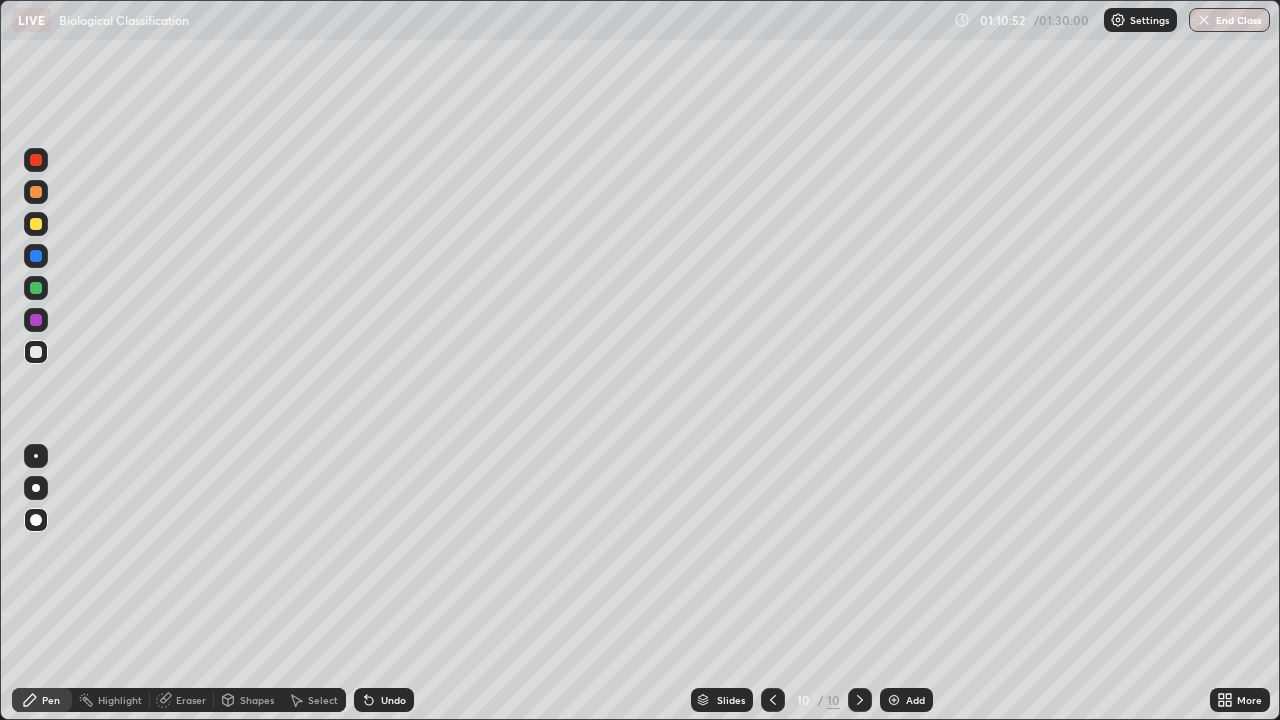 click at bounding box center [36, 224] 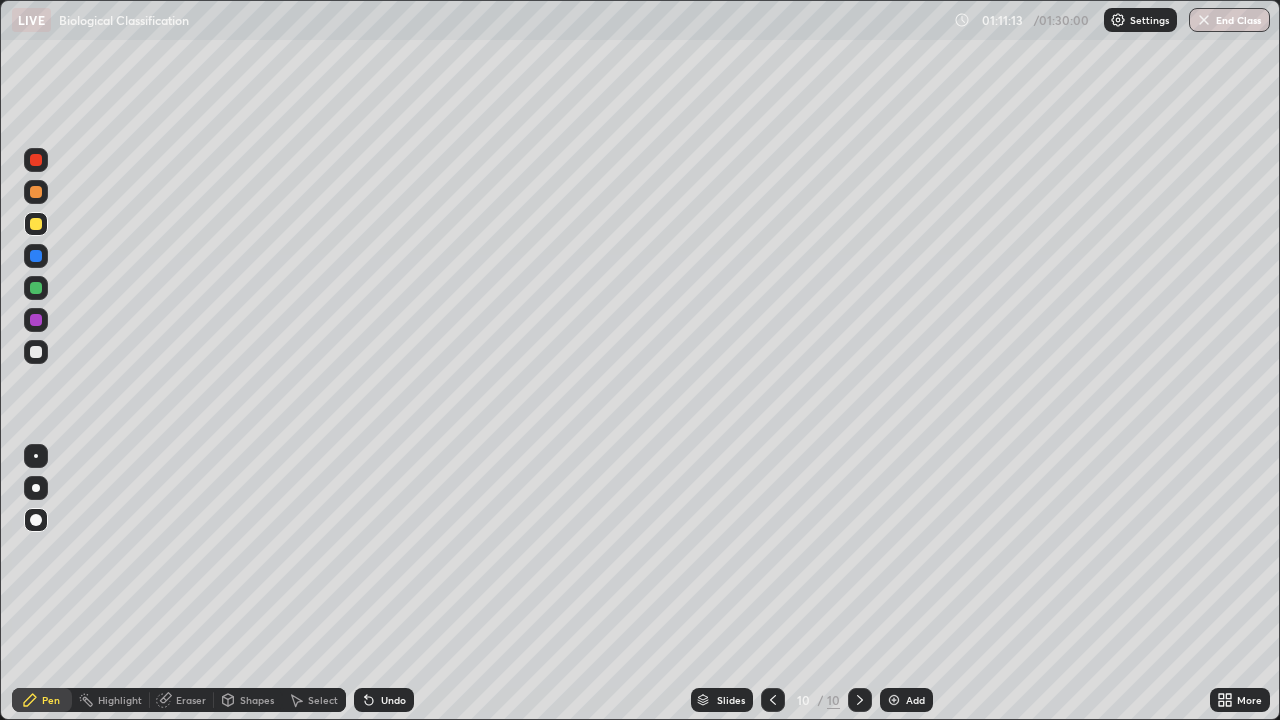 click at bounding box center [36, 192] 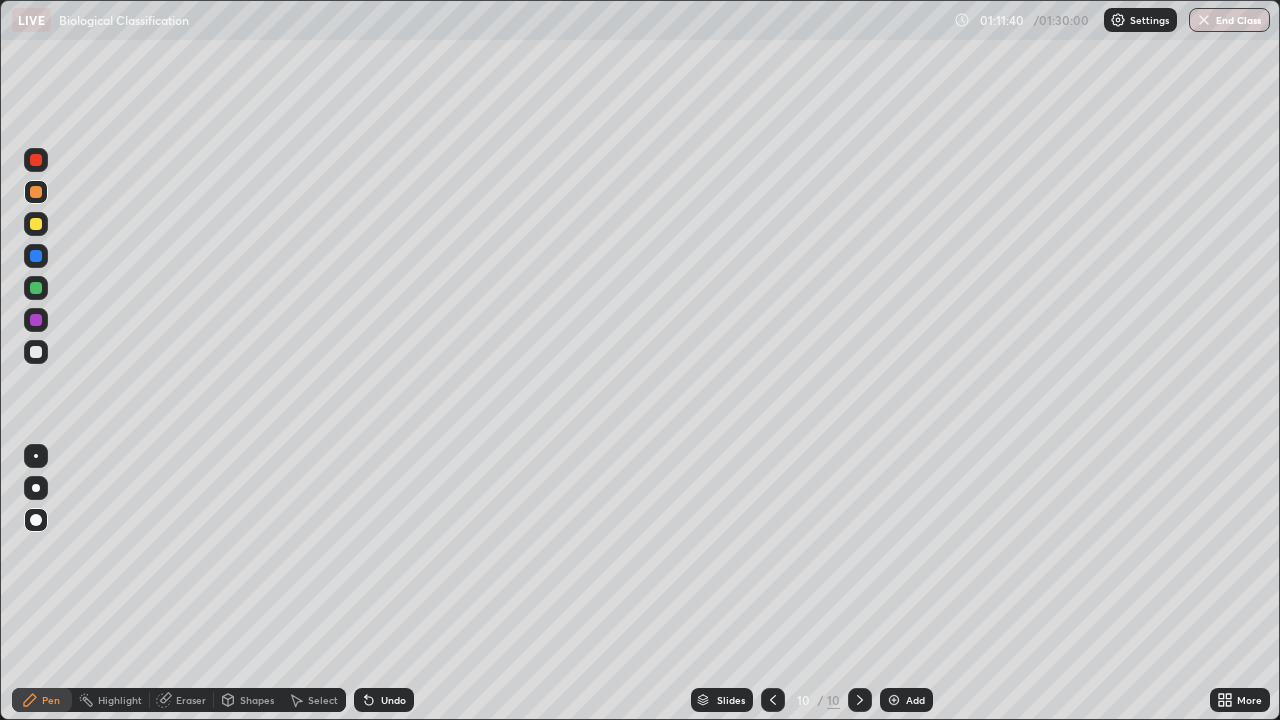 click at bounding box center (36, 352) 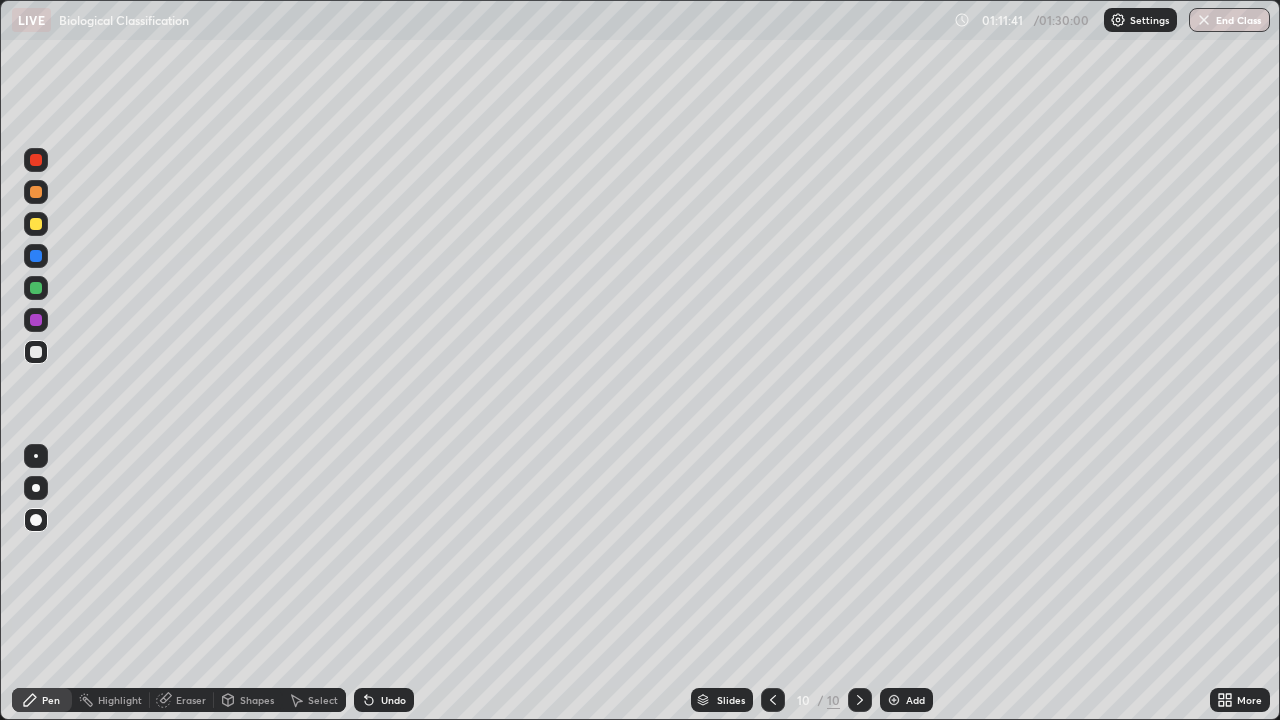 click at bounding box center [36, 224] 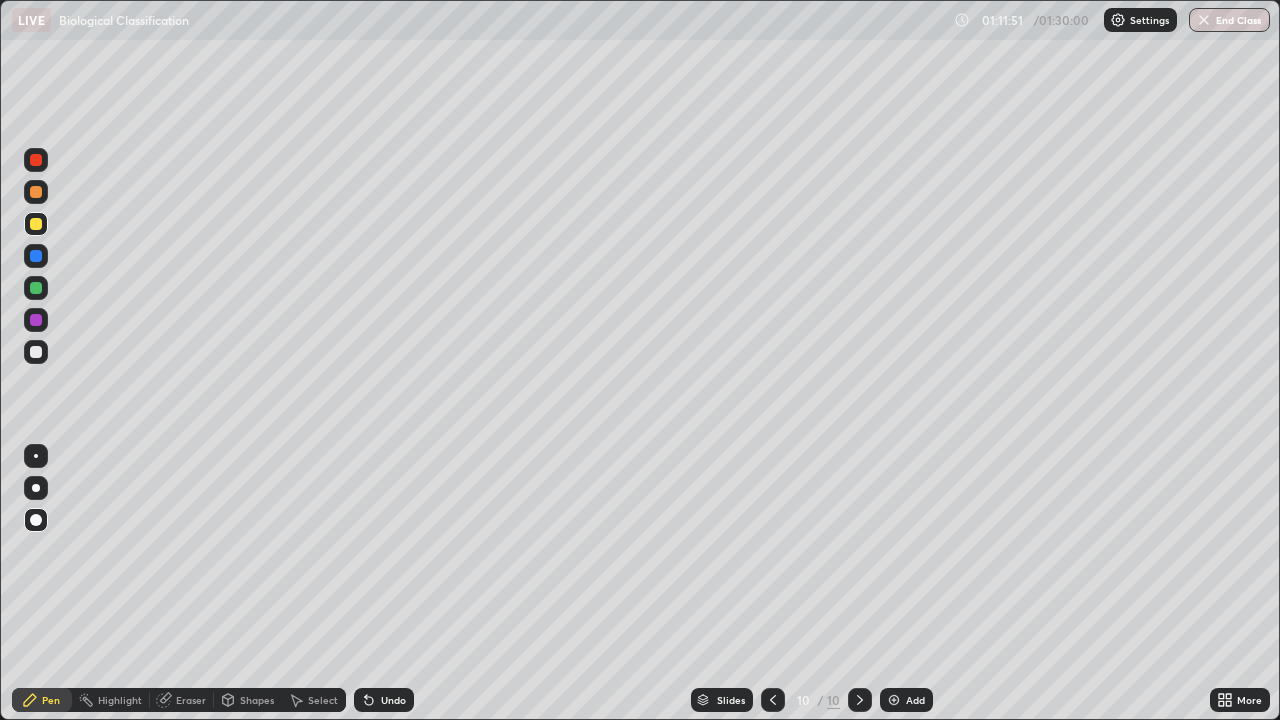 click on "Undo" at bounding box center (393, 700) 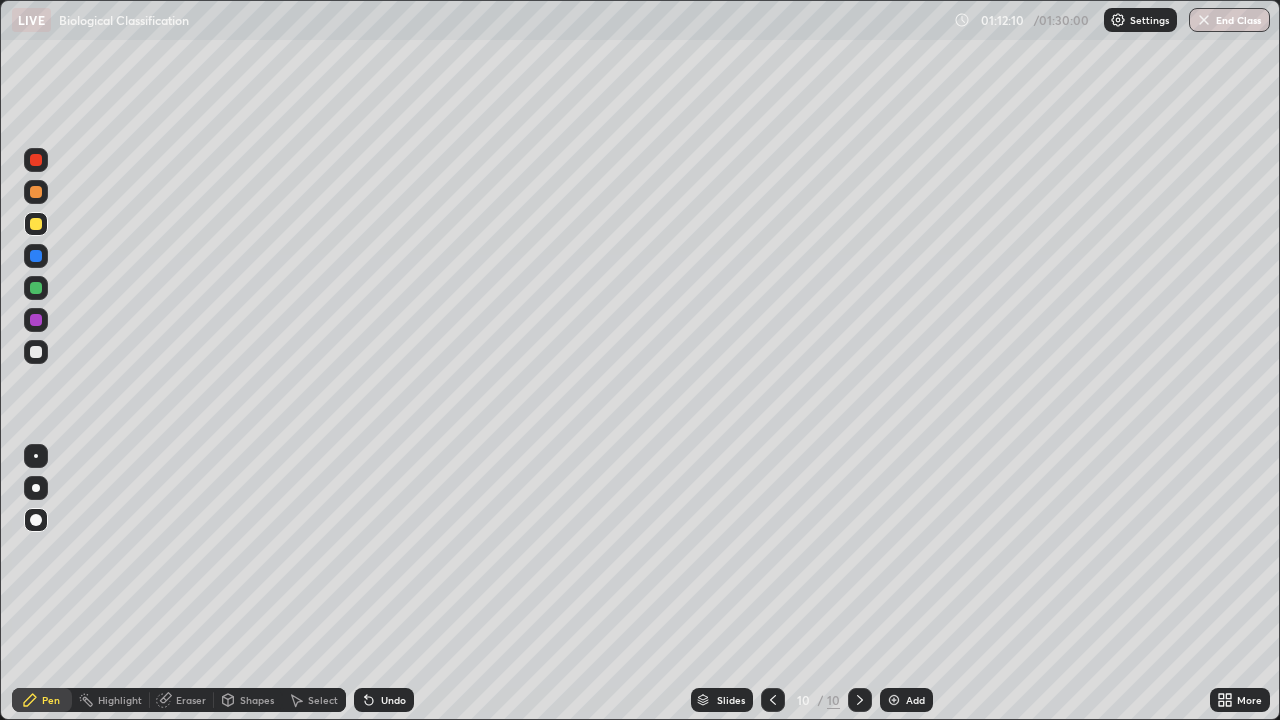 click at bounding box center [36, 288] 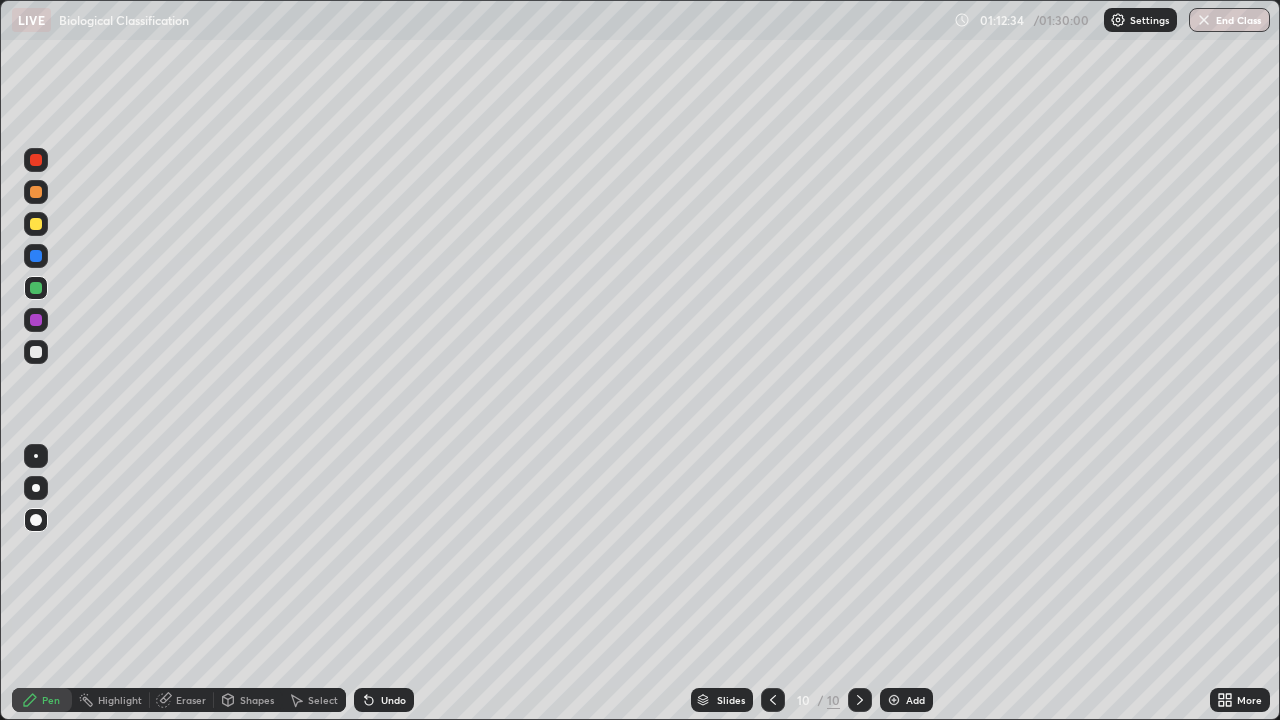 click at bounding box center (36, 192) 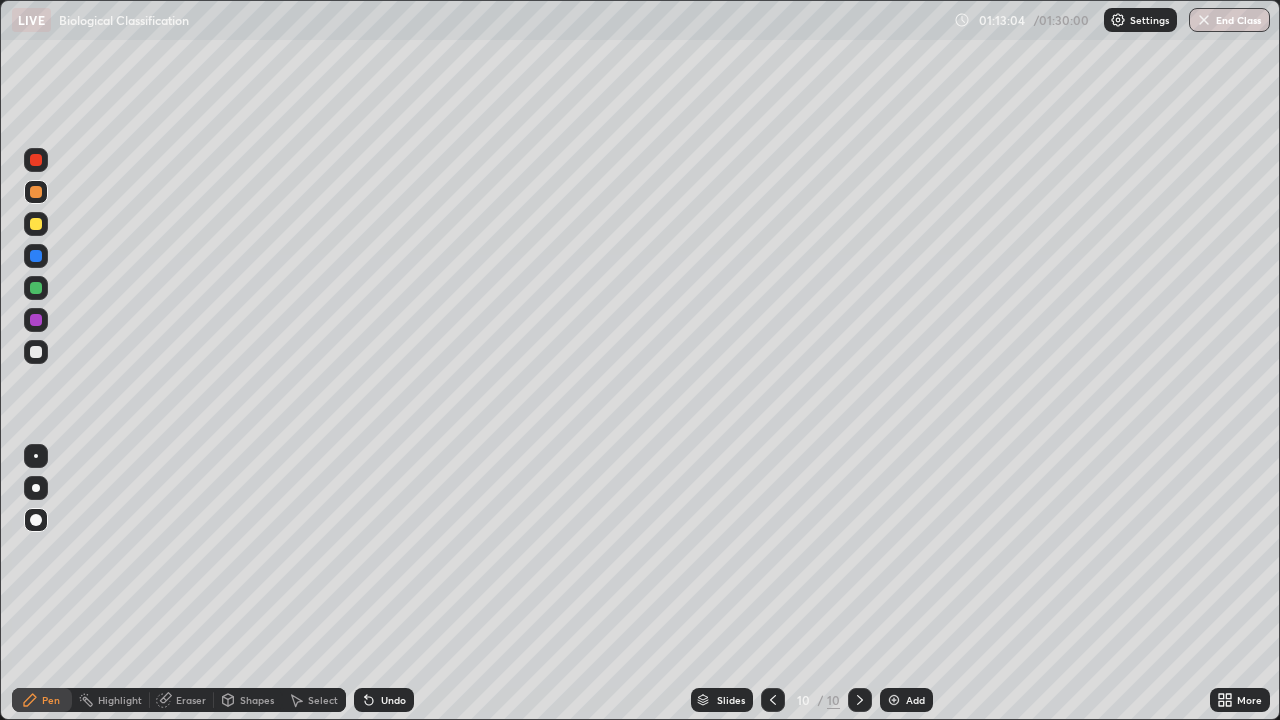 click at bounding box center [36, 352] 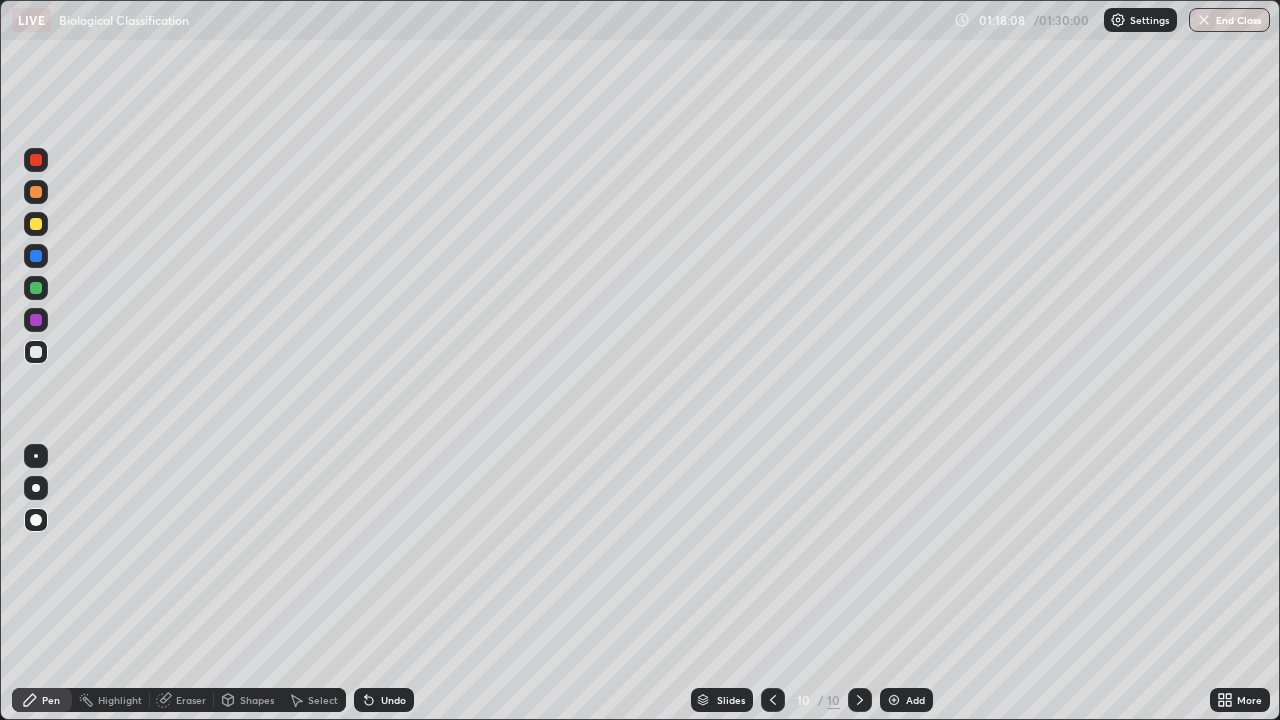 click on "End Class" at bounding box center (1229, 20) 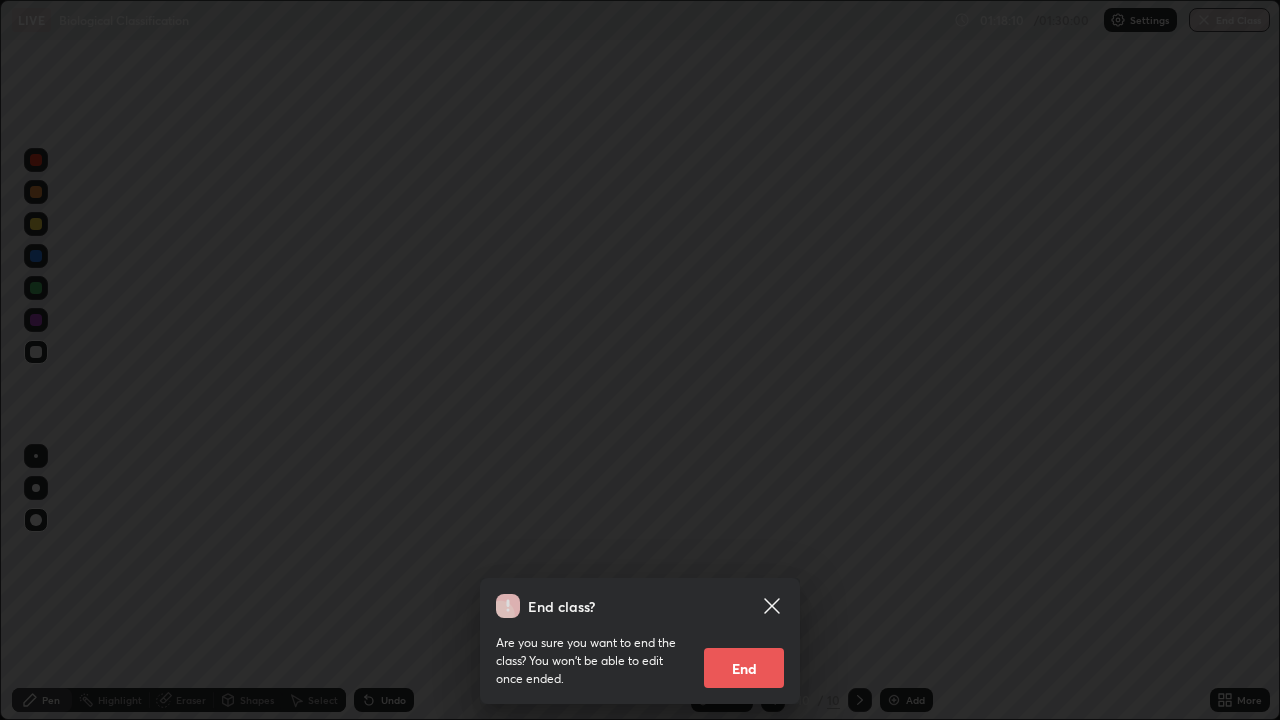 click on "End" at bounding box center (744, 668) 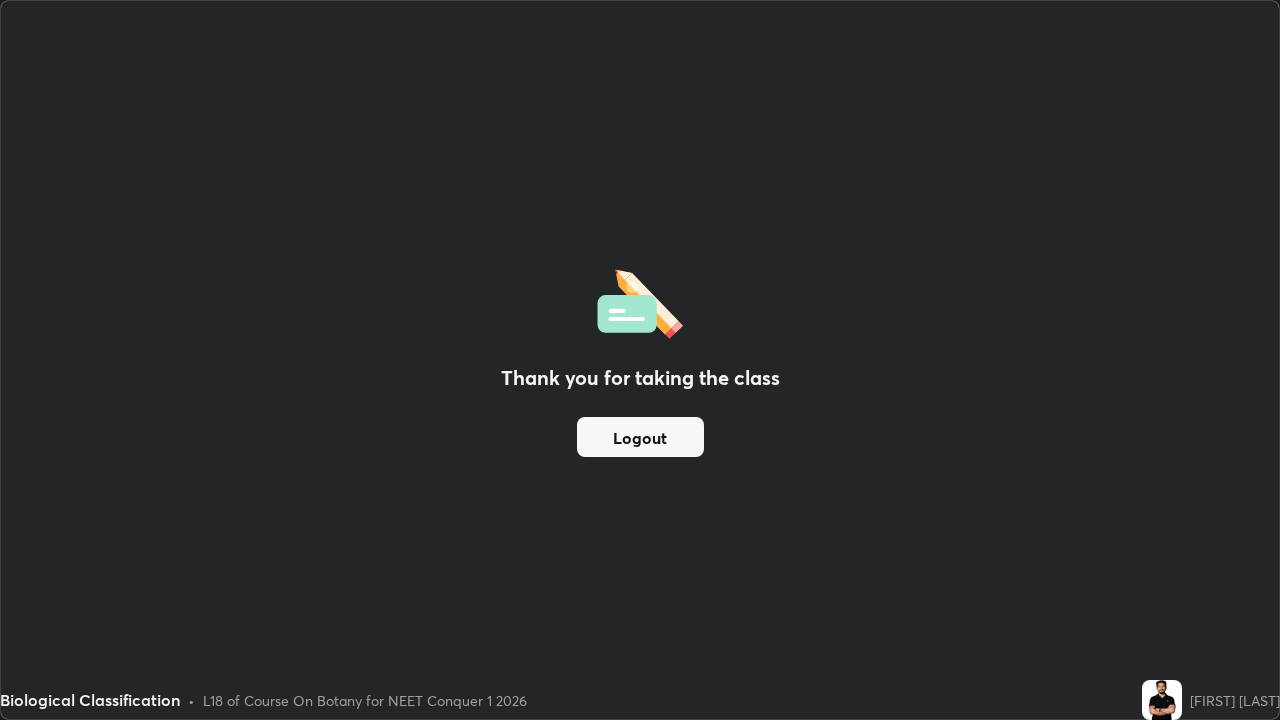click on "Logout" at bounding box center [640, 437] 